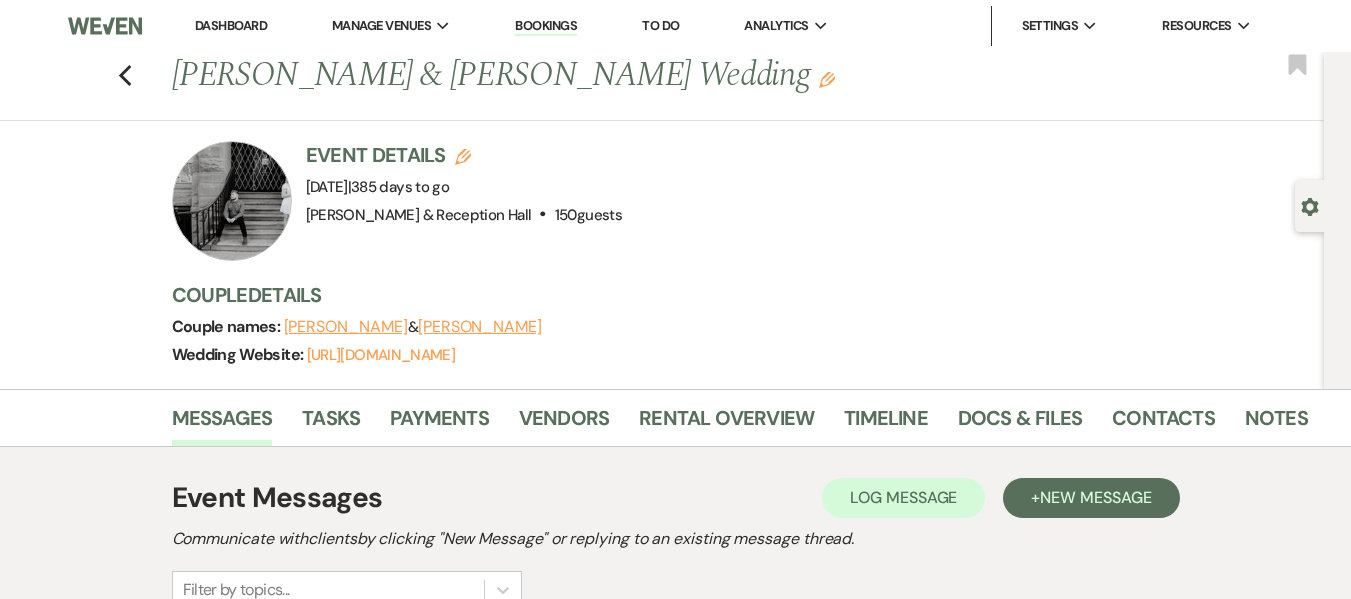 scroll, scrollTop: 0, scrollLeft: 0, axis: both 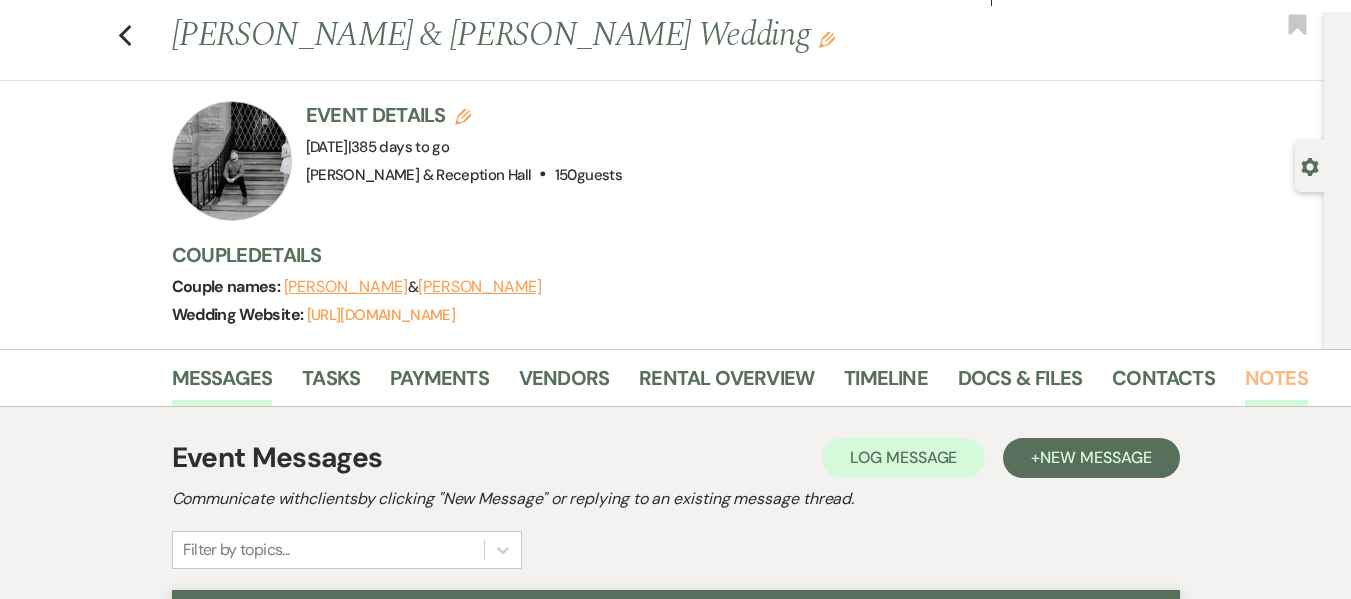 click on "Notes" at bounding box center (1276, 384) 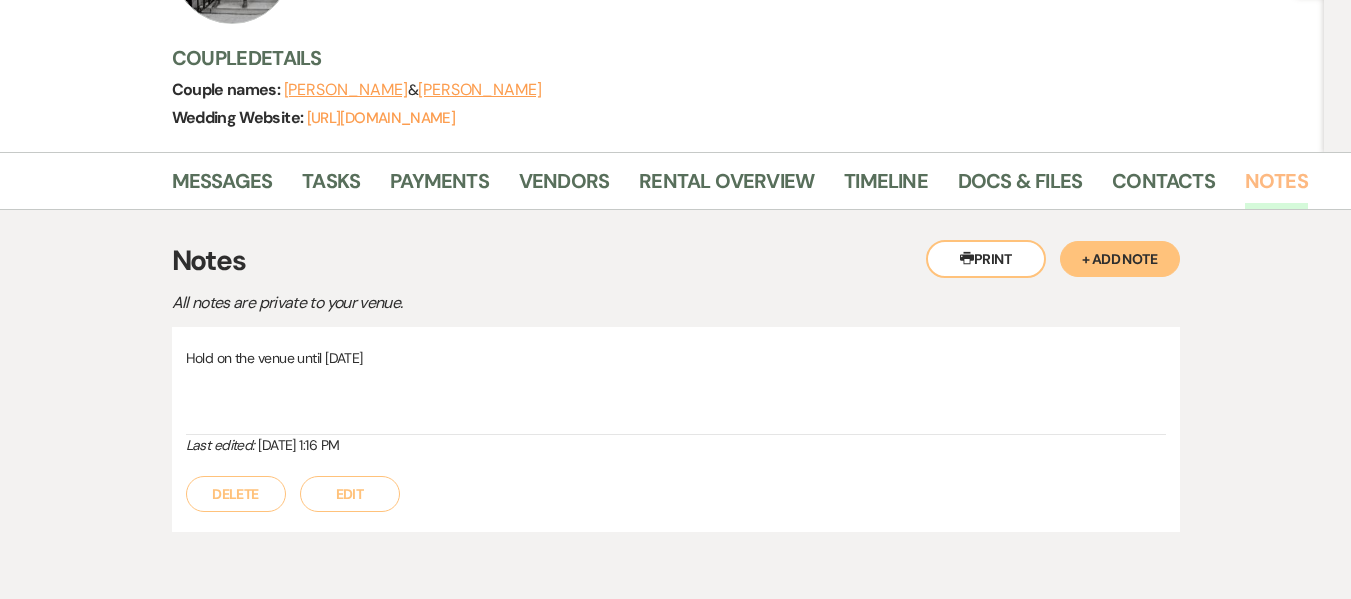 scroll, scrollTop: 247, scrollLeft: 0, axis: vertical 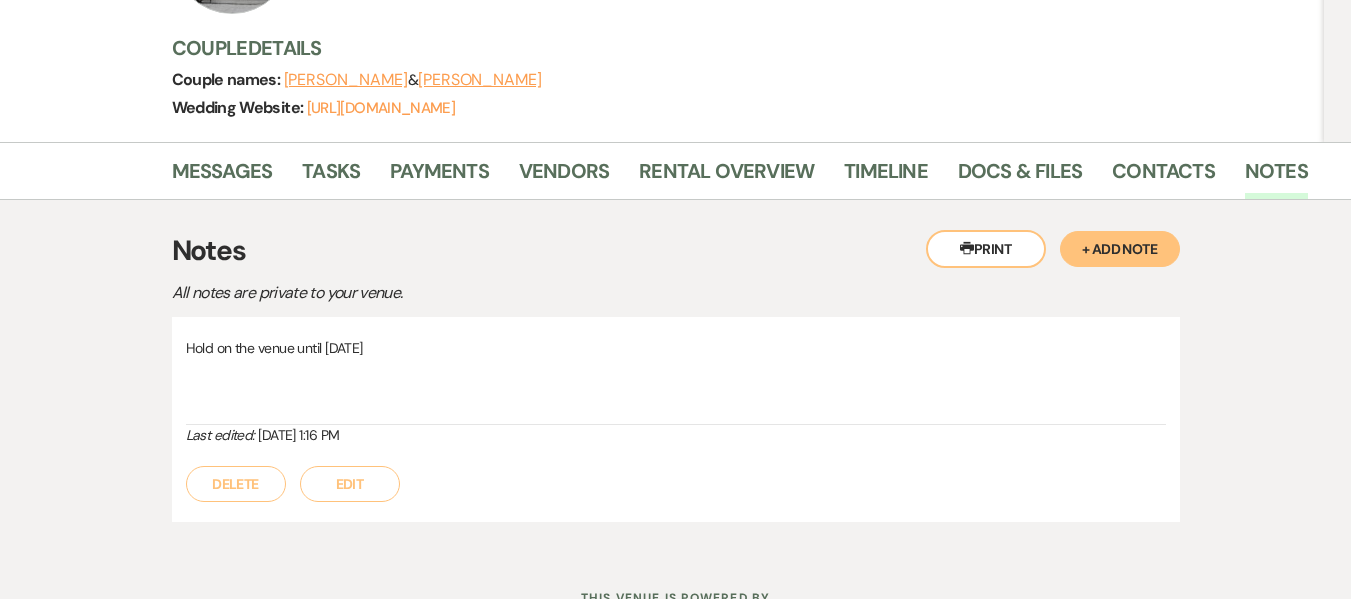 click on "Printer  Print + Add Note Notes All notes are private to your venue. Hold on the venue until [DATE]  Last edited:   [DATE] 1:16 PM Delete Edit" at bounding box center [676, 376] 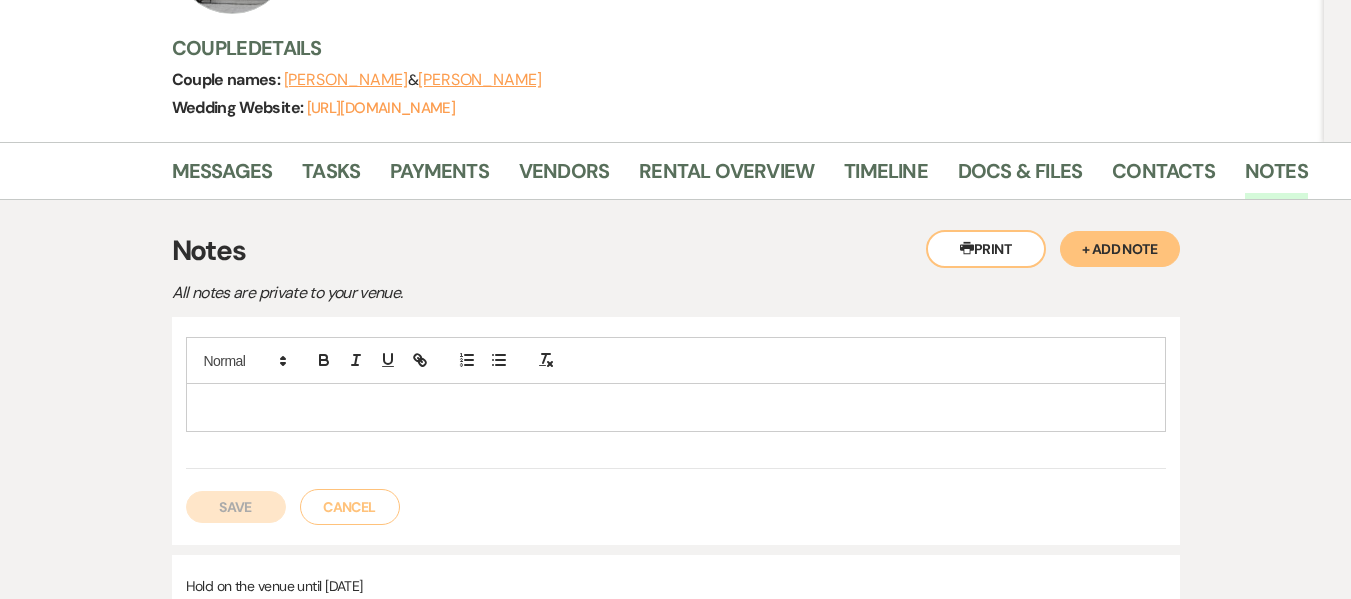 click at bounding box center [676, 407] 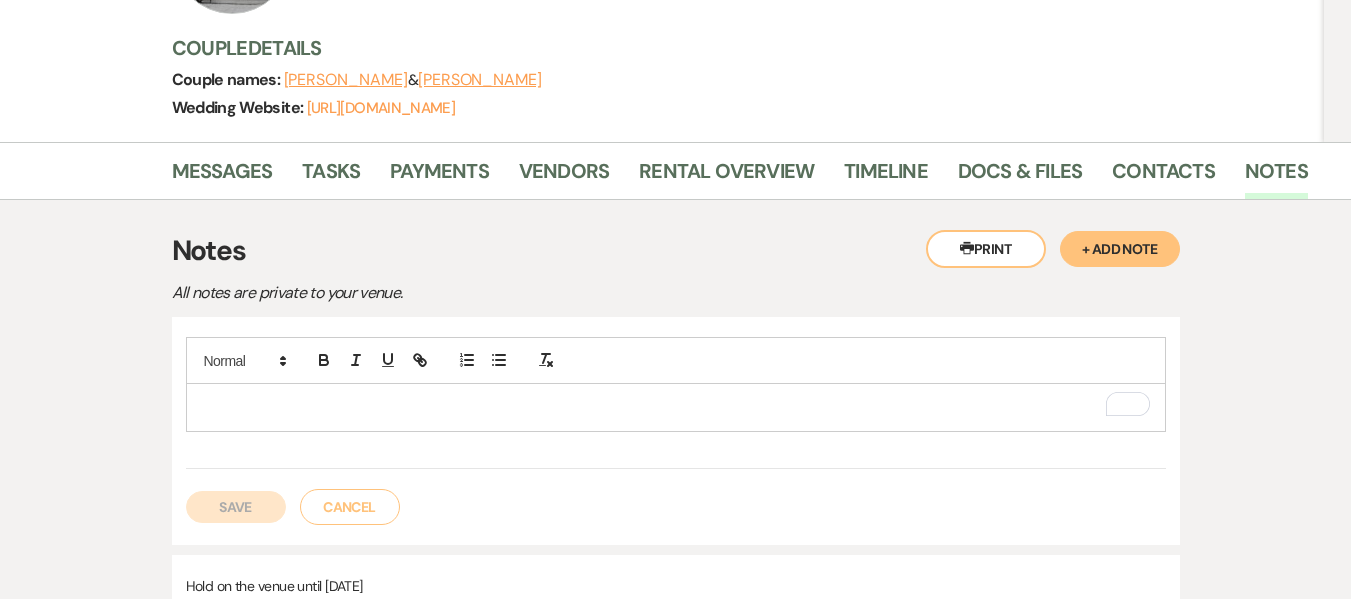 type 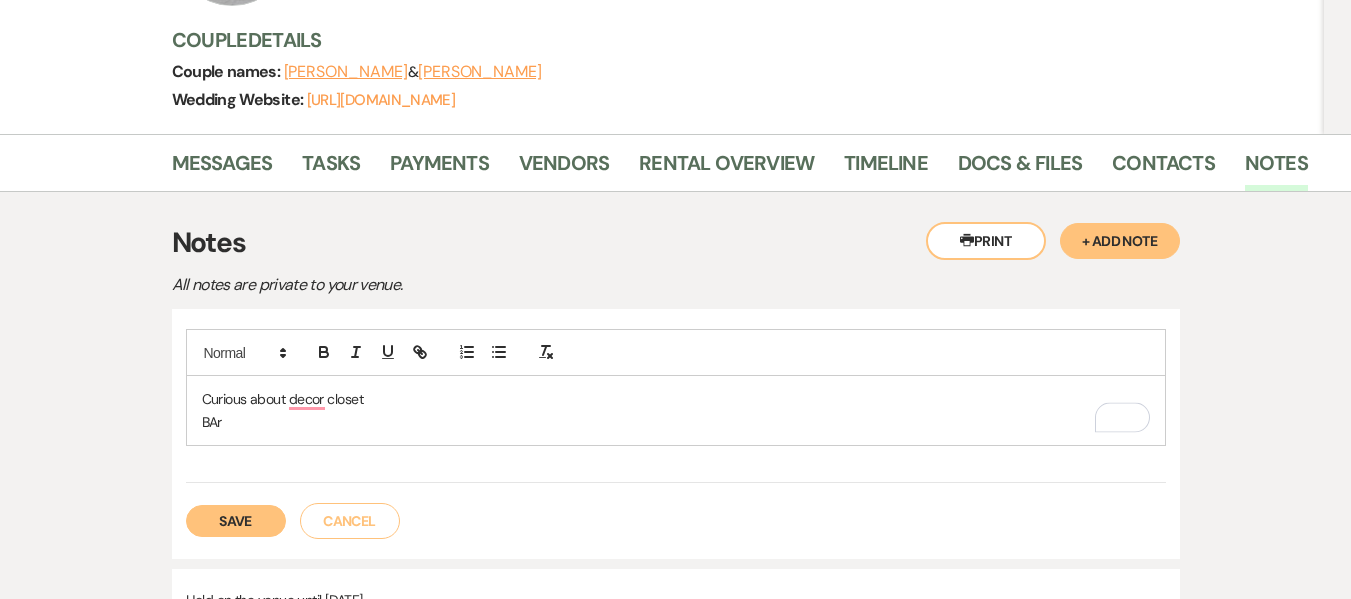 scroll, scrollTop: 283, scrollLeft: 0, axis: vertical 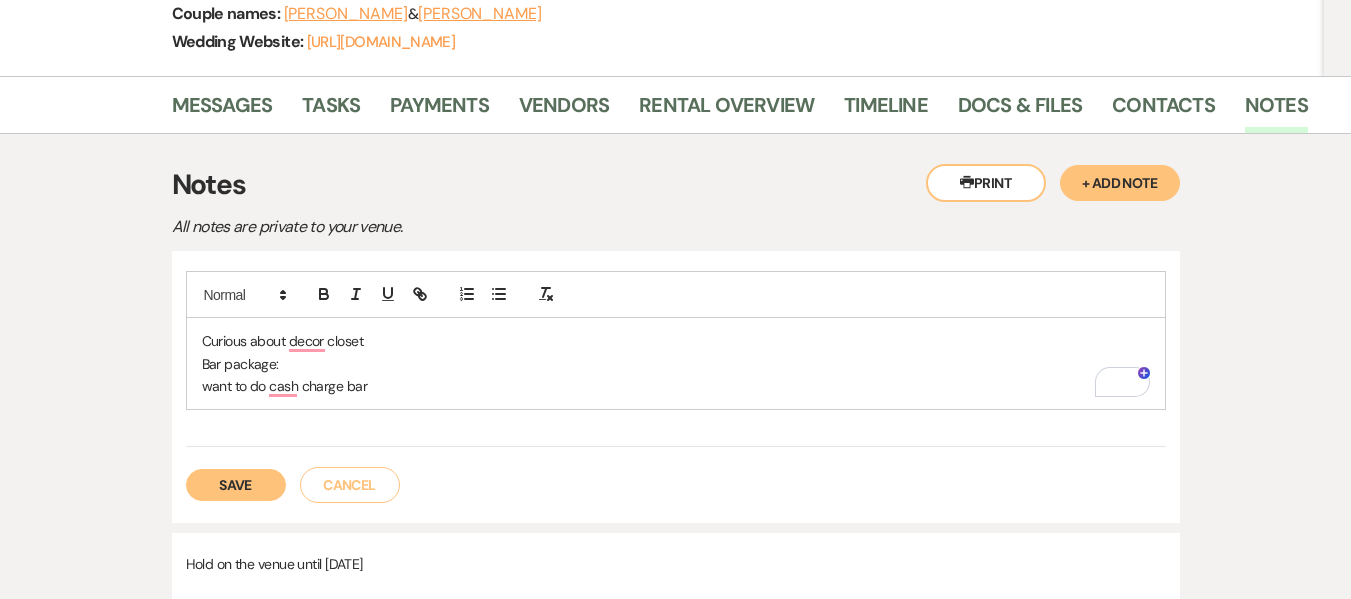 click on "want to do cash charge bar" at bounding box center (676, 386) 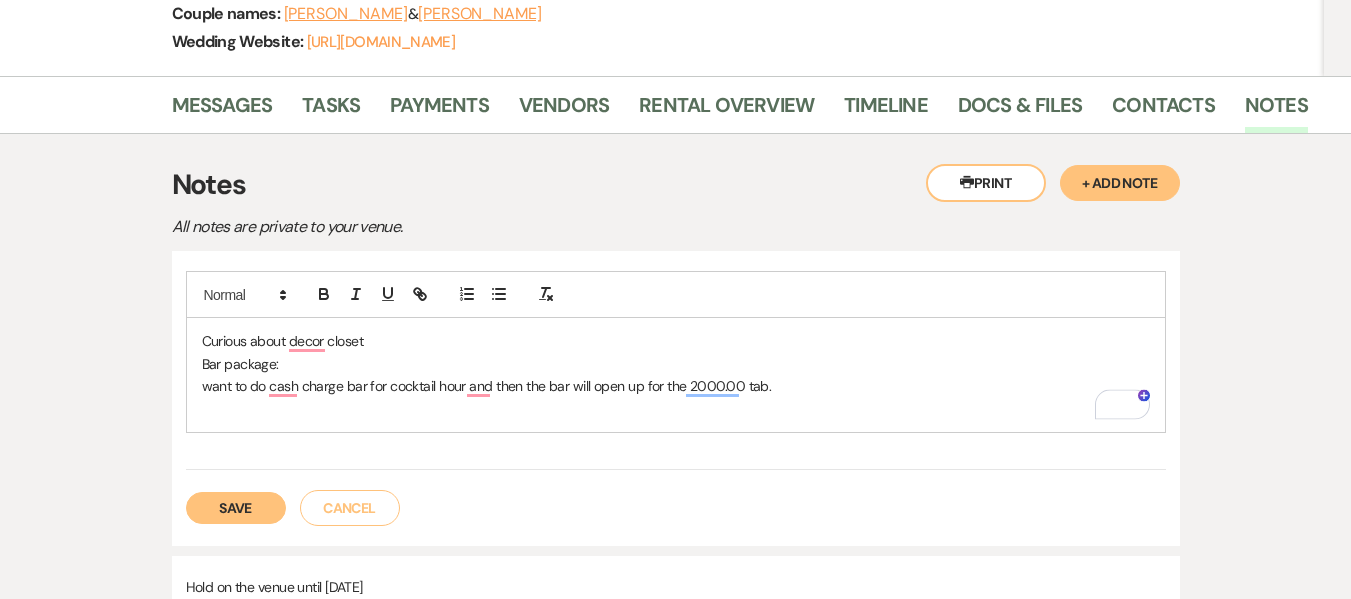 click on "Save" at bounding box center (236, 508) 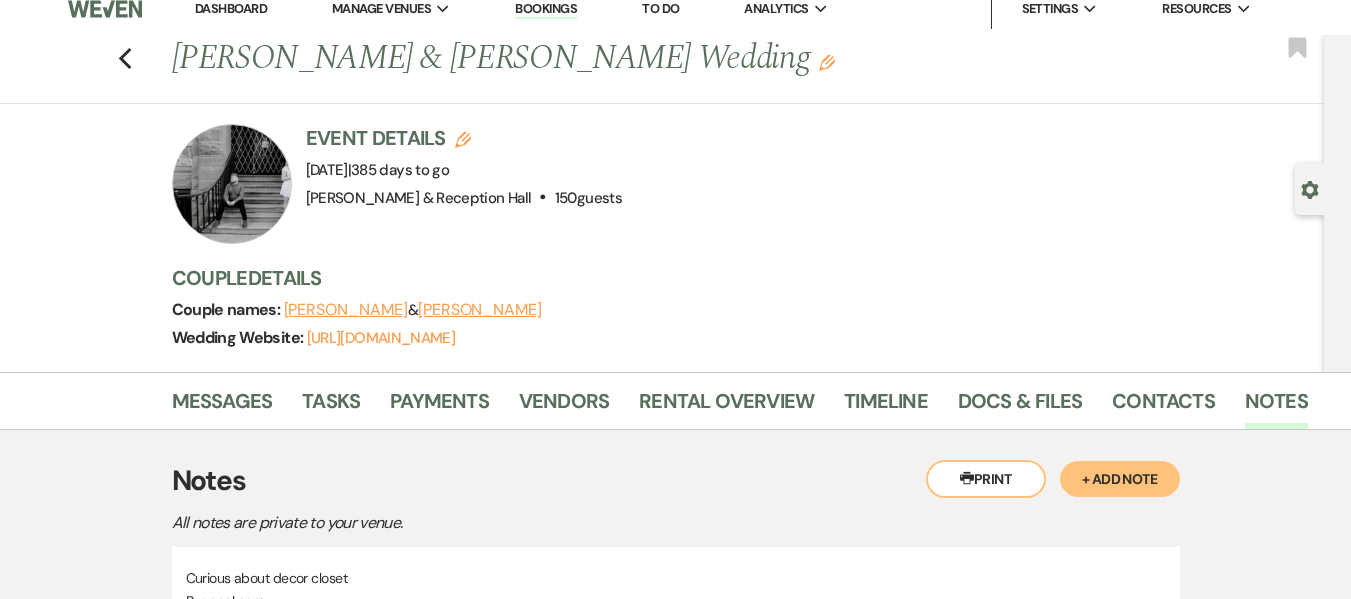 scroll, scrollTop: 13, scrollLeft: 0, axis: vertical 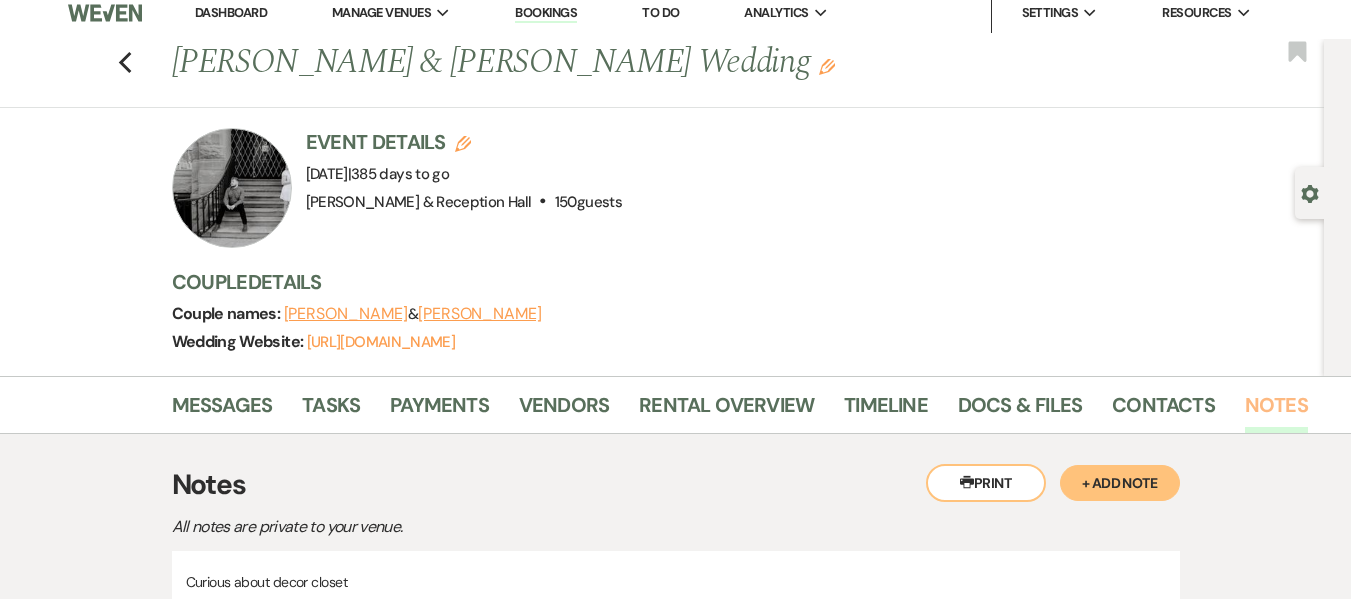 click on "Notes" at bounding box center [1276, 411] 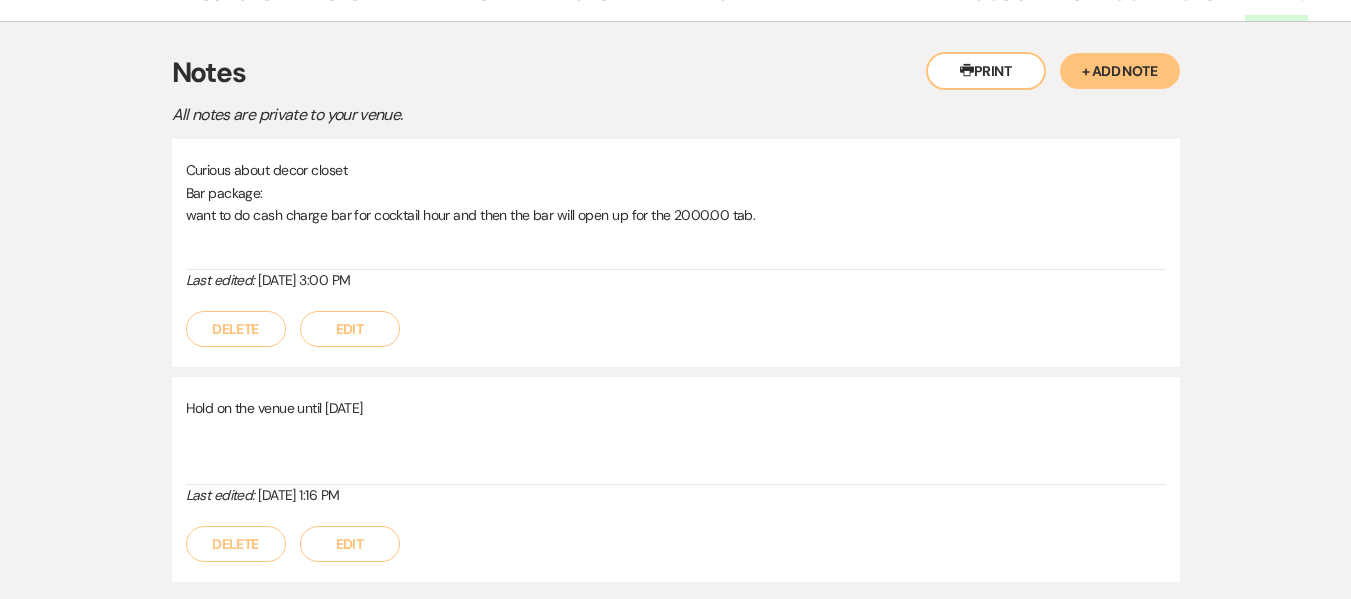 scroll, scrollTop: 431, scrollLeft: 0, axis: vertical 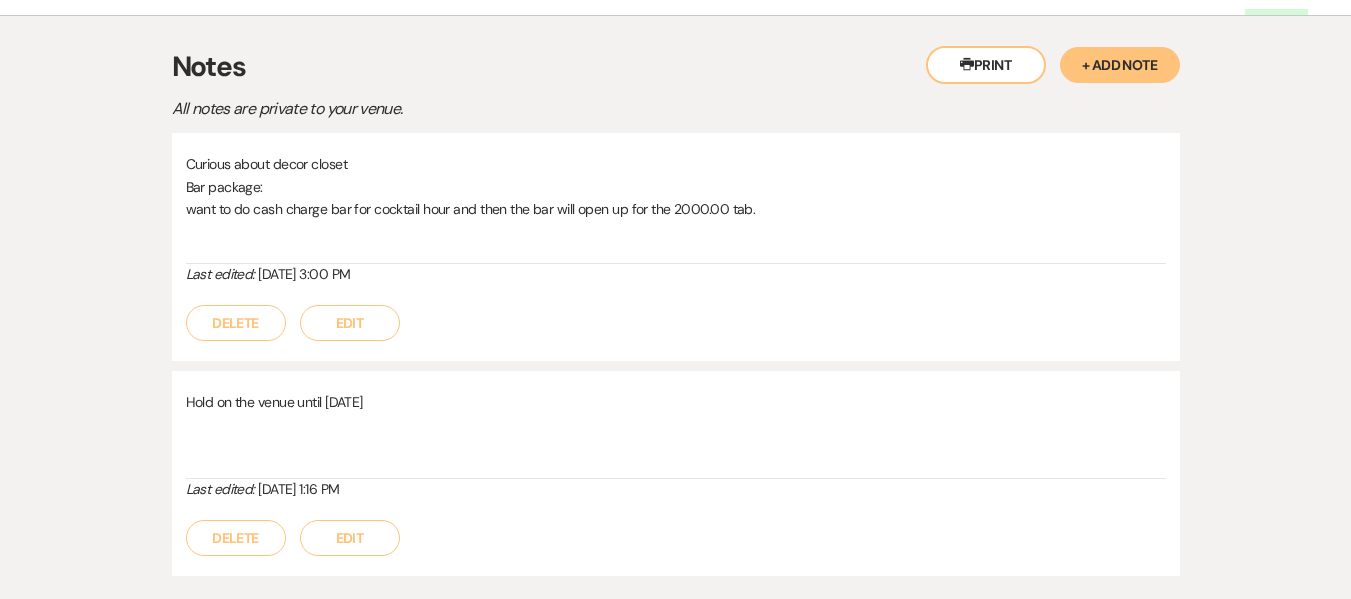 click on "Edit" at bounding box center [350, 323] 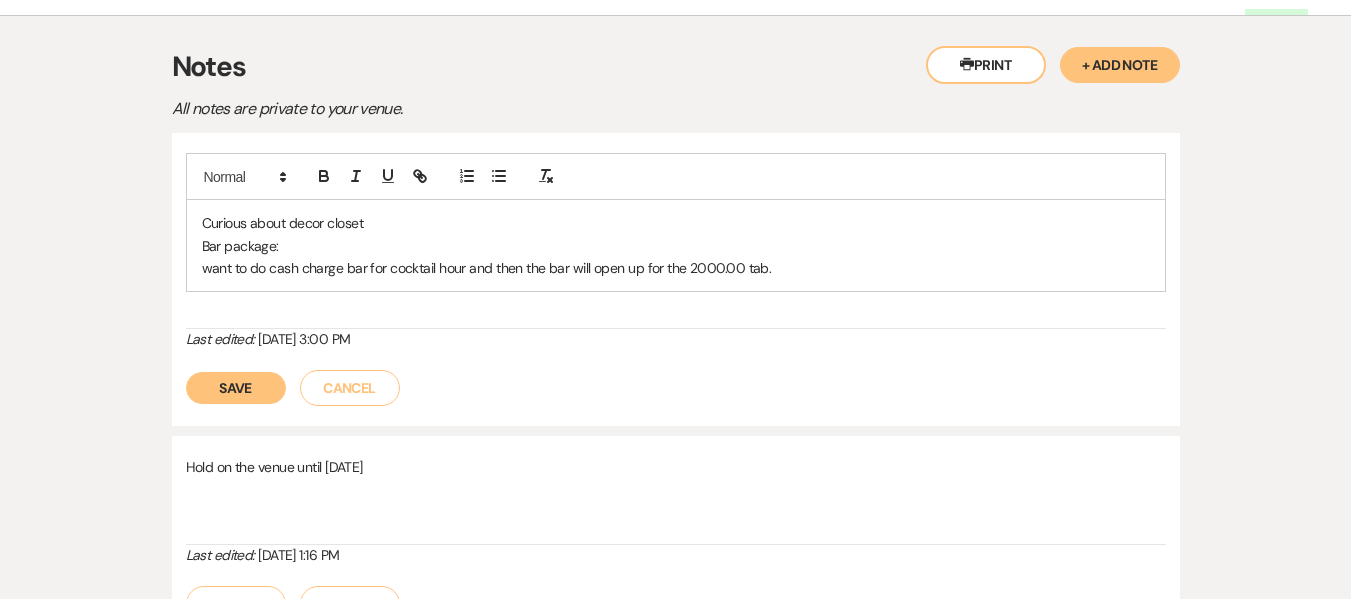 click on "want to do cash charge bar for cocktail hour and then the bar will open up for the 2000.00 tab." at bounding box center (676, 268) 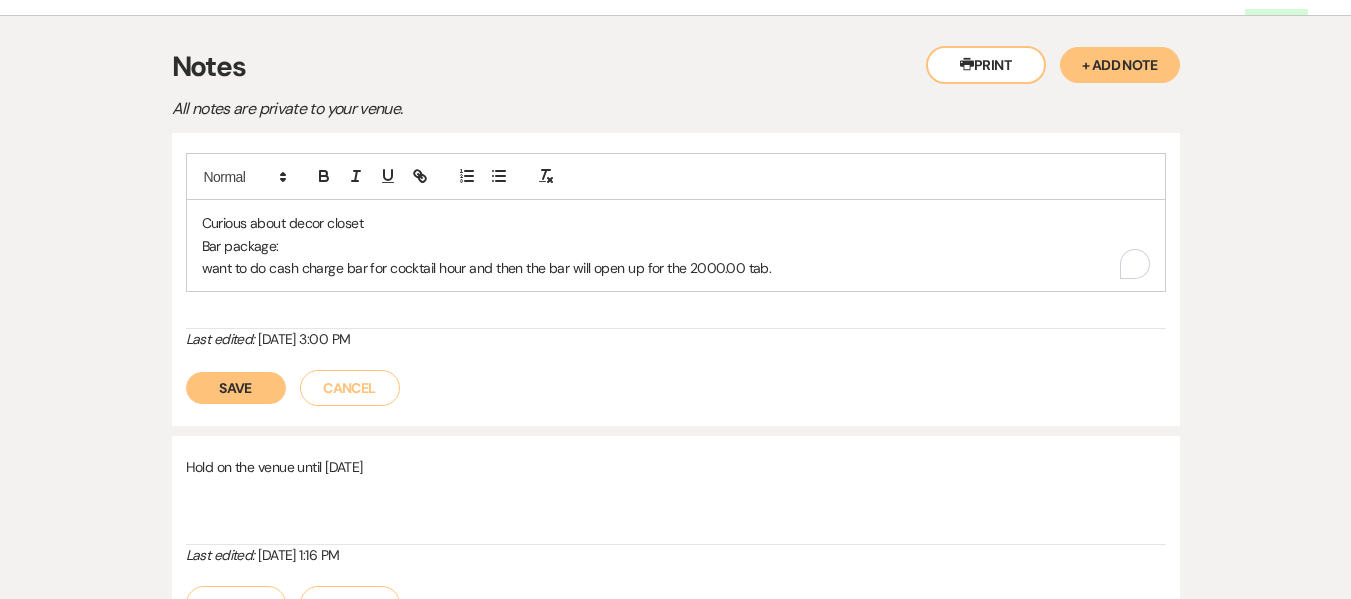 type 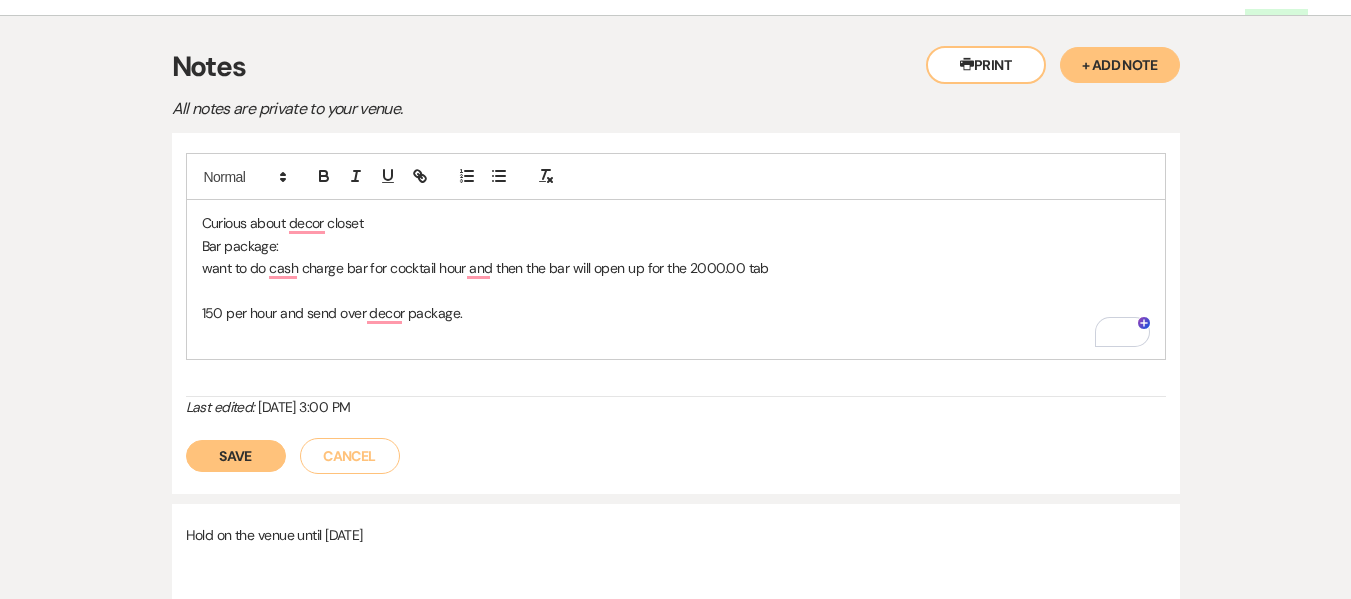 click on "Save" at bounding box center [236, 456] 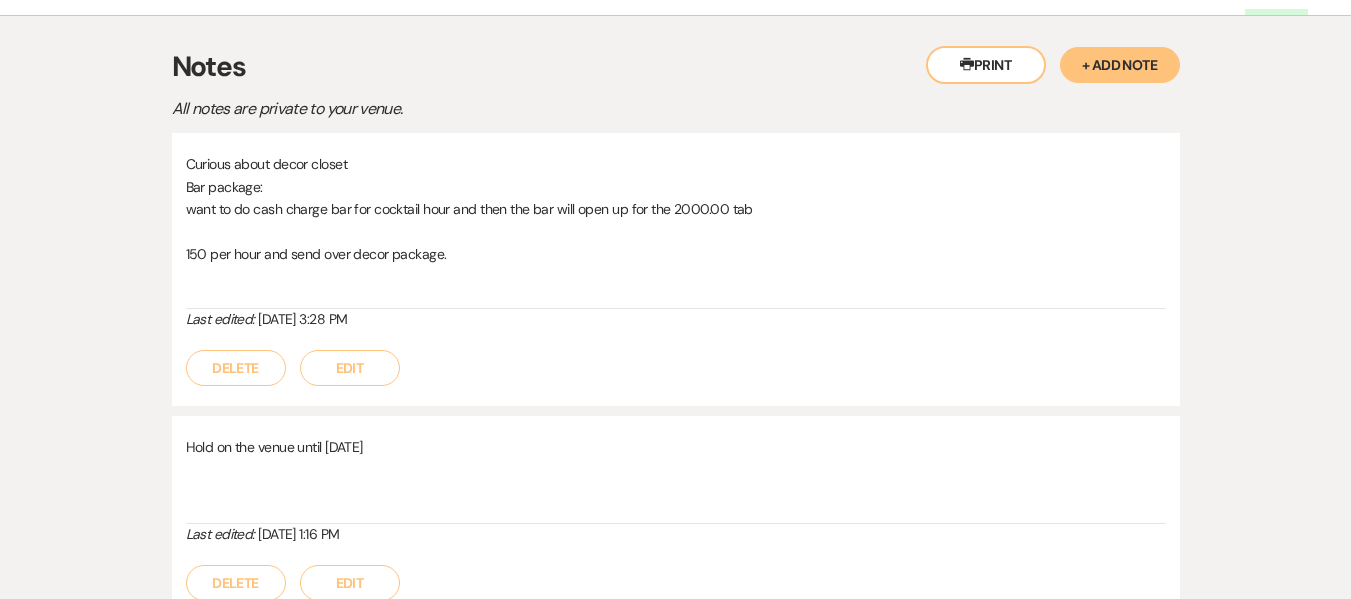 click on "Curious about decor closet Bar package: want to do cash charge bar for cocktail hour and then the bar will open up for the 2000.00 tab 150 per hour and send over decor package.  Last edited:   [DATE] 3:28 PM Delete Edit" at bounding box center (676, 269) 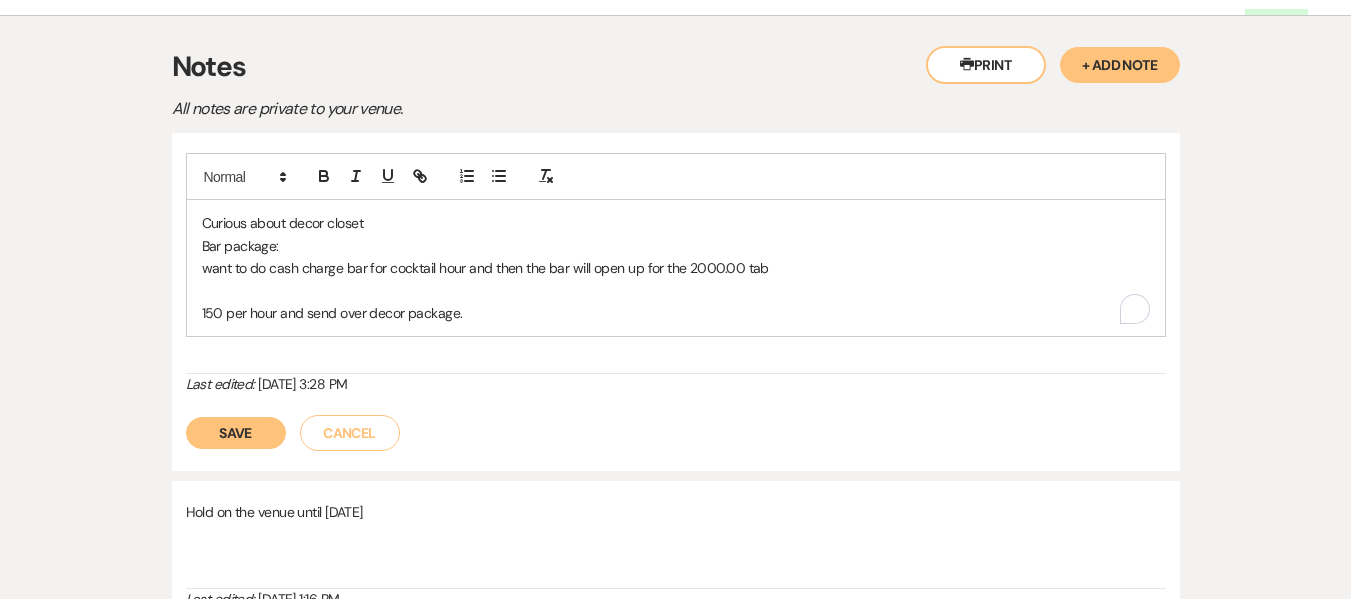 click on "150 per hour and send over decor package." at bounding box center [676, 313] 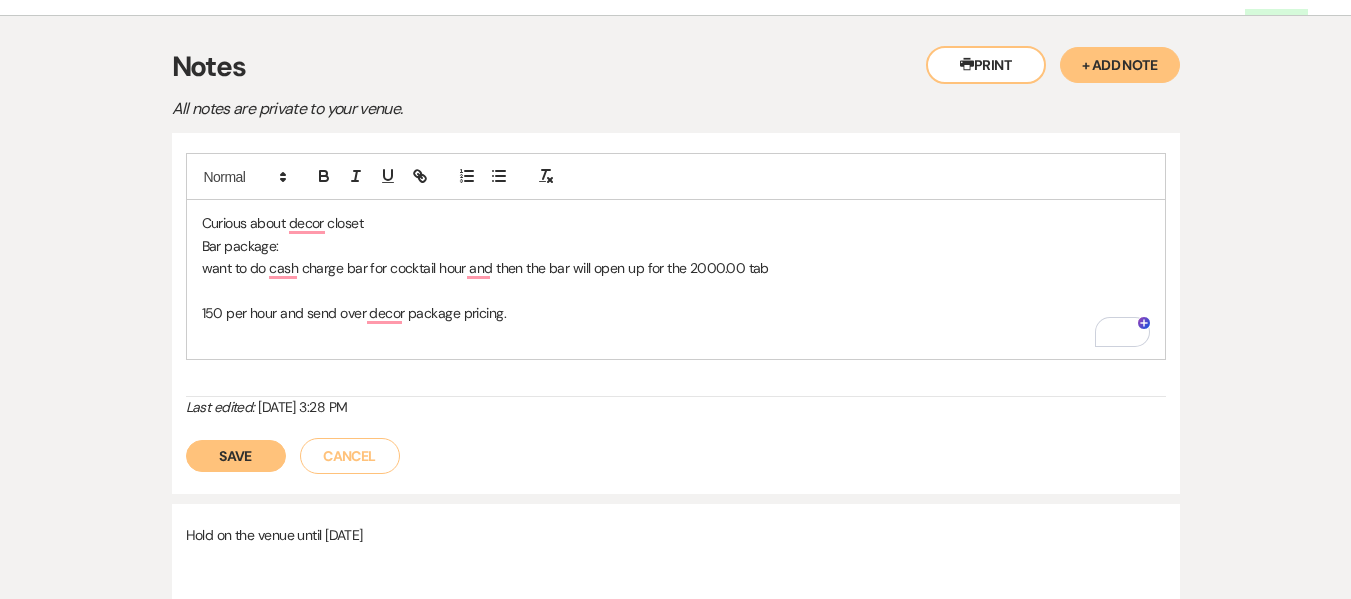 click on "Save" at bounding box center (236, 456) 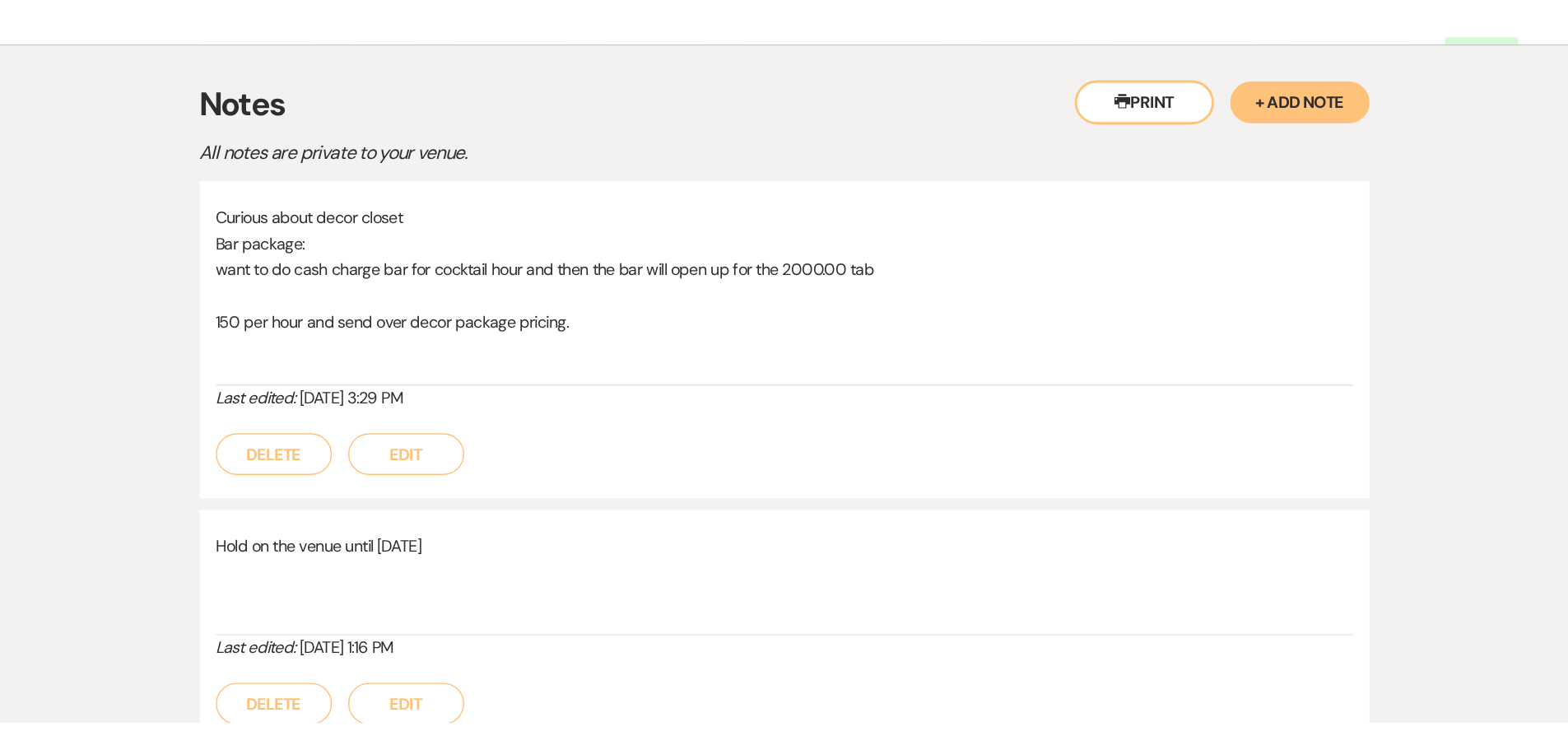 scroll, scrollTop: 247, scrollLeft: 0, axis: vertical 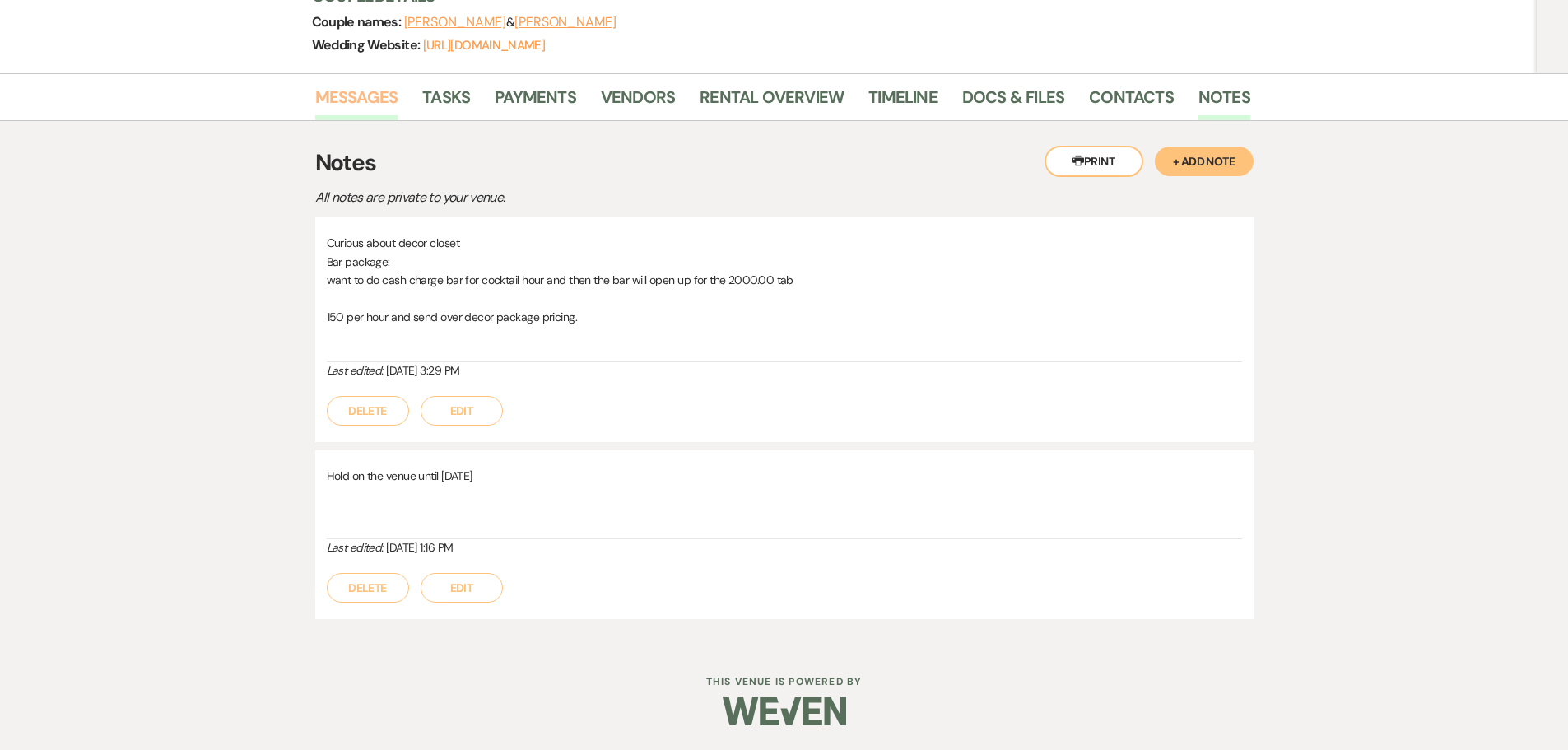 click on "Messages" at bounding box center (356, 102) 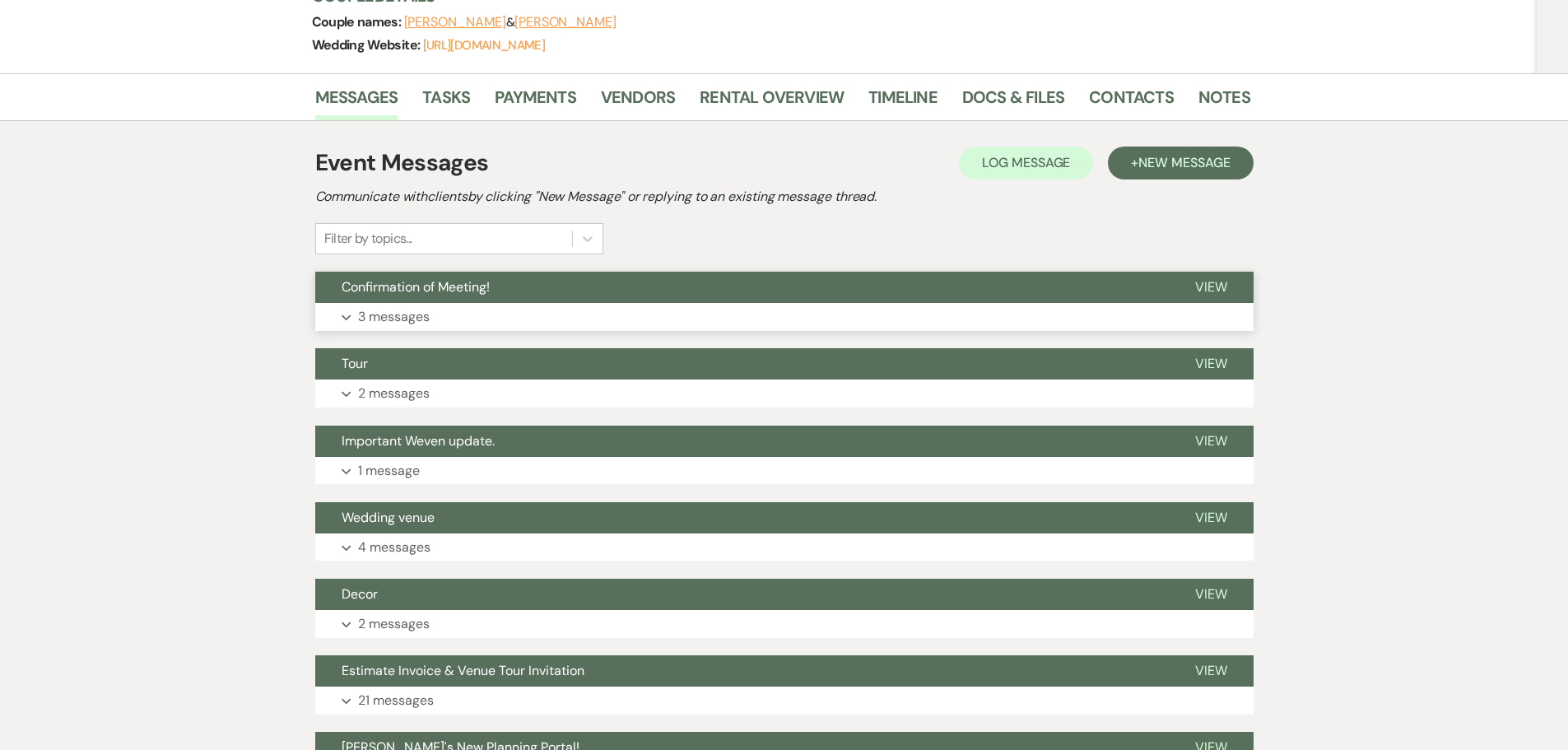 click on "Confirmation of Meeting!" at bounding box center [742, 287] 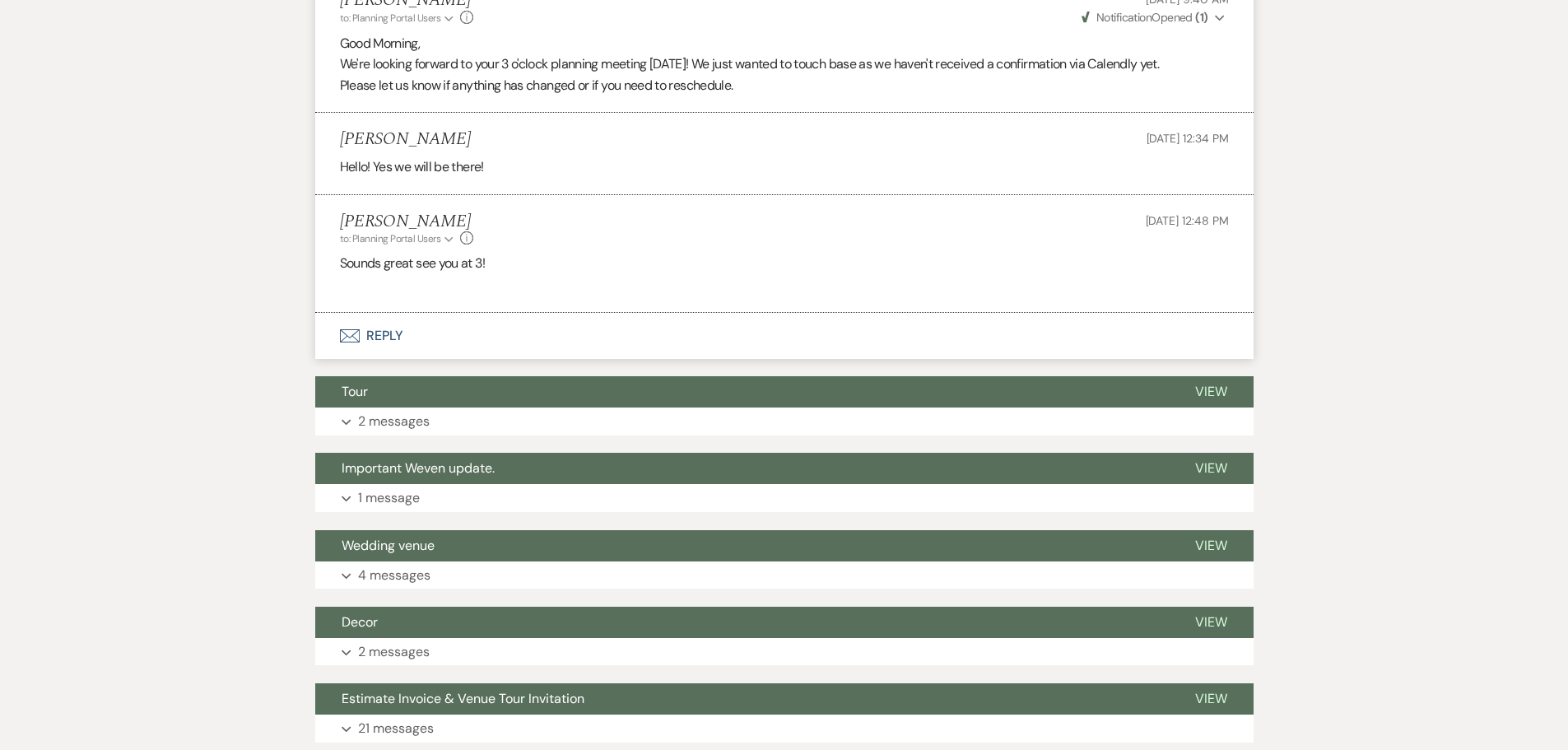 click on "Envelope Reply" at bounding box center [784, 336] 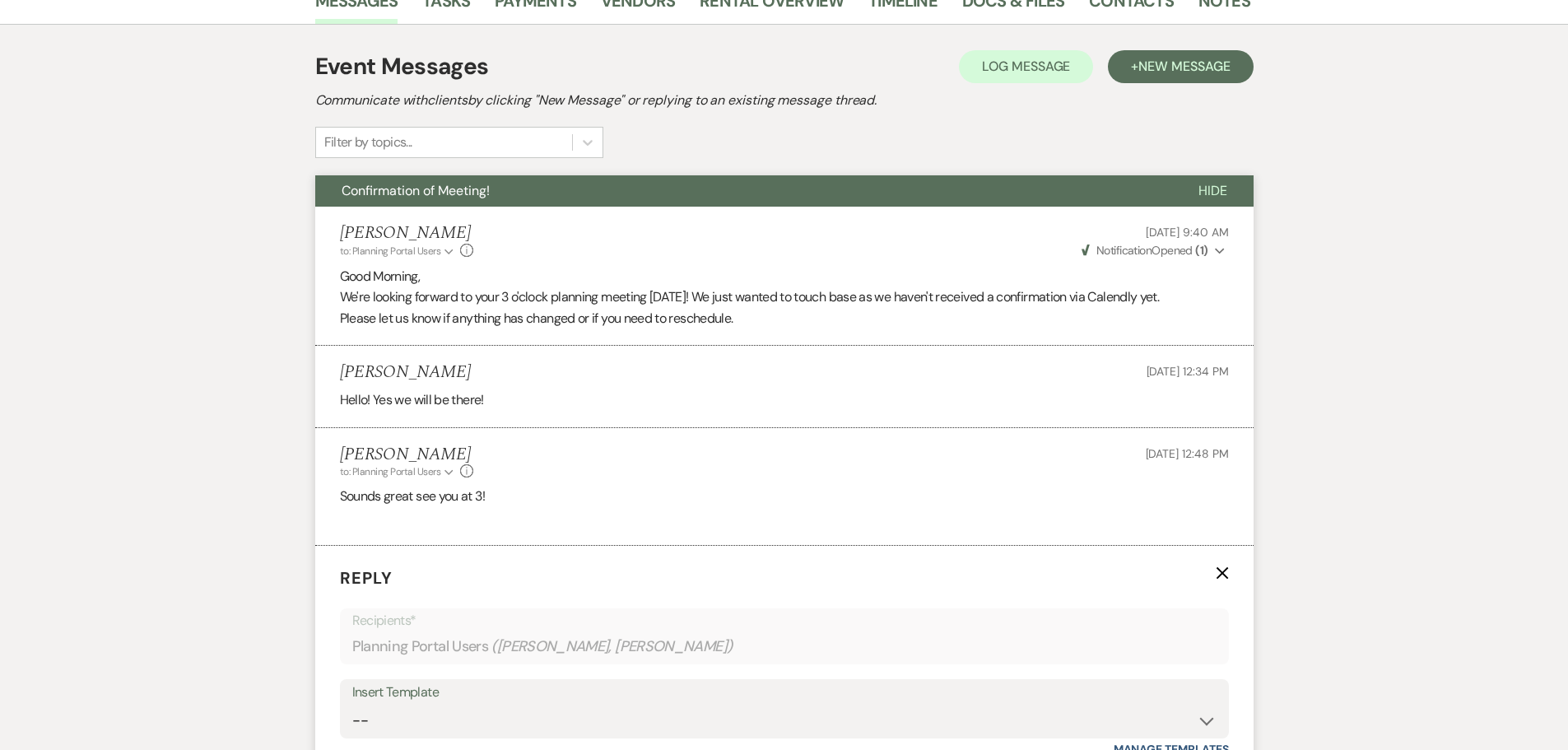 scroll, scrollTop: 100, scrollLeft: 0, axis: vertical 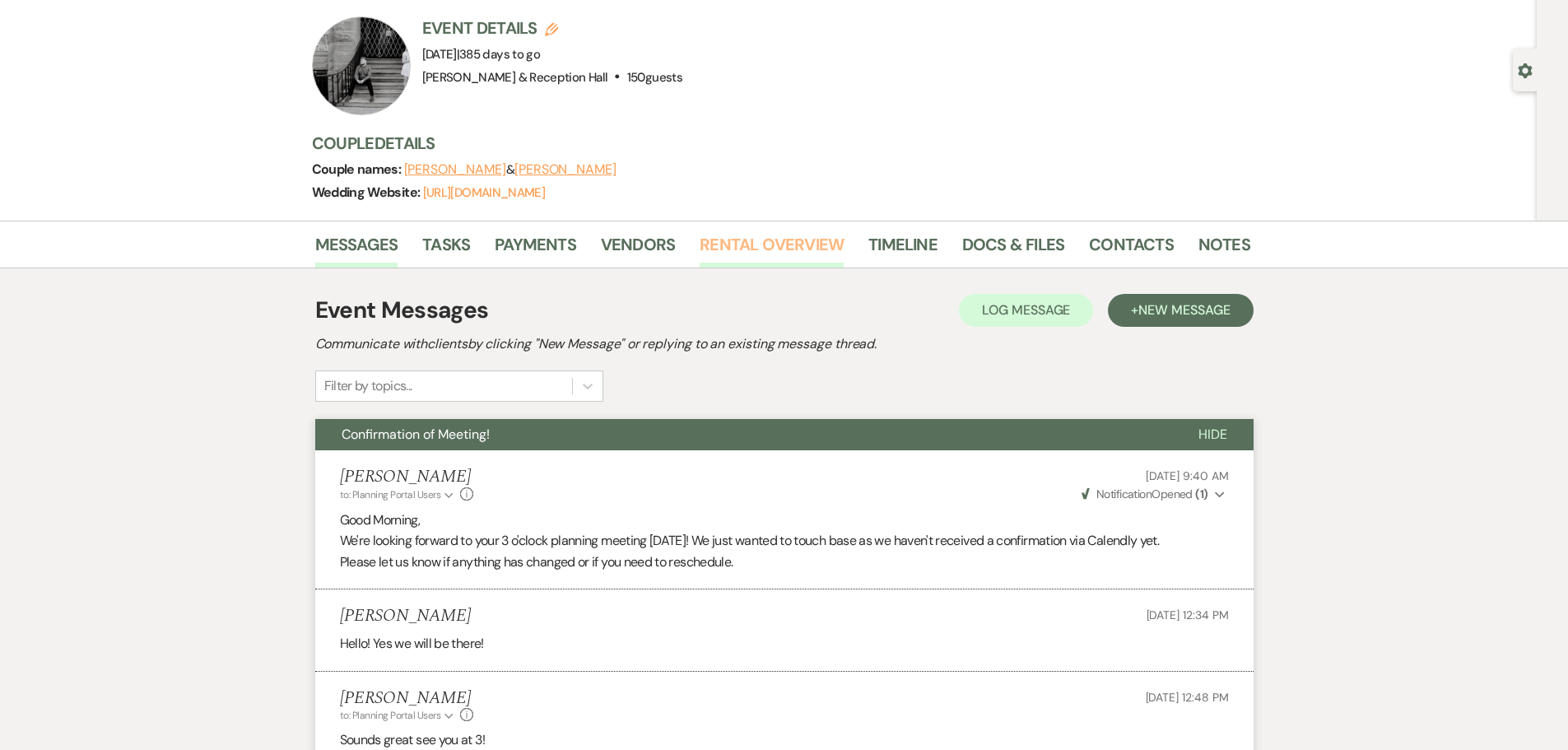 click on "Rental Overview" at bounding box center (771, 249) 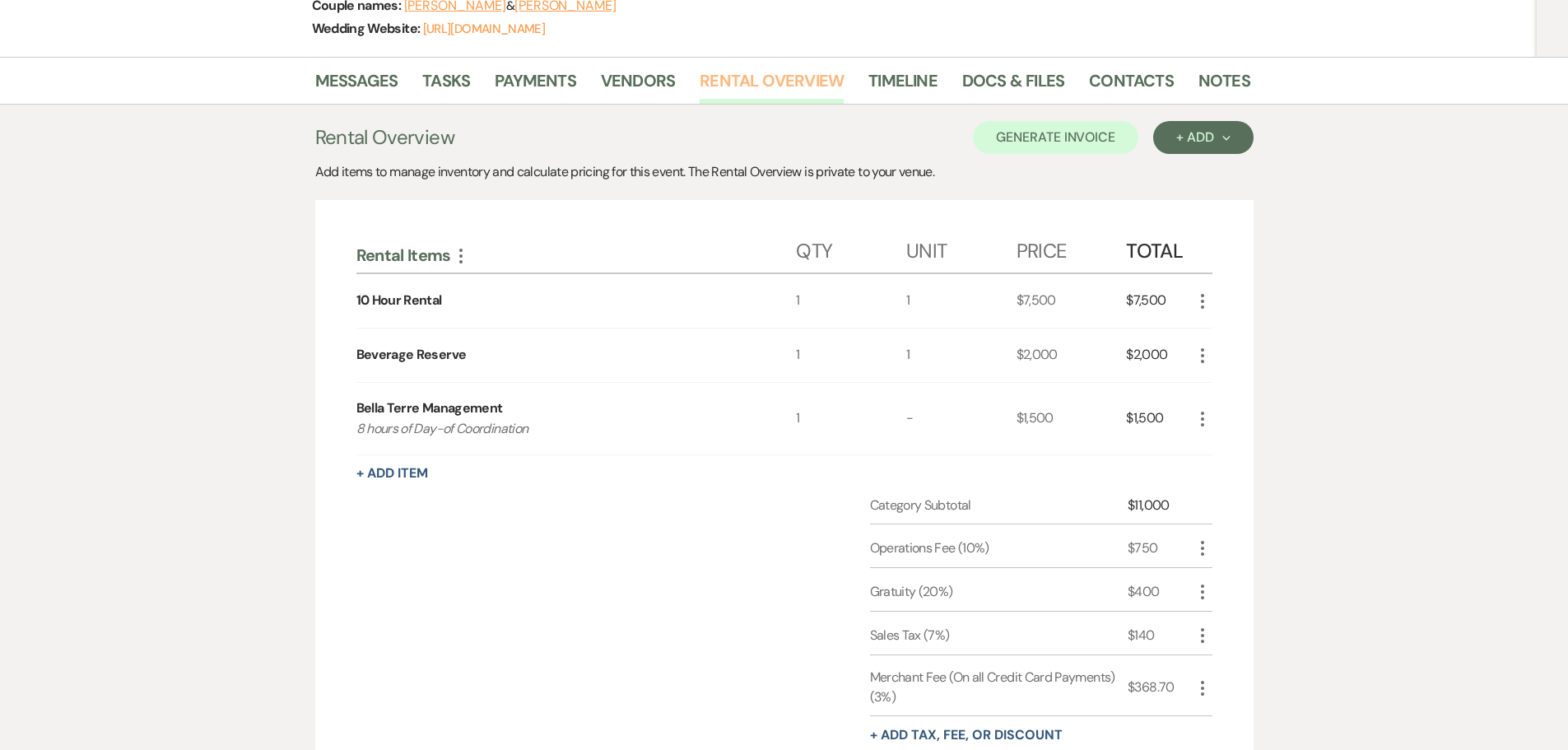 scroll, scrollTop: 165, scrollLeft: 0, axis: vertical 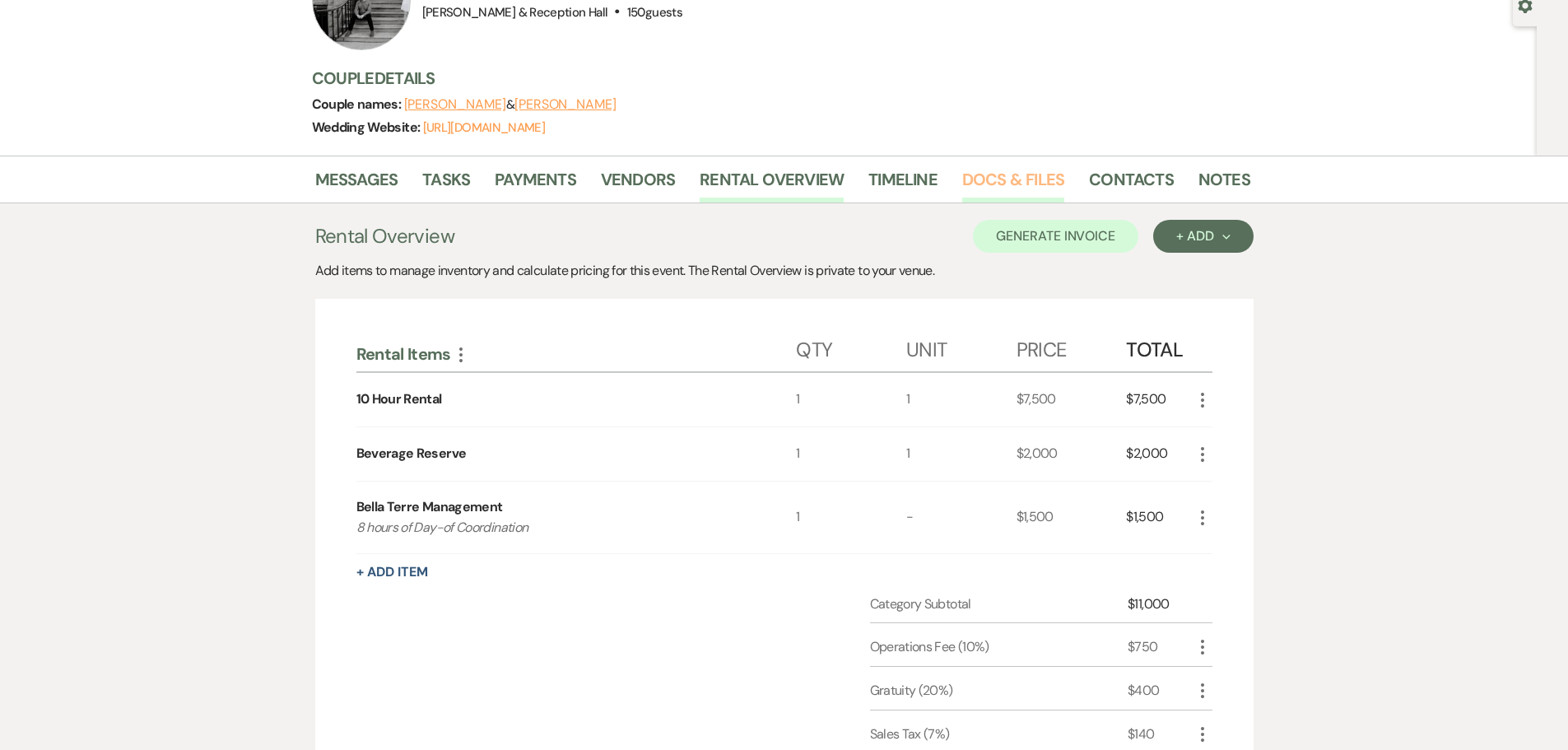 click on "Docs & Files" at bounding box center [1013, 184] 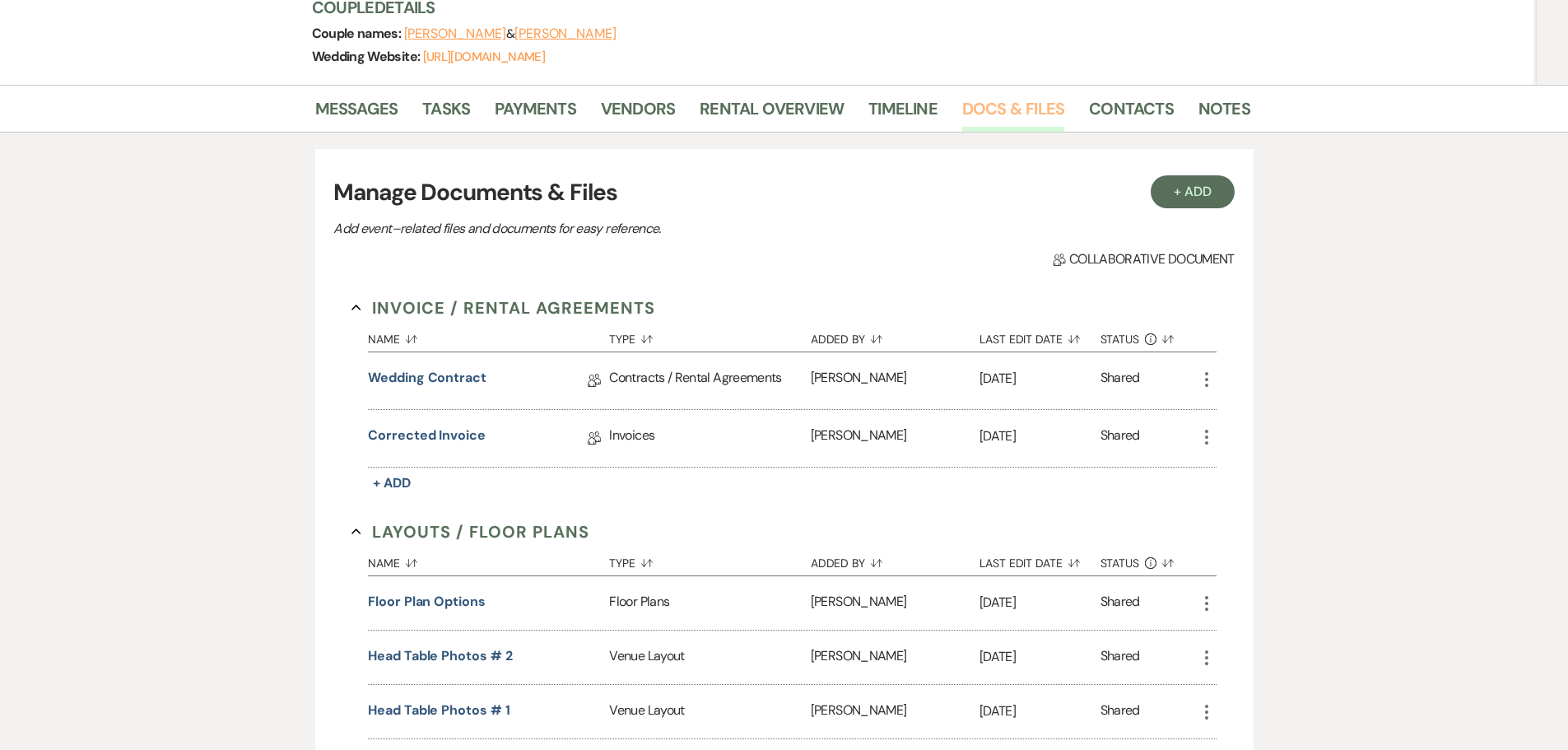 scroll, scrollTop: 412, scrollLeft: 0, axis: vertical 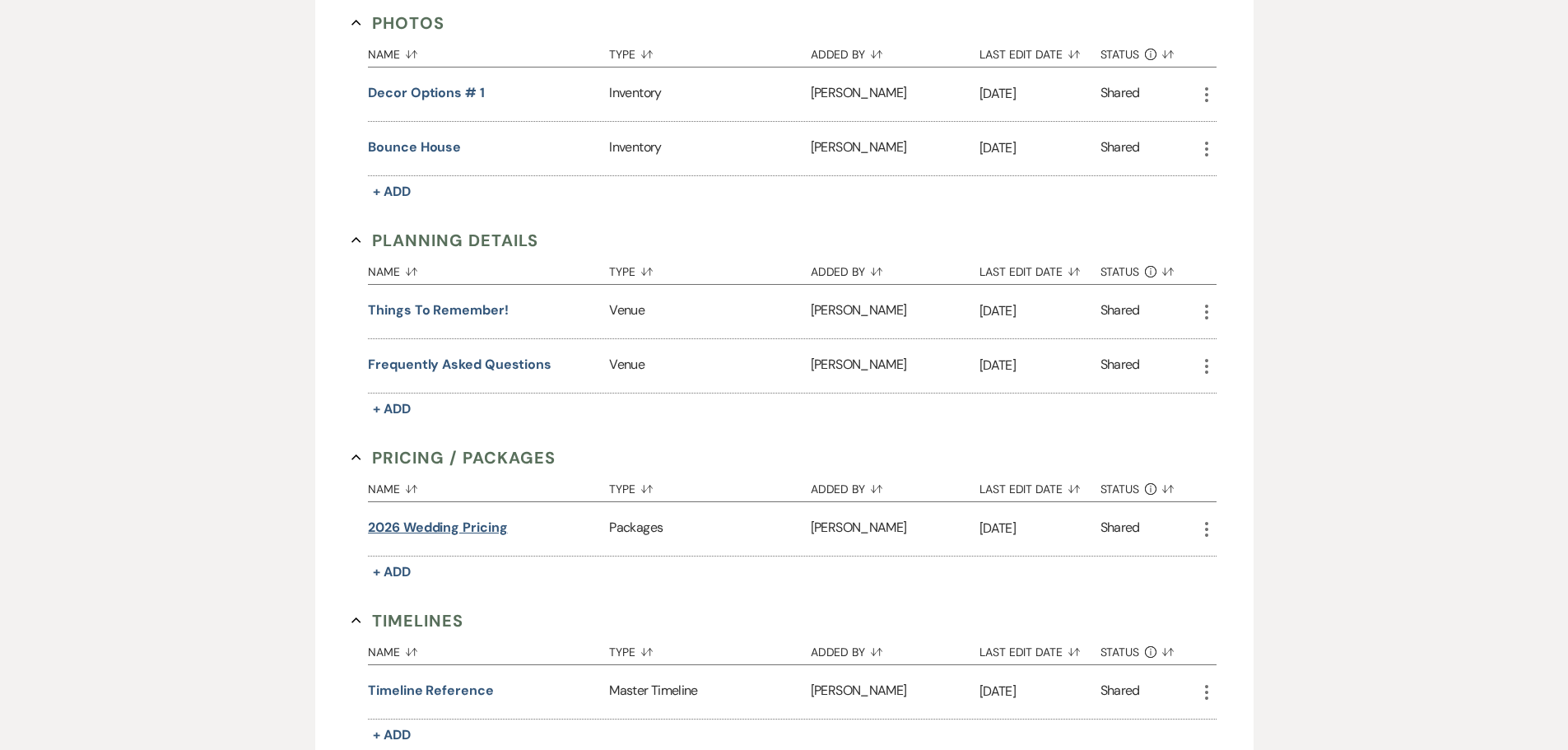 click on "2026 Wedding Pricing" at bounding box center (437, 528) 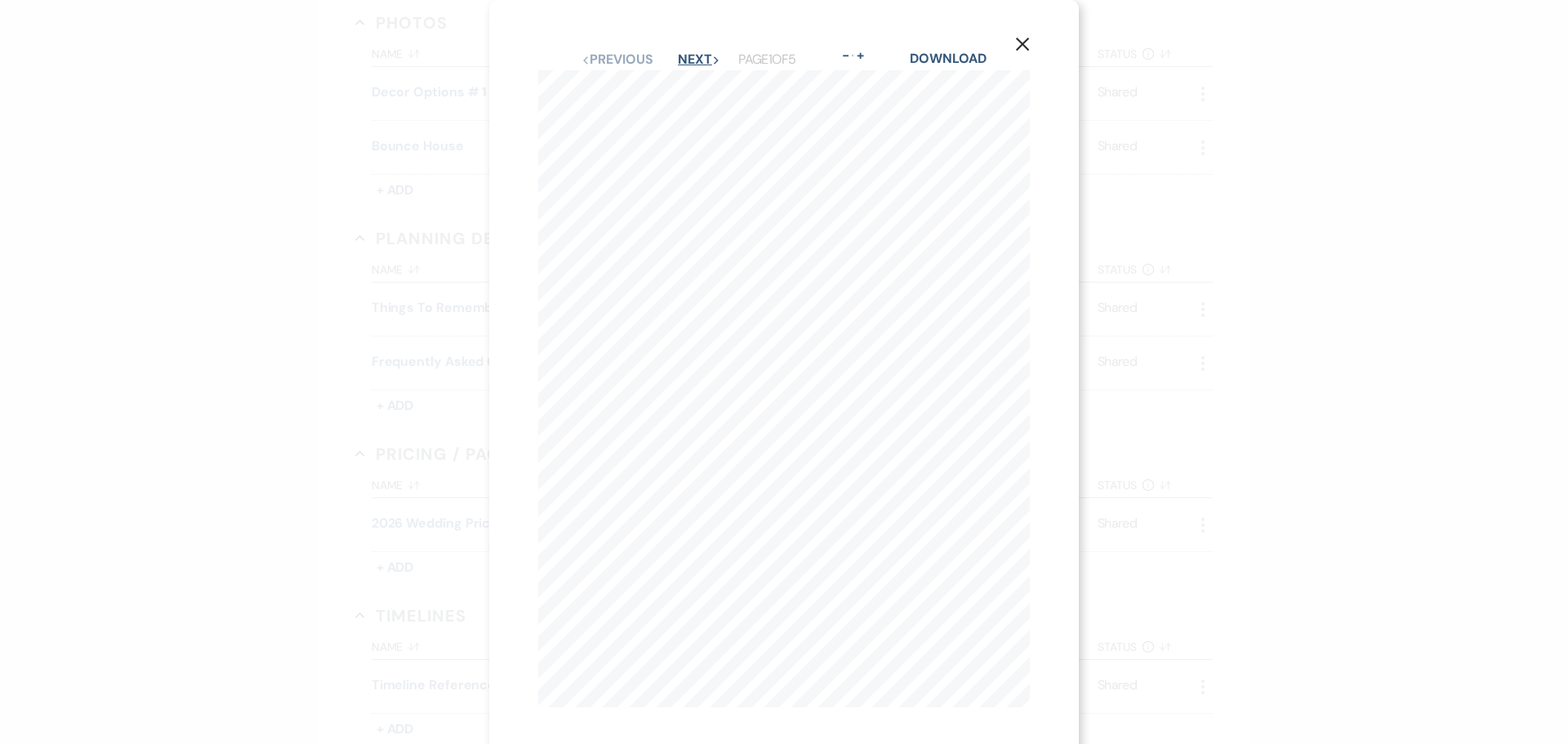 click on "Next  Next" at bounding box center (699, 60) 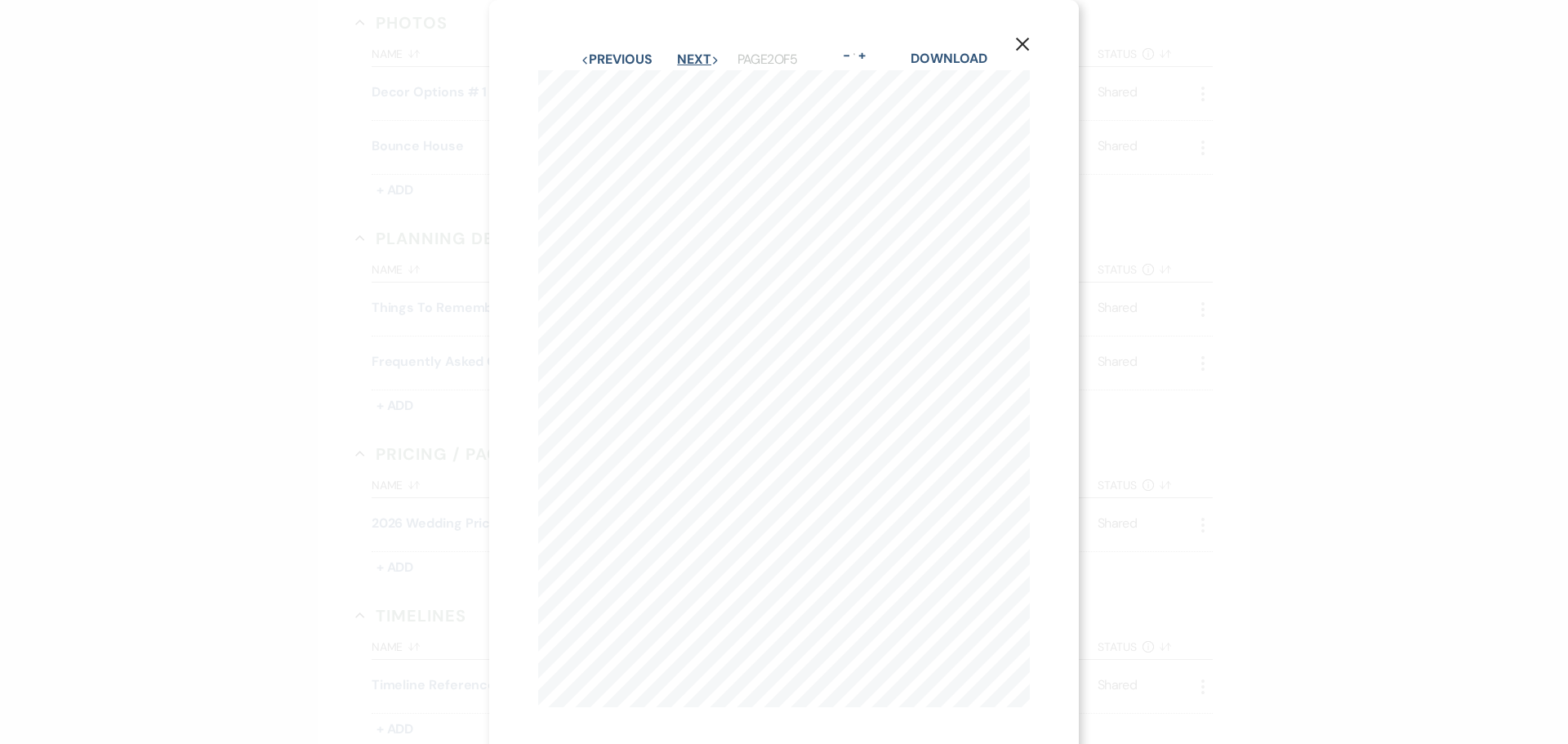 click on "Next  Next" at bounding box center [698, 60] 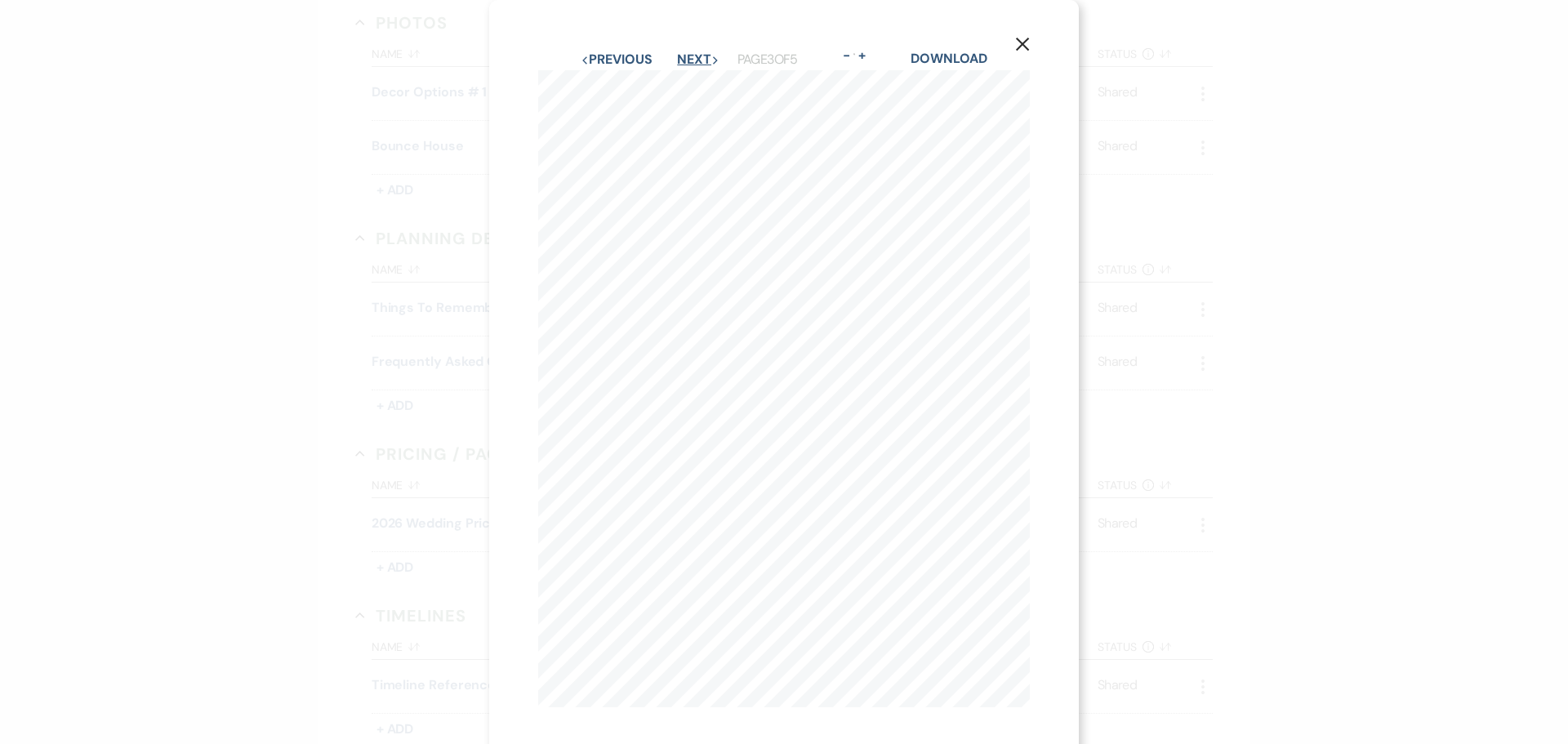 click on "Next  Next" at bounding box center [698, 60] 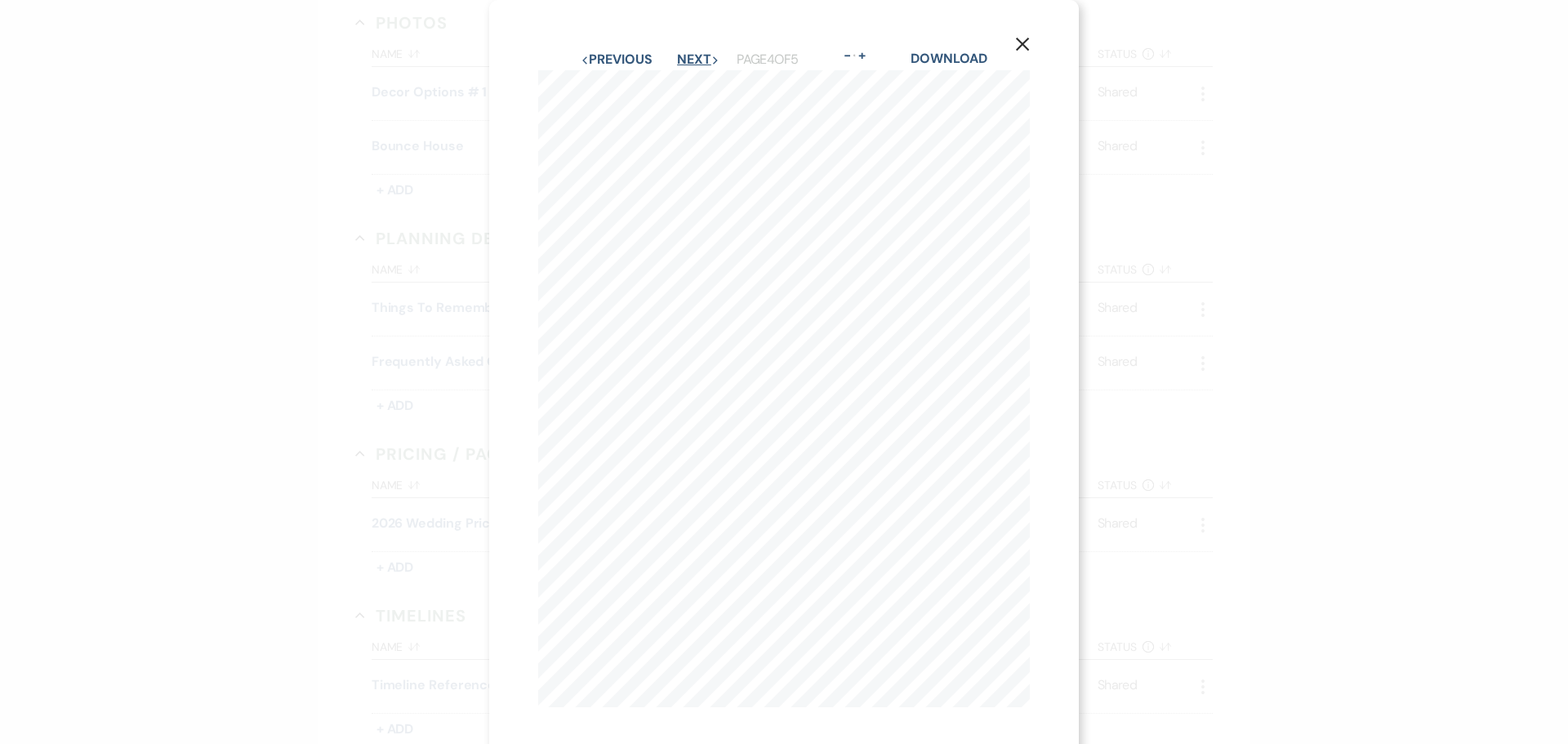 click on "Next  Next" at bounding box center [698, 60] 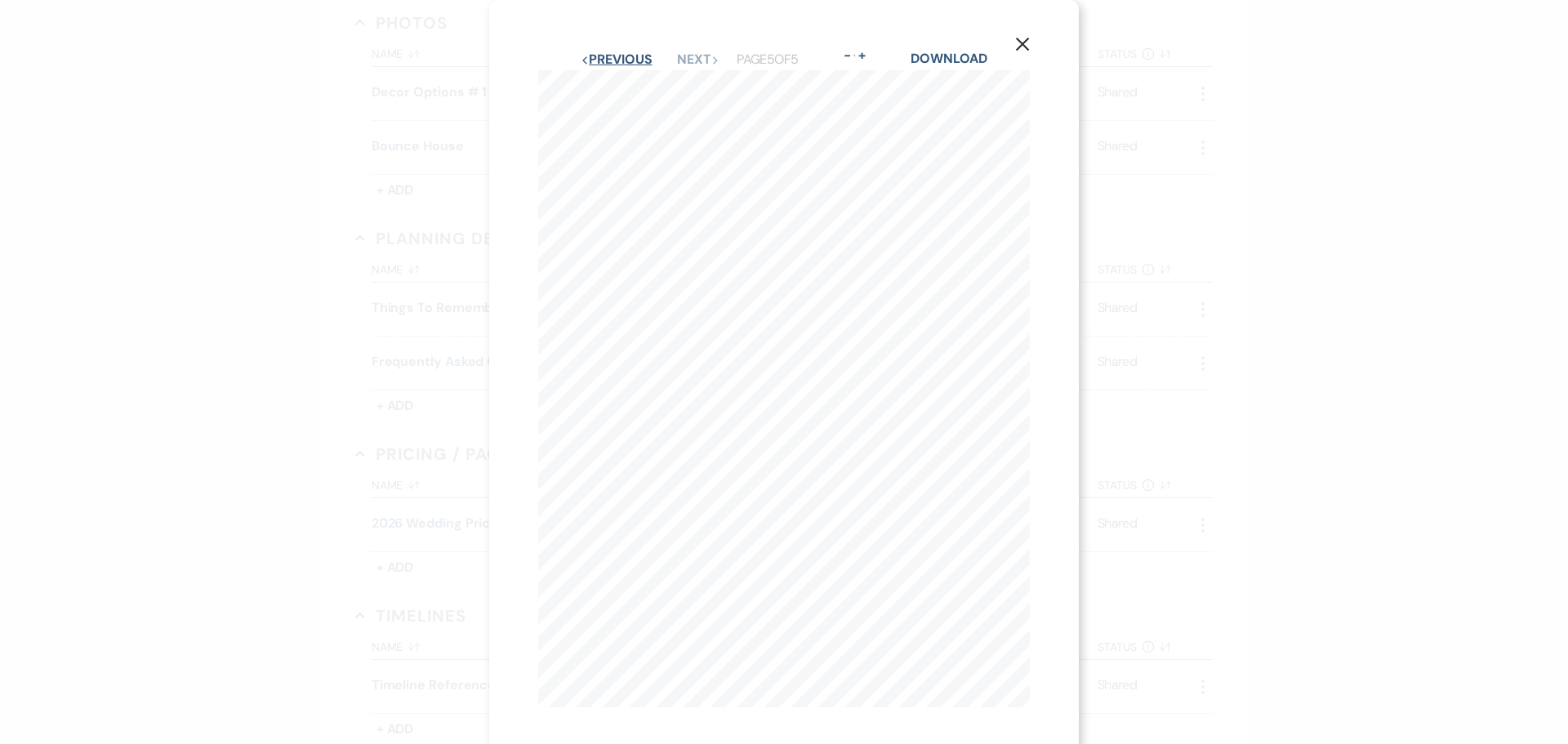 click on "Previous  Previous" at bounding box center [616, 60] 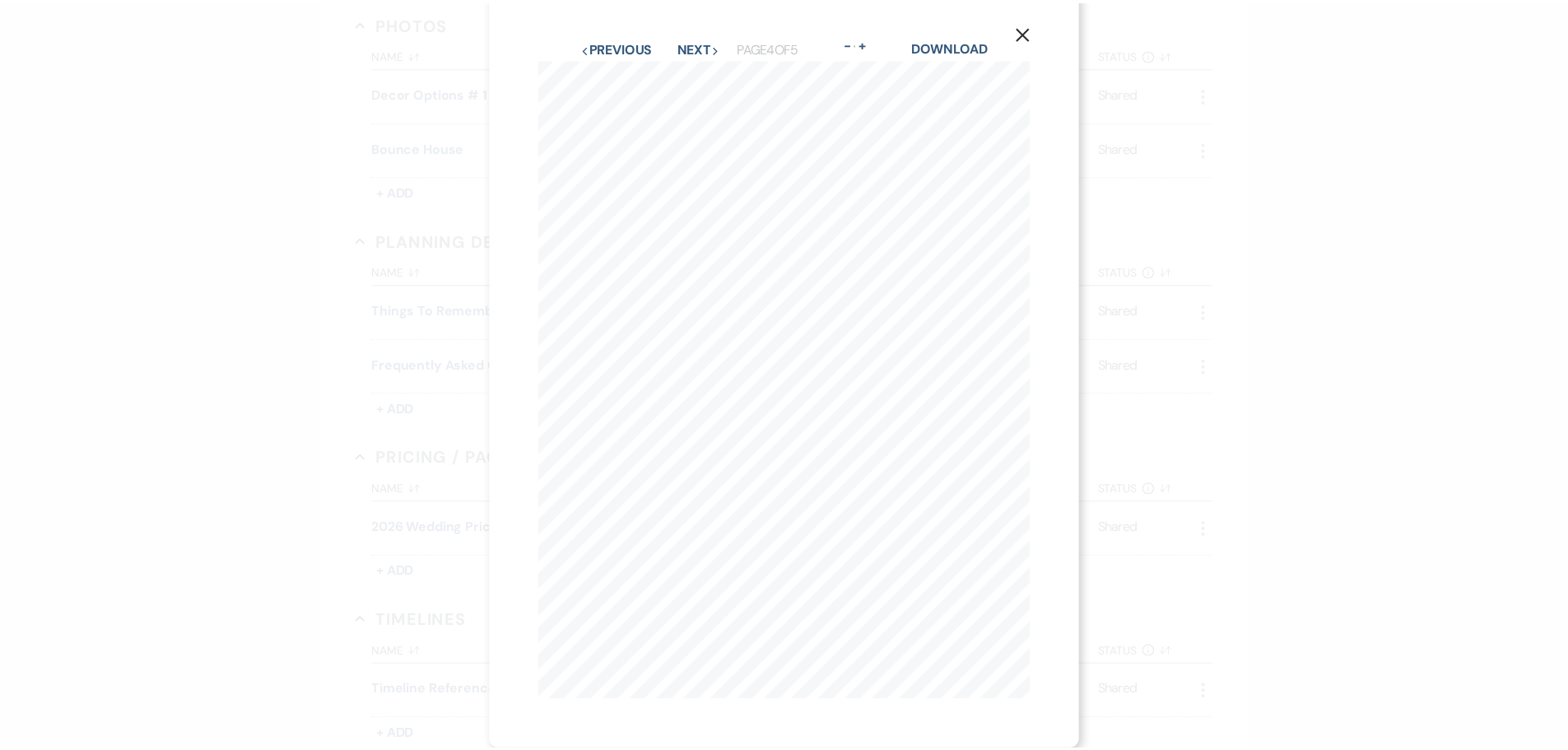 scroll, scrollTop: 25, scrollLeft: 0, axis: vertical 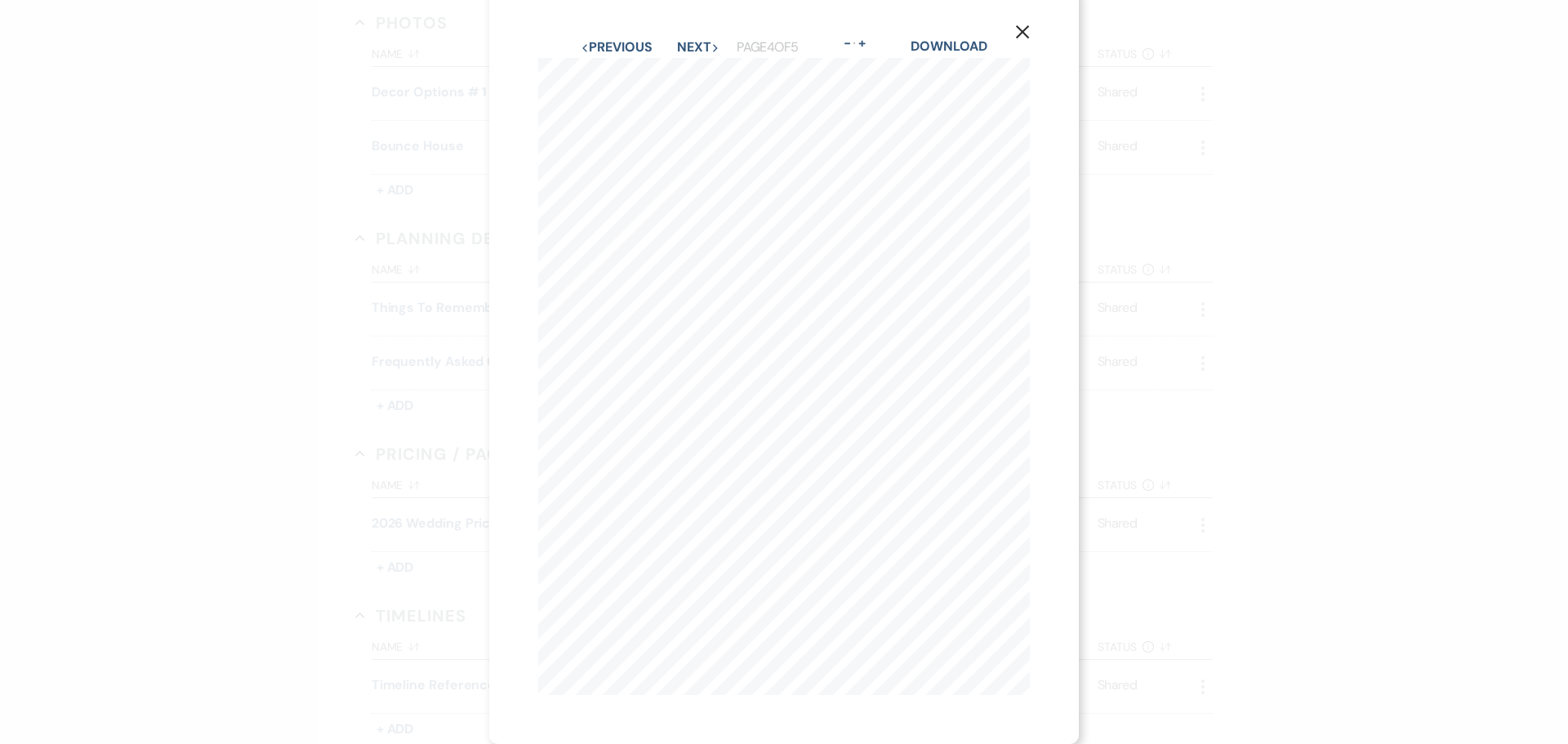 click on "X" 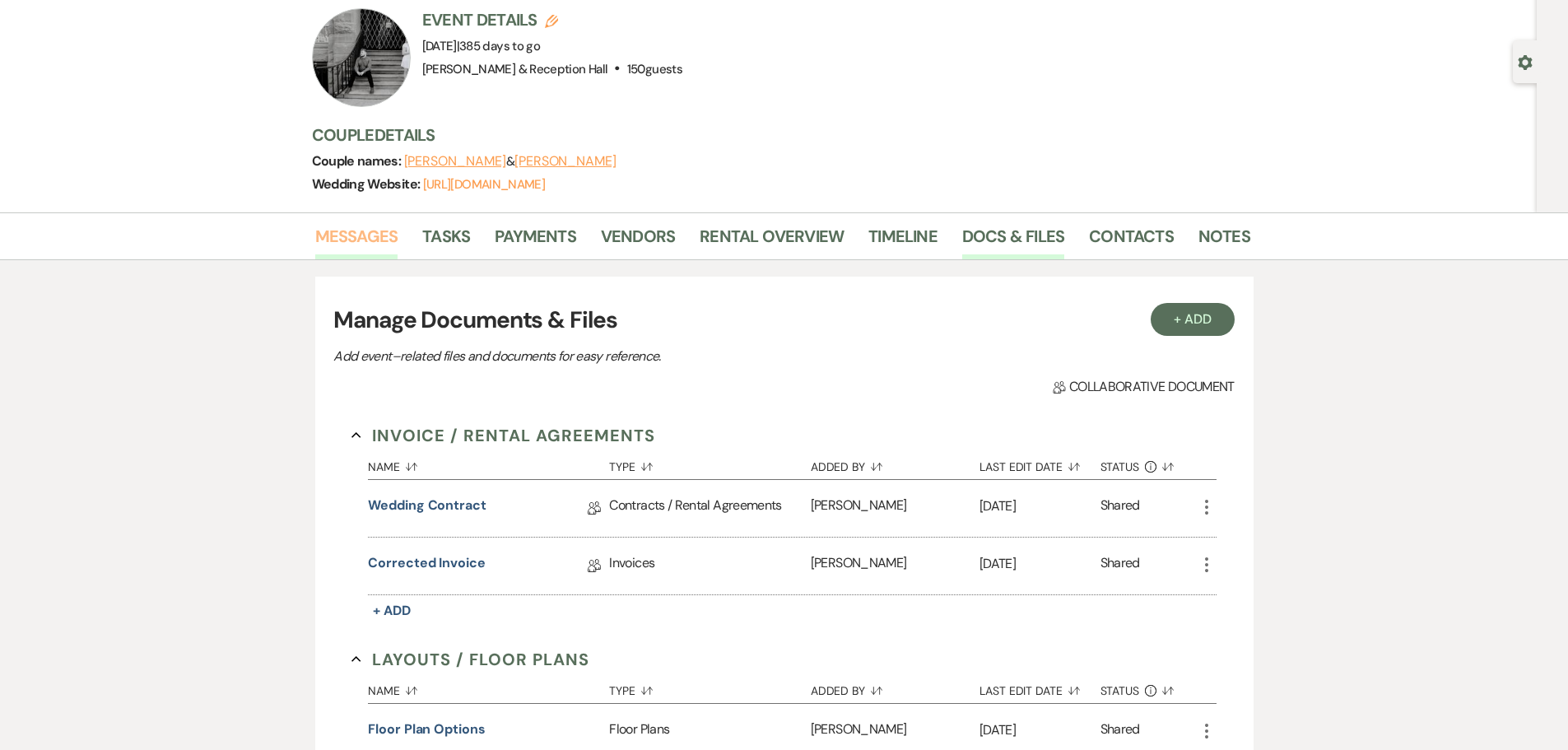 scroll, scrollTop: 82, scrollLeft: 0, axis: vertical 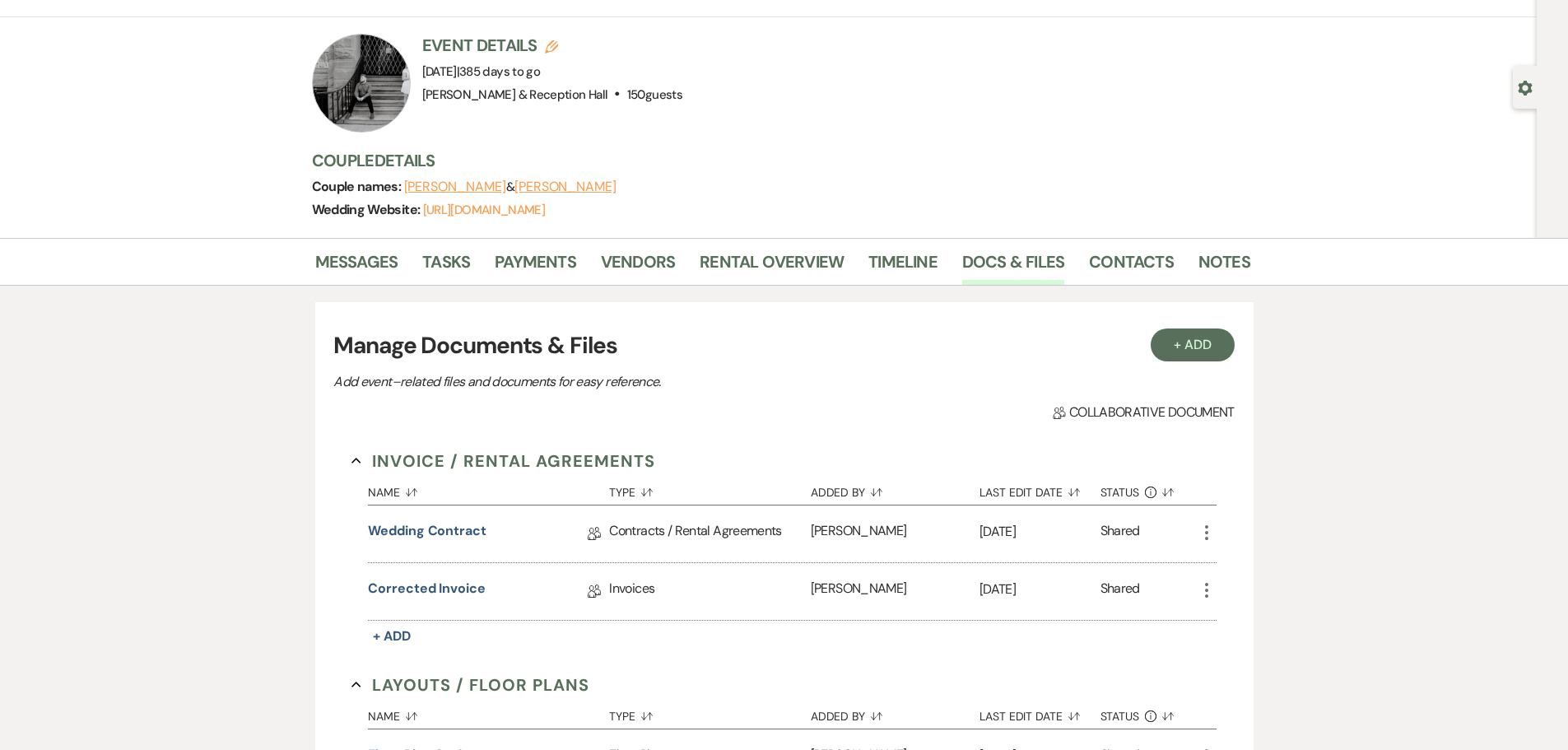 click on "Messages" at bounding box center [369, 265] 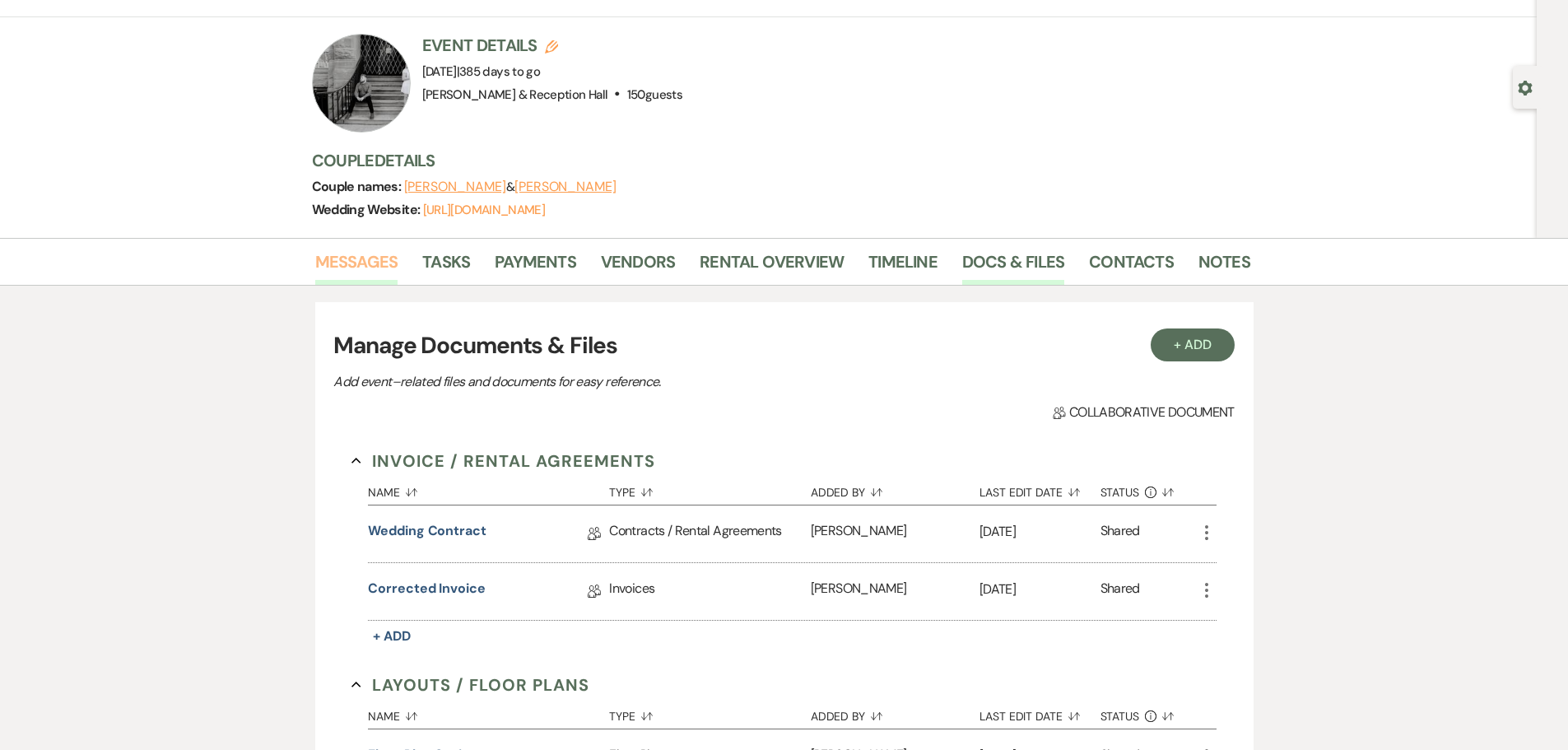 click on "Messages" at bounding box center (356, 267) 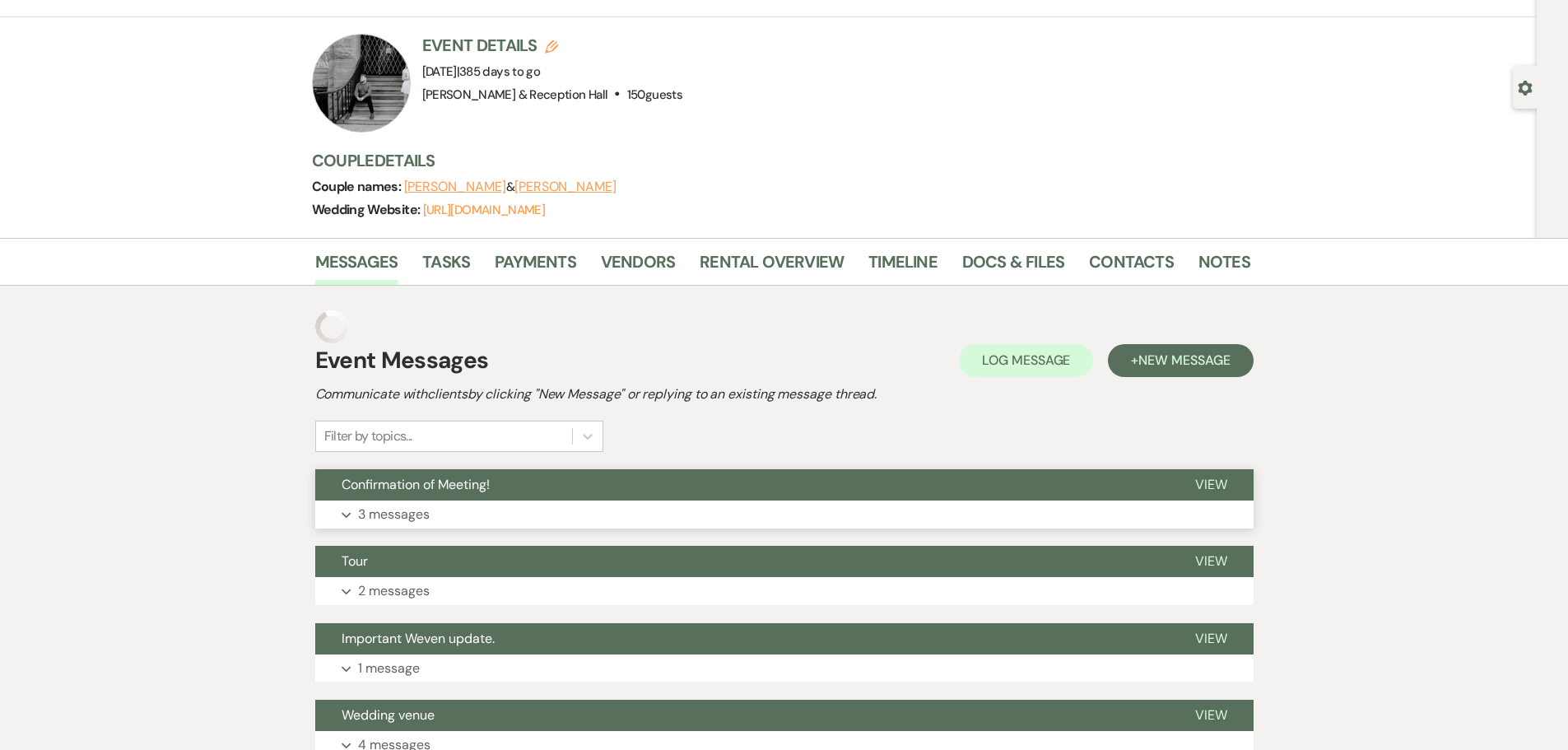 click on "Expand 3 messages" at bounding box center [784, 515] 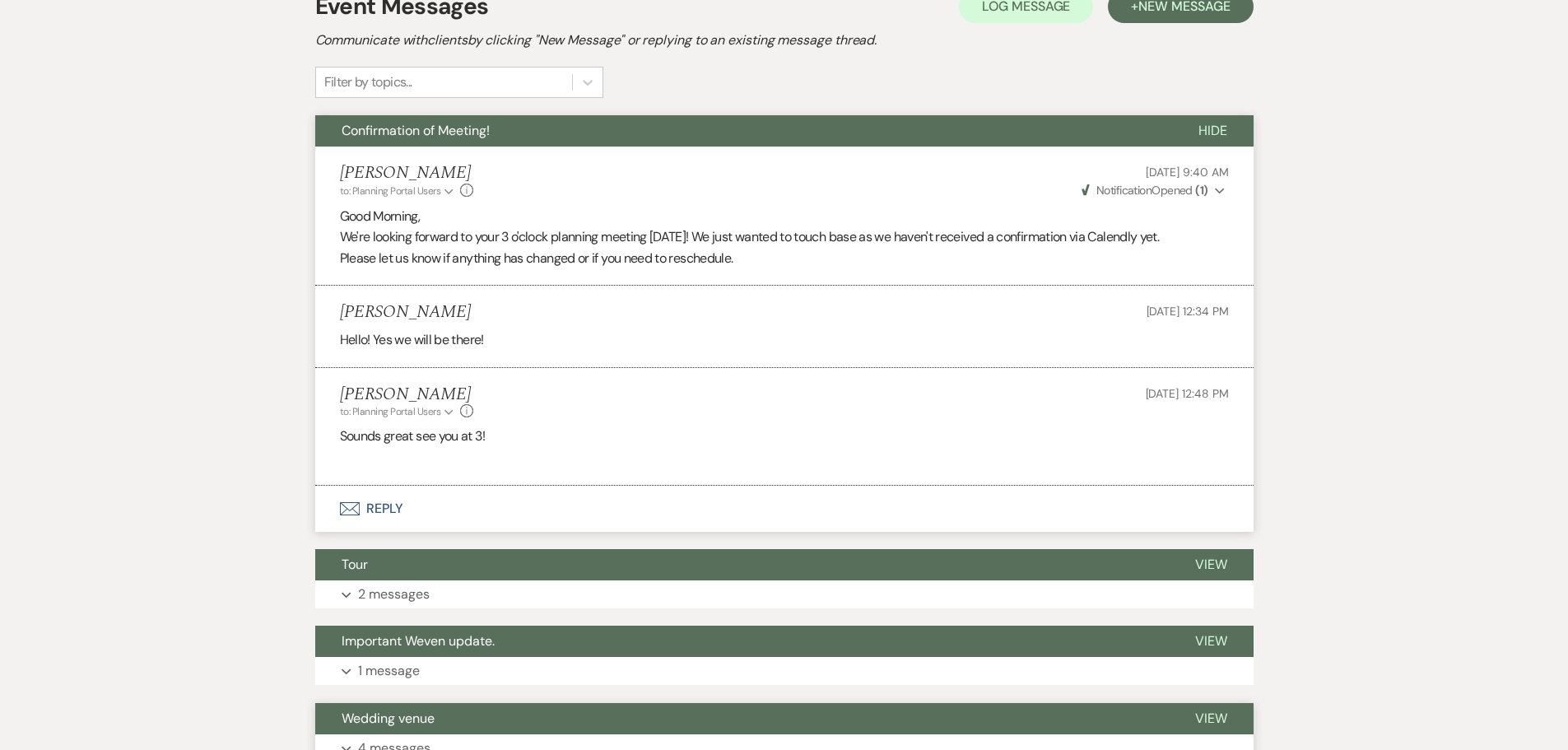 scroll, scrollTop: 543, scrollLeft: 0, axis: vertical 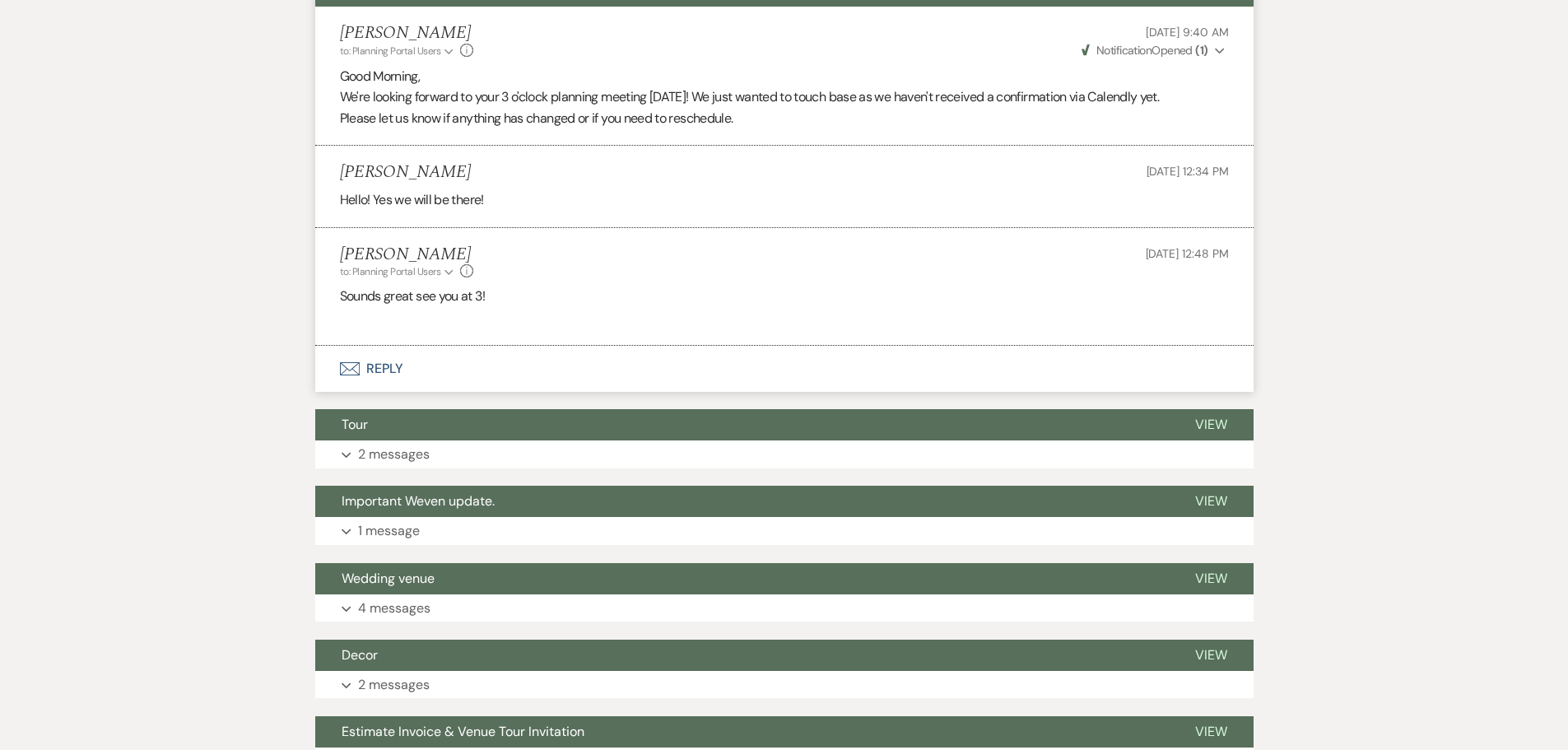 click on "Envelope Reply" at bounding box center [784, 369] 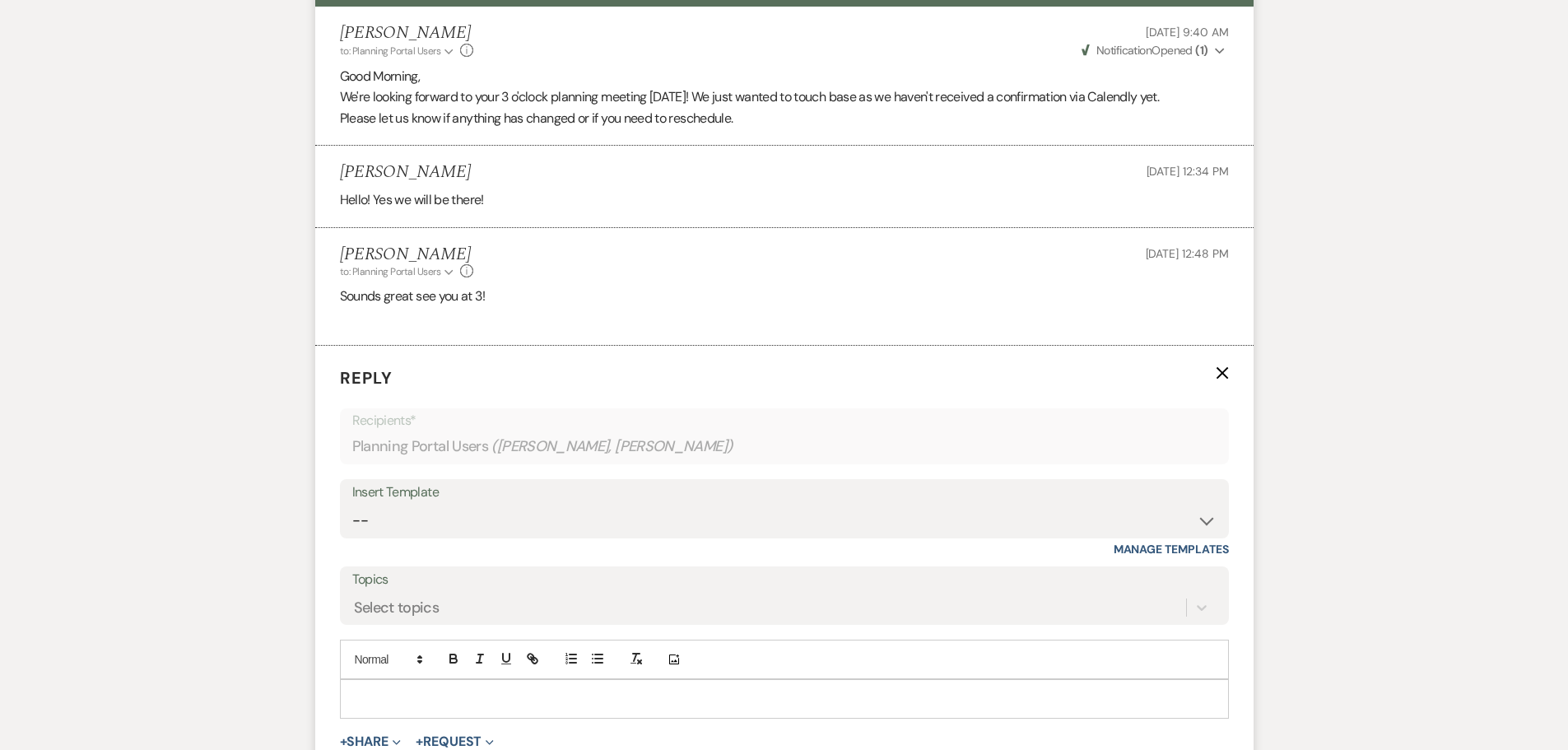 scroll, scrollTop: 758, scrollLeft: 0, axis: vertical 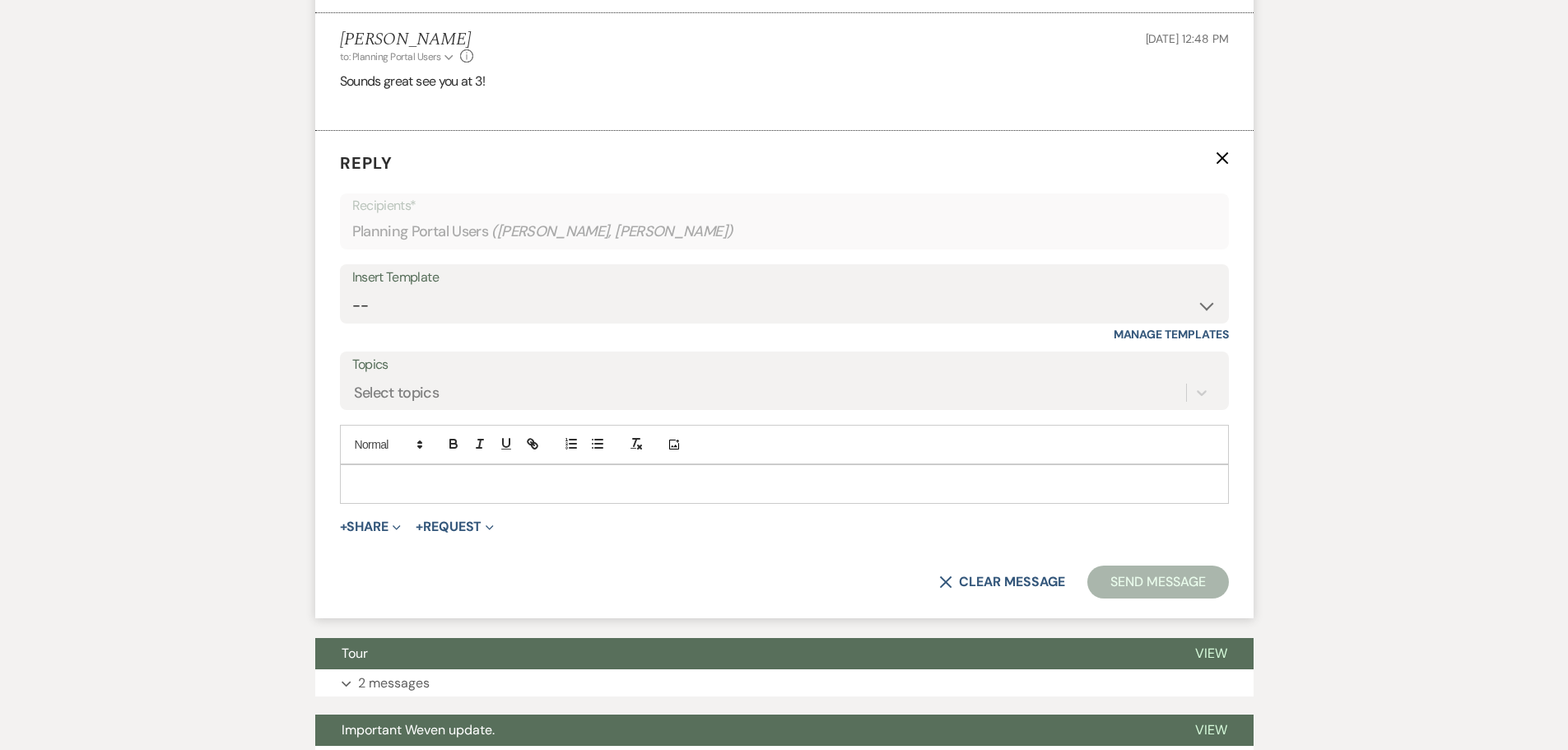 click at bounding box center (784, 484) 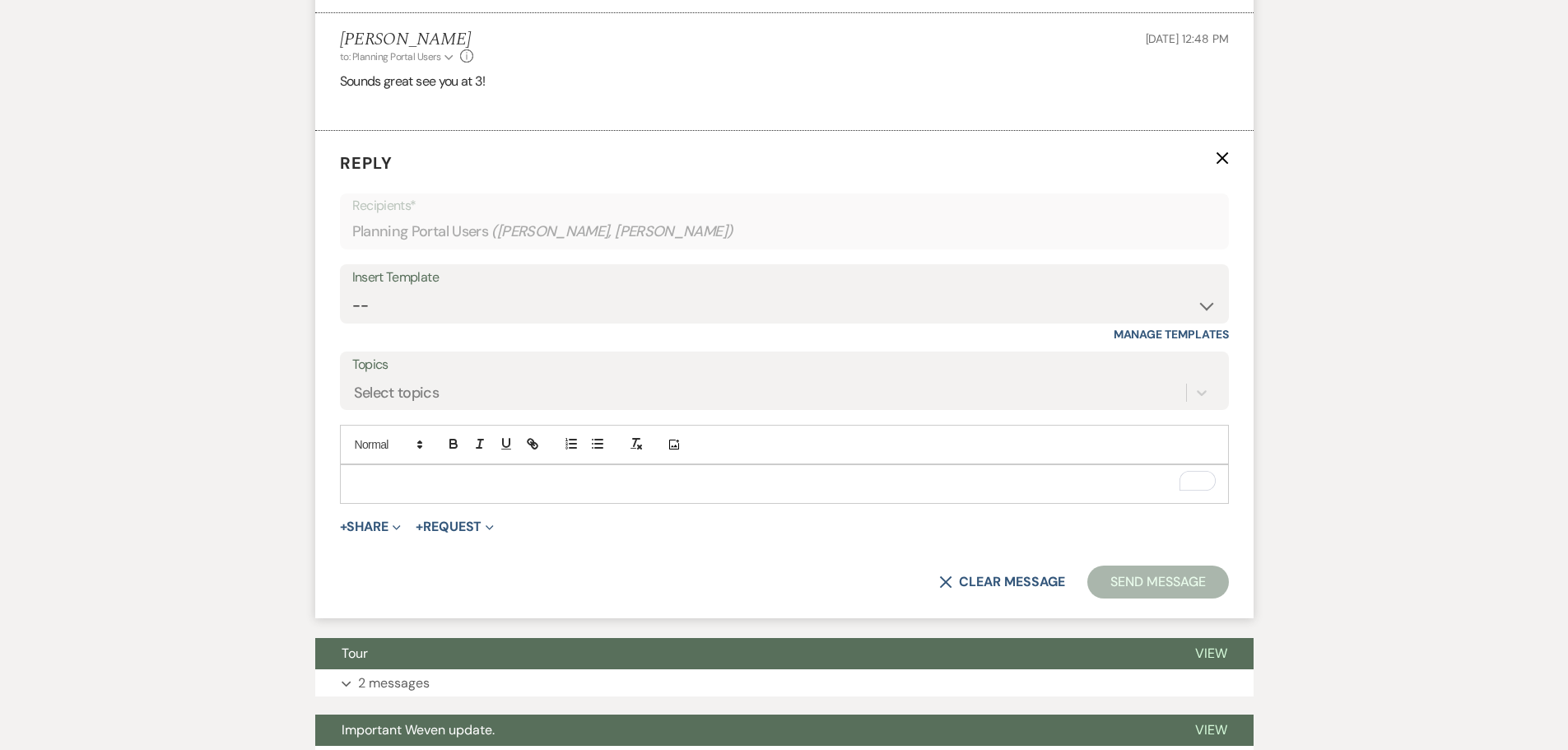 type 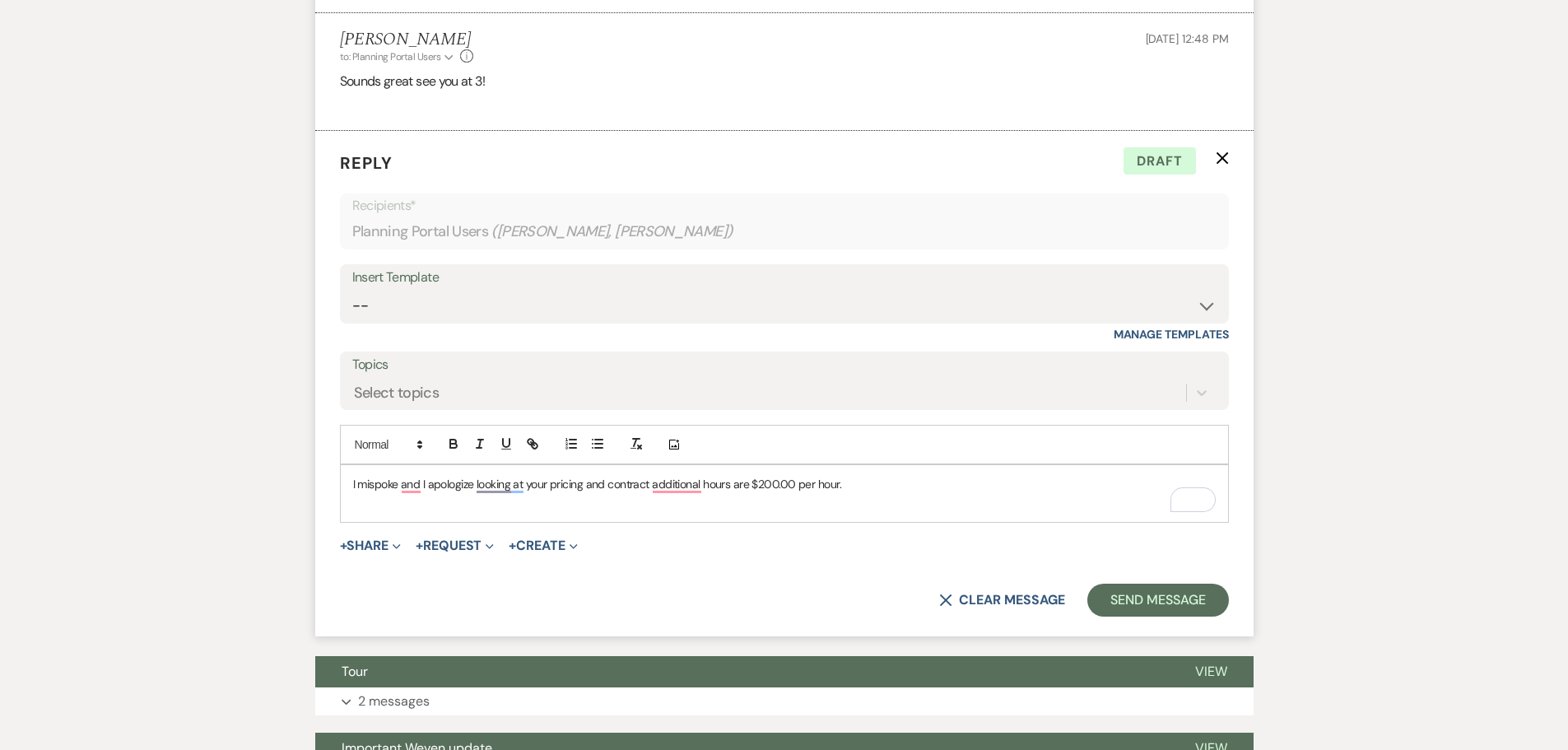 click at bounding box center (784, 502) 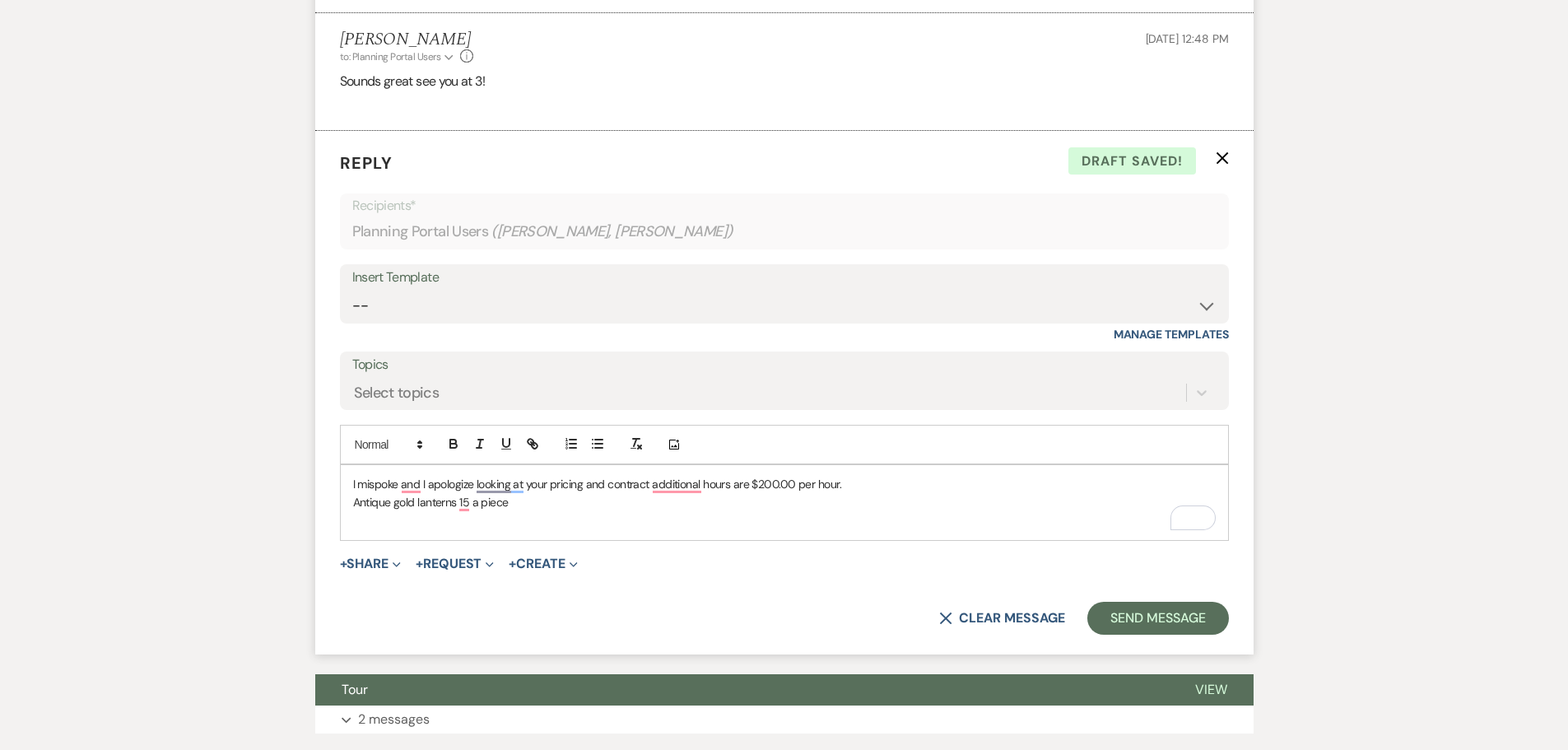 click on "Antique gold lanterns 15 a piece" at bounding box center (784, 502) 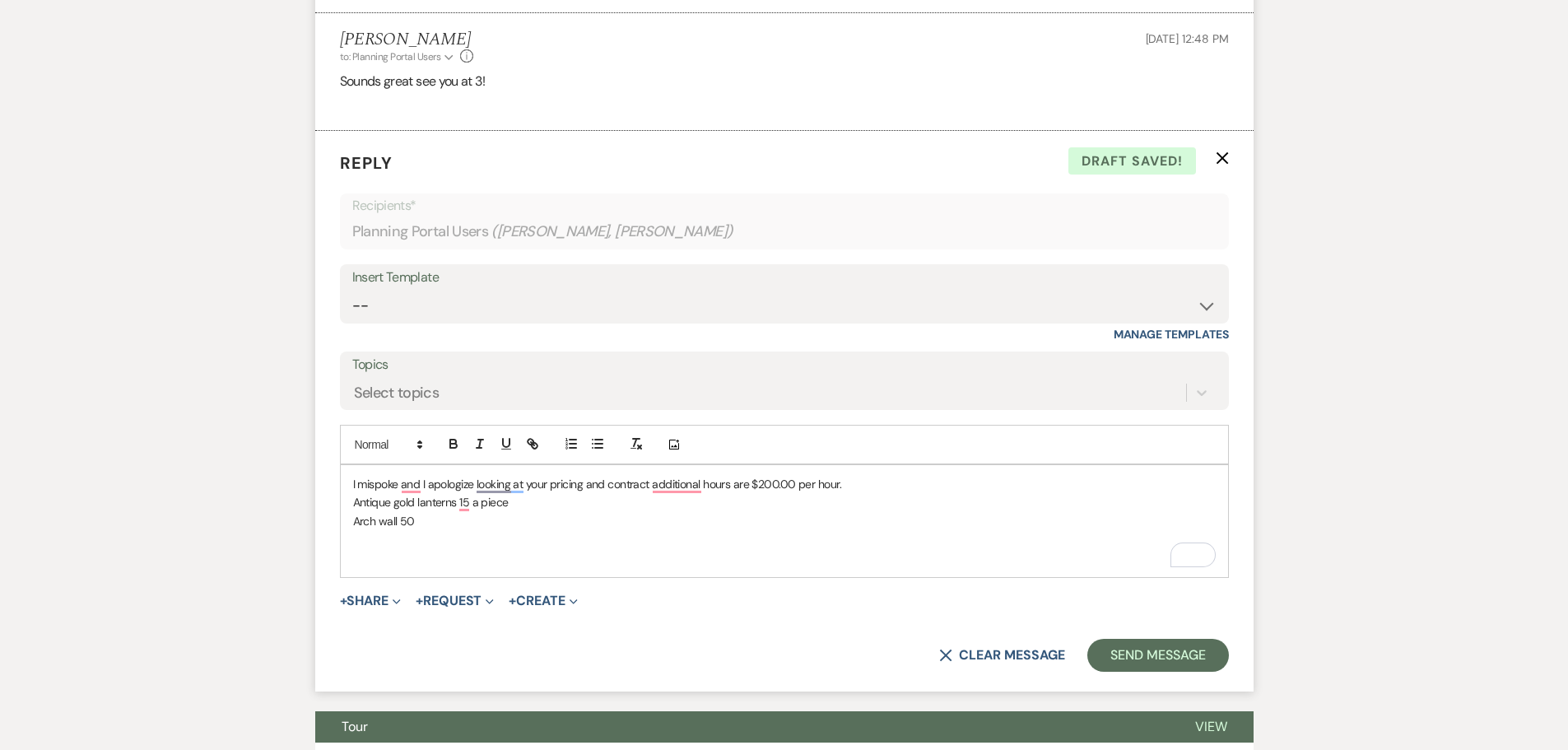 click at bounding box center (784, 539) 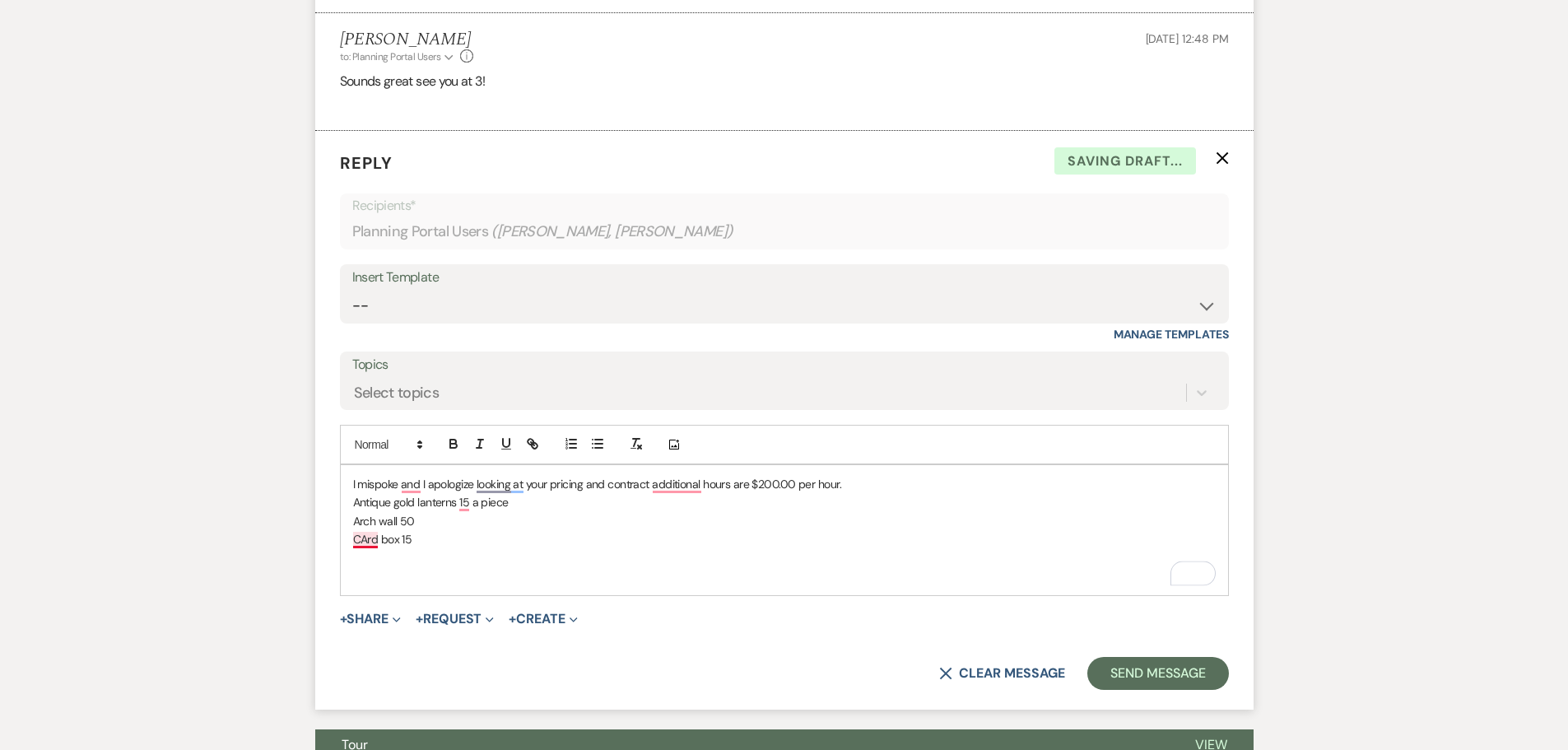 click on "CArd box 15" at bounding box center (784, 539) 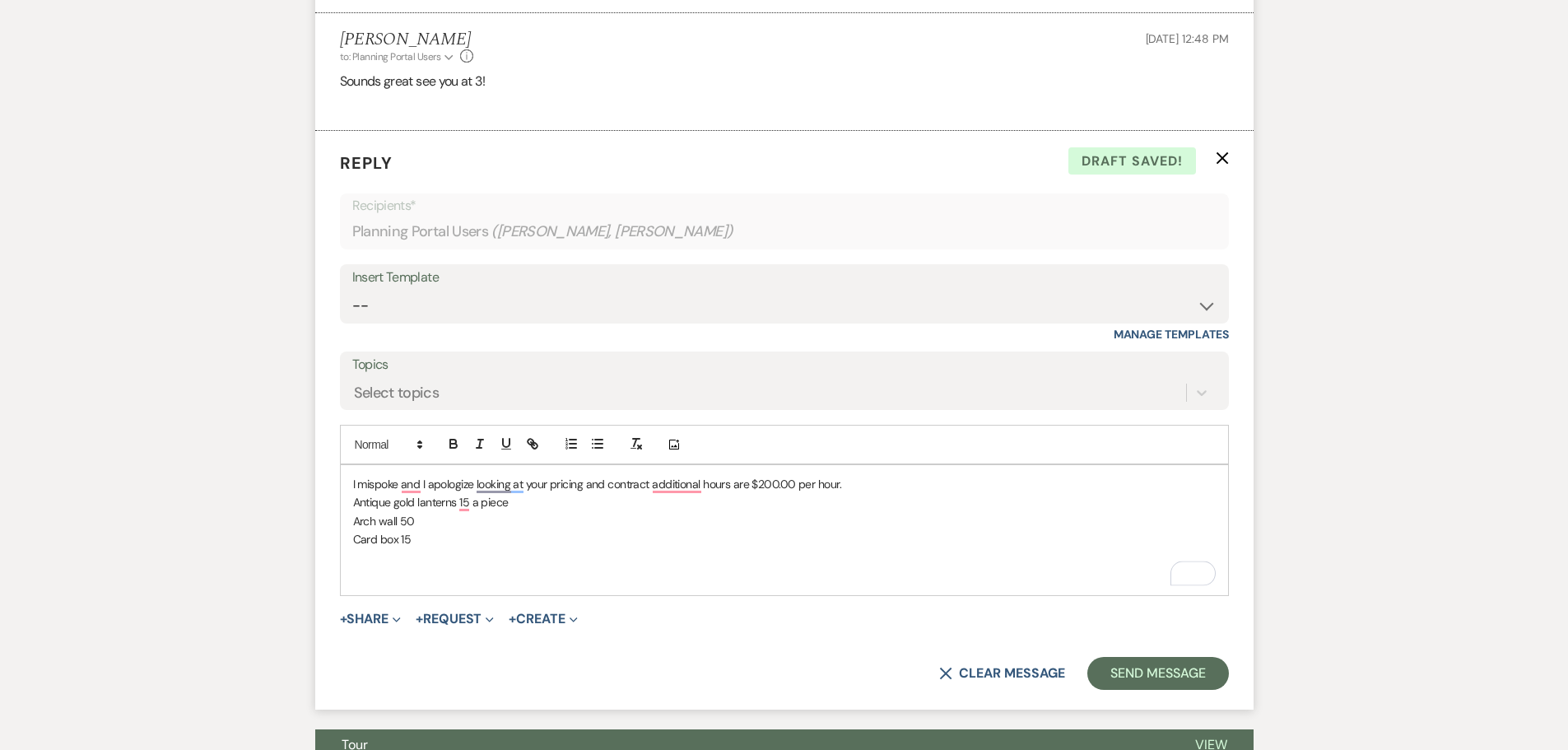 click at bounding box center (784, 558) 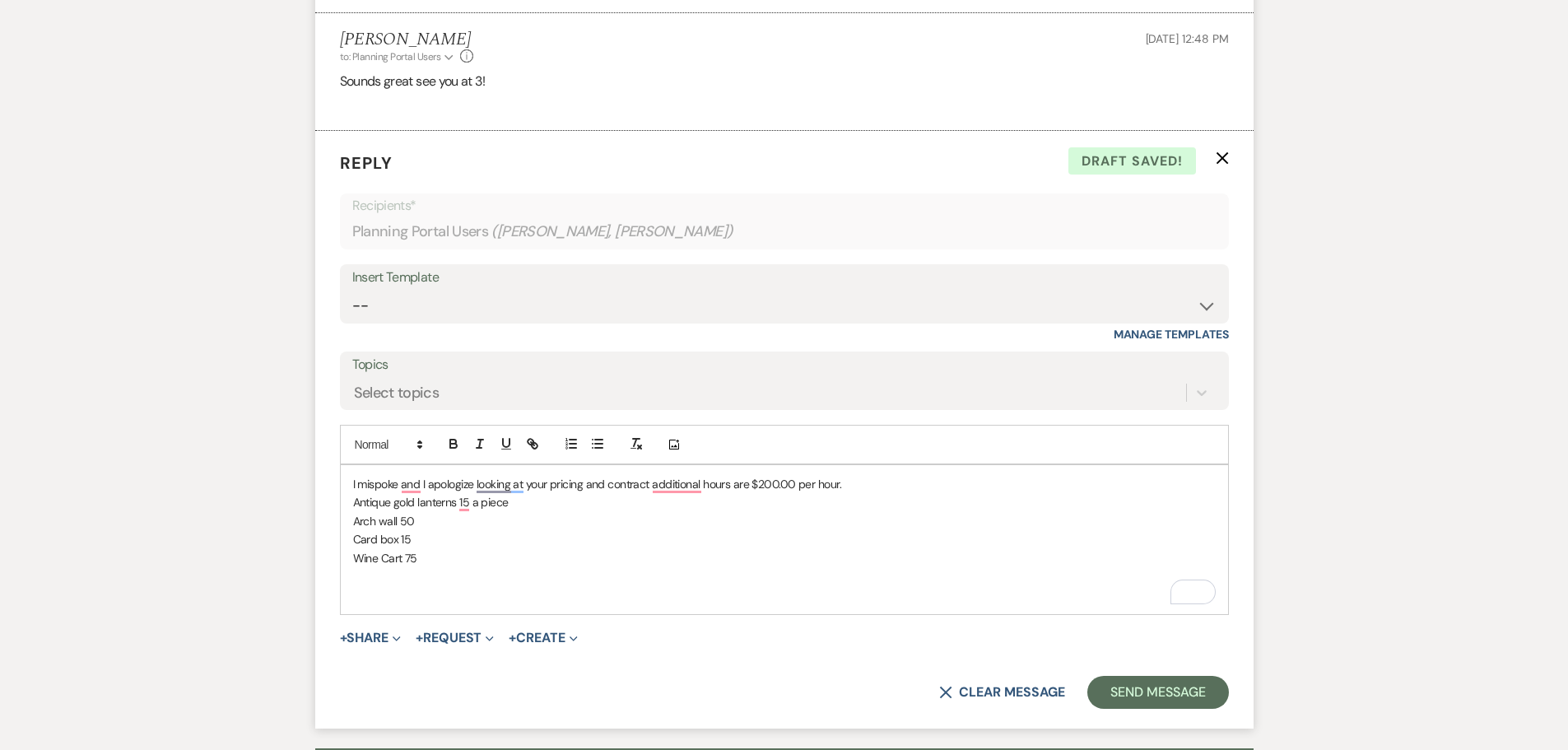 click at bounding box center (784, 594) 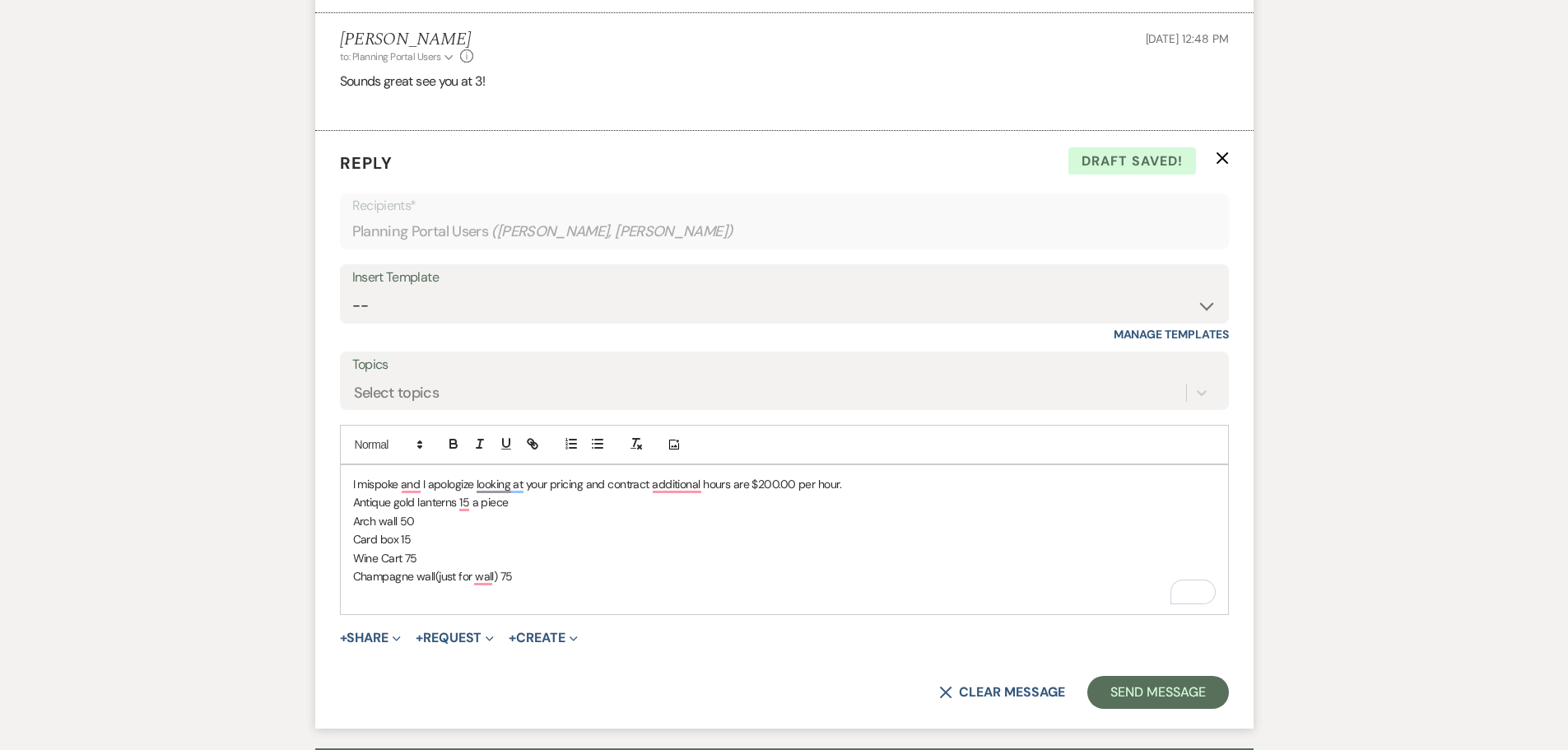 click at bounding box center [784, 594] 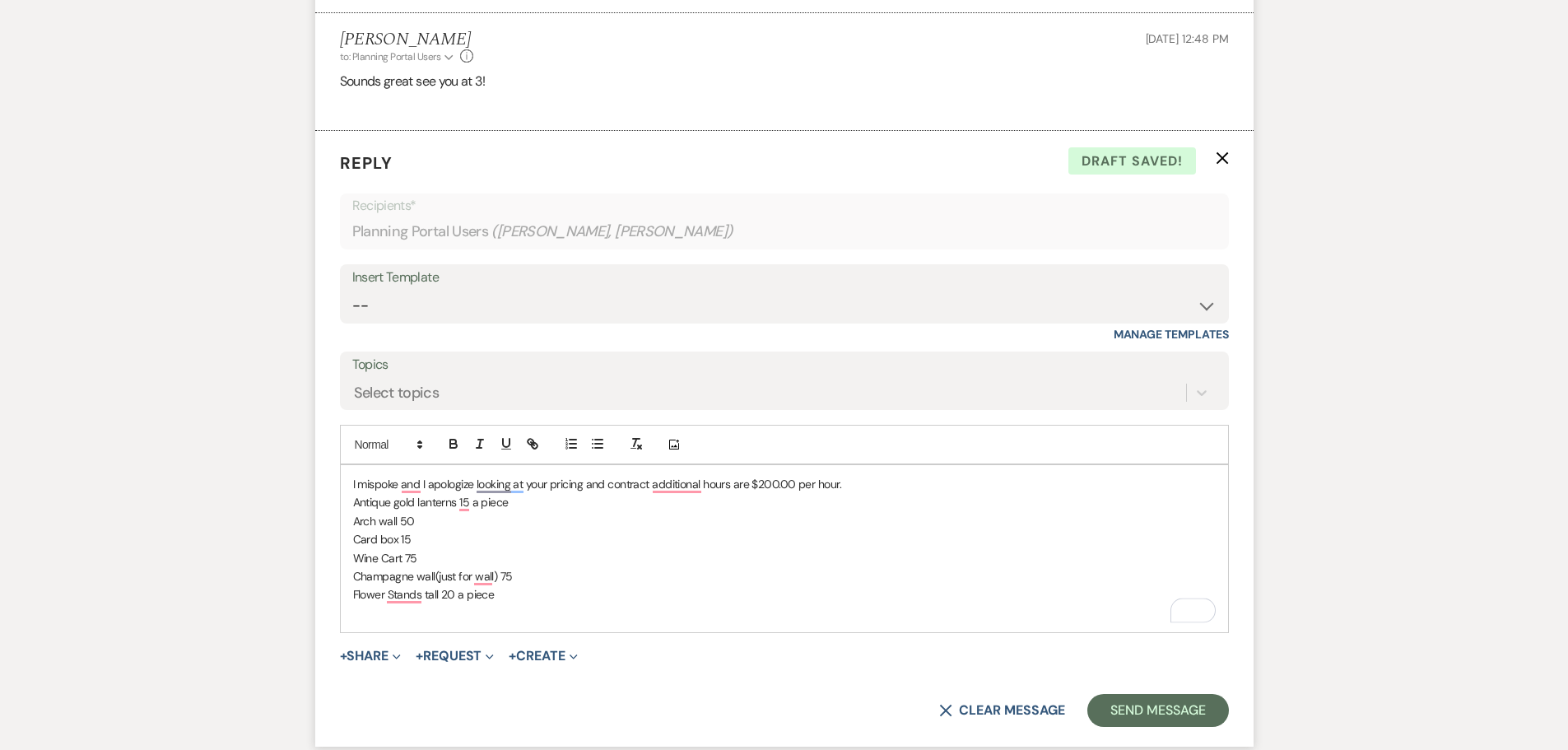 click at bounding box center (784, 613) 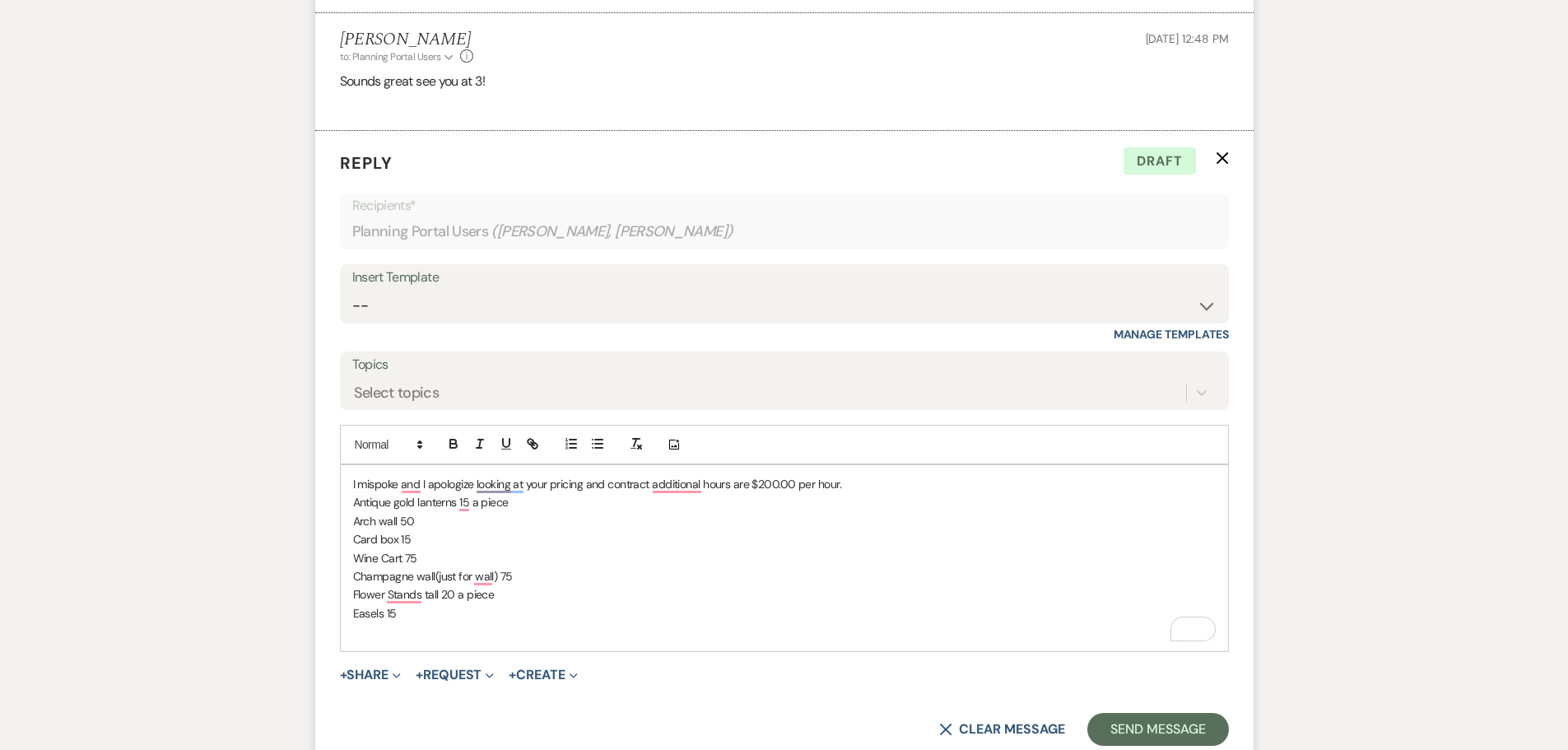 click on "Easels 15" at bounding box center [784, 613] 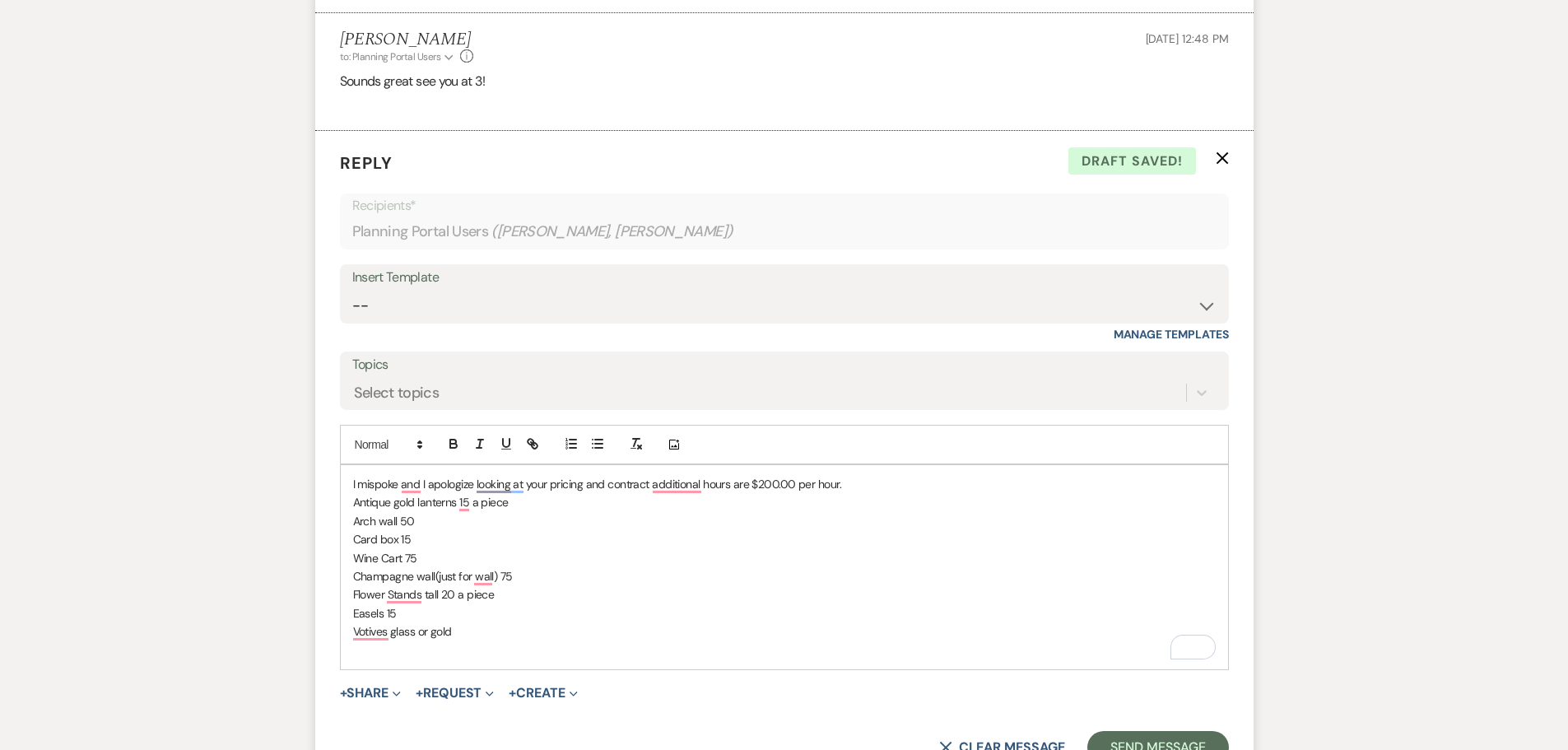 click on "Votives glass or gold" at bounding box center (784, 631) 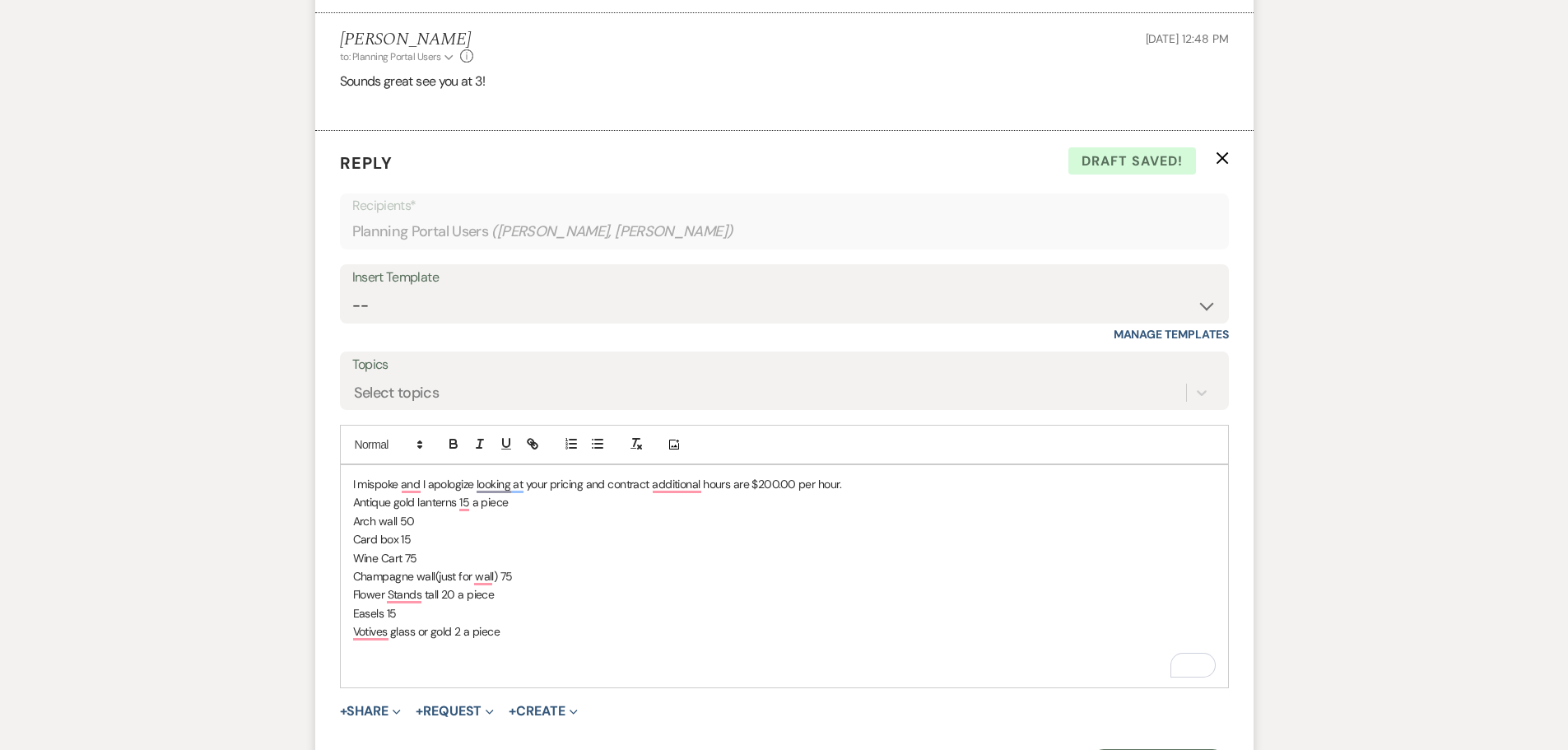 click at bounding box center [784, 650] 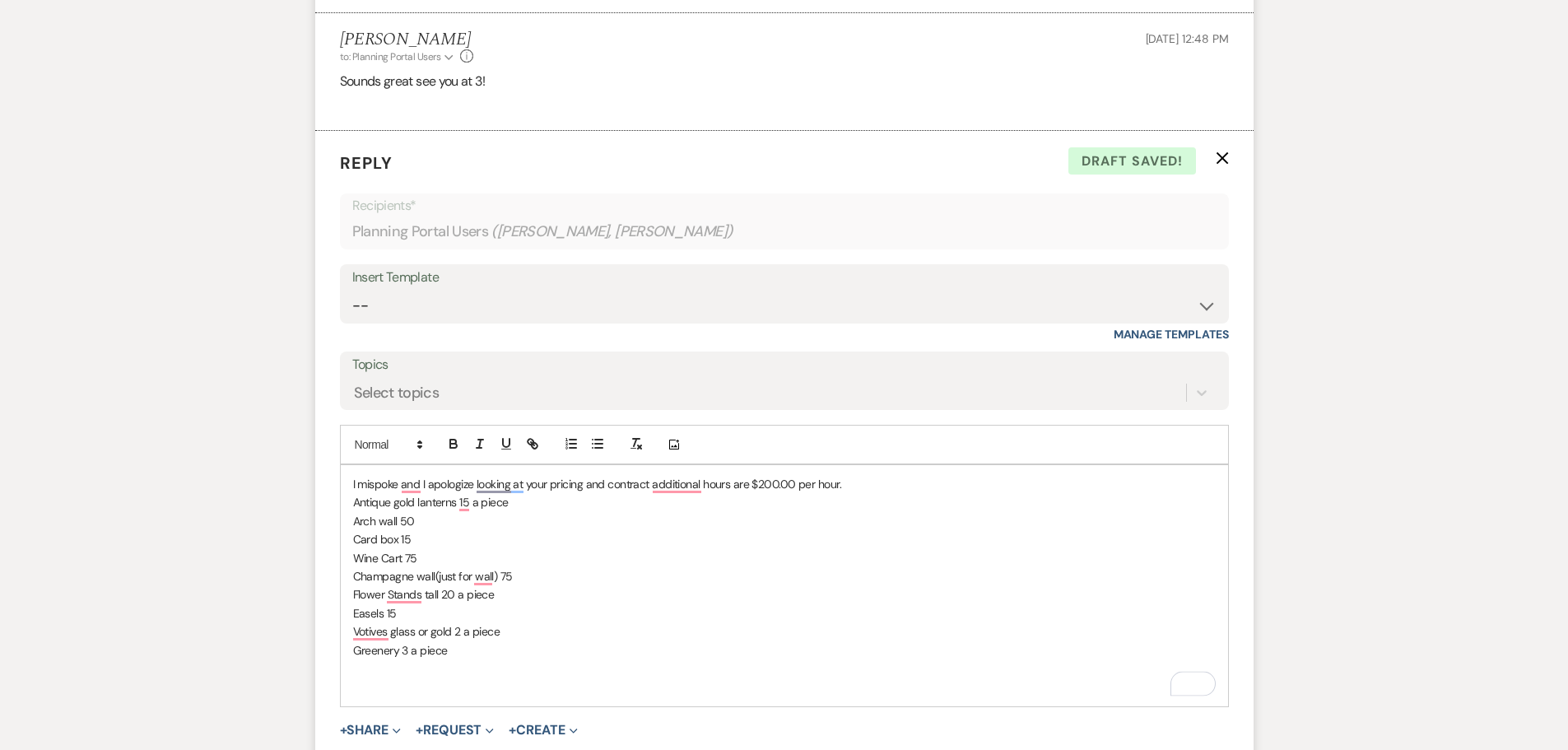 click at bounding box center [784, 687] 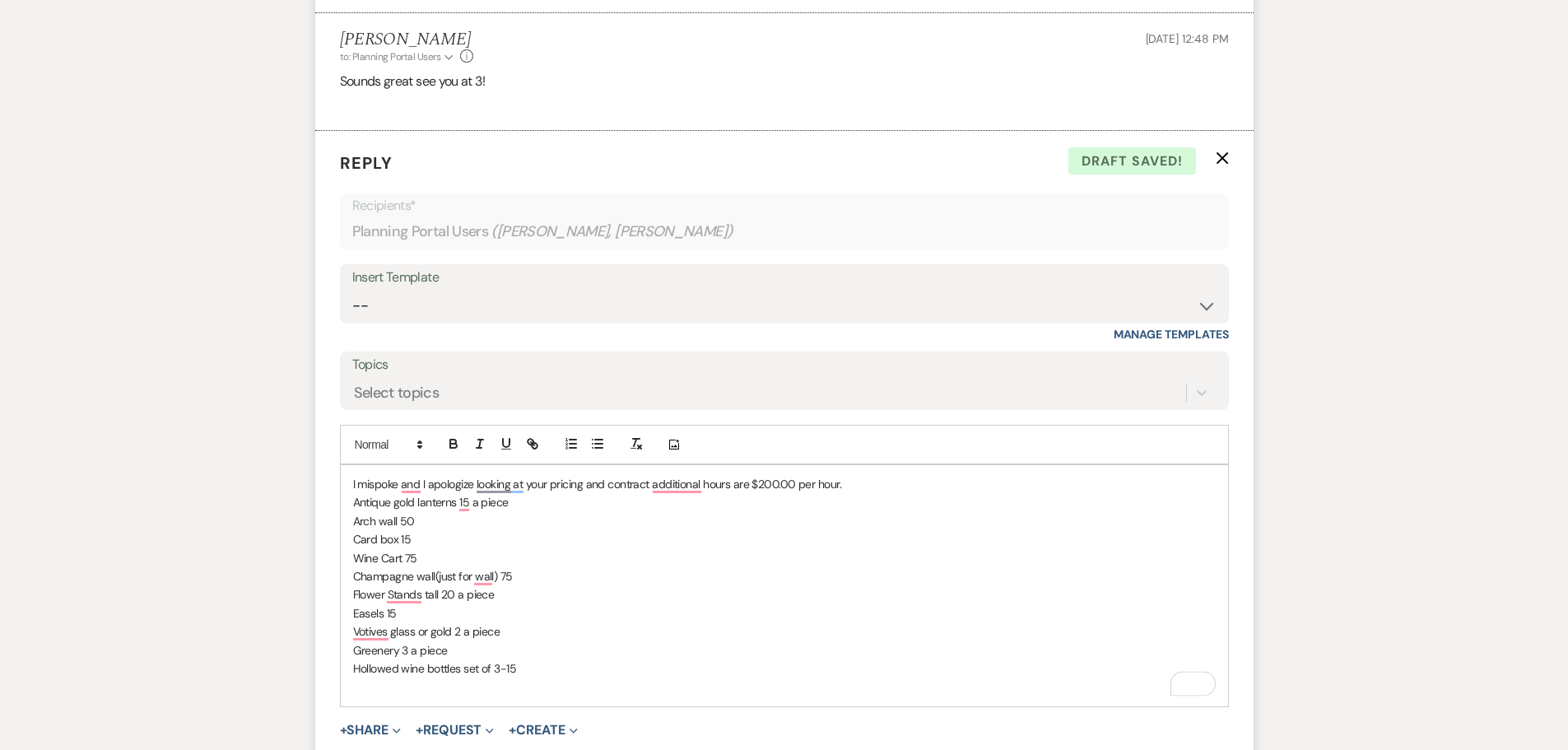 click at bounding box center (784, 687) 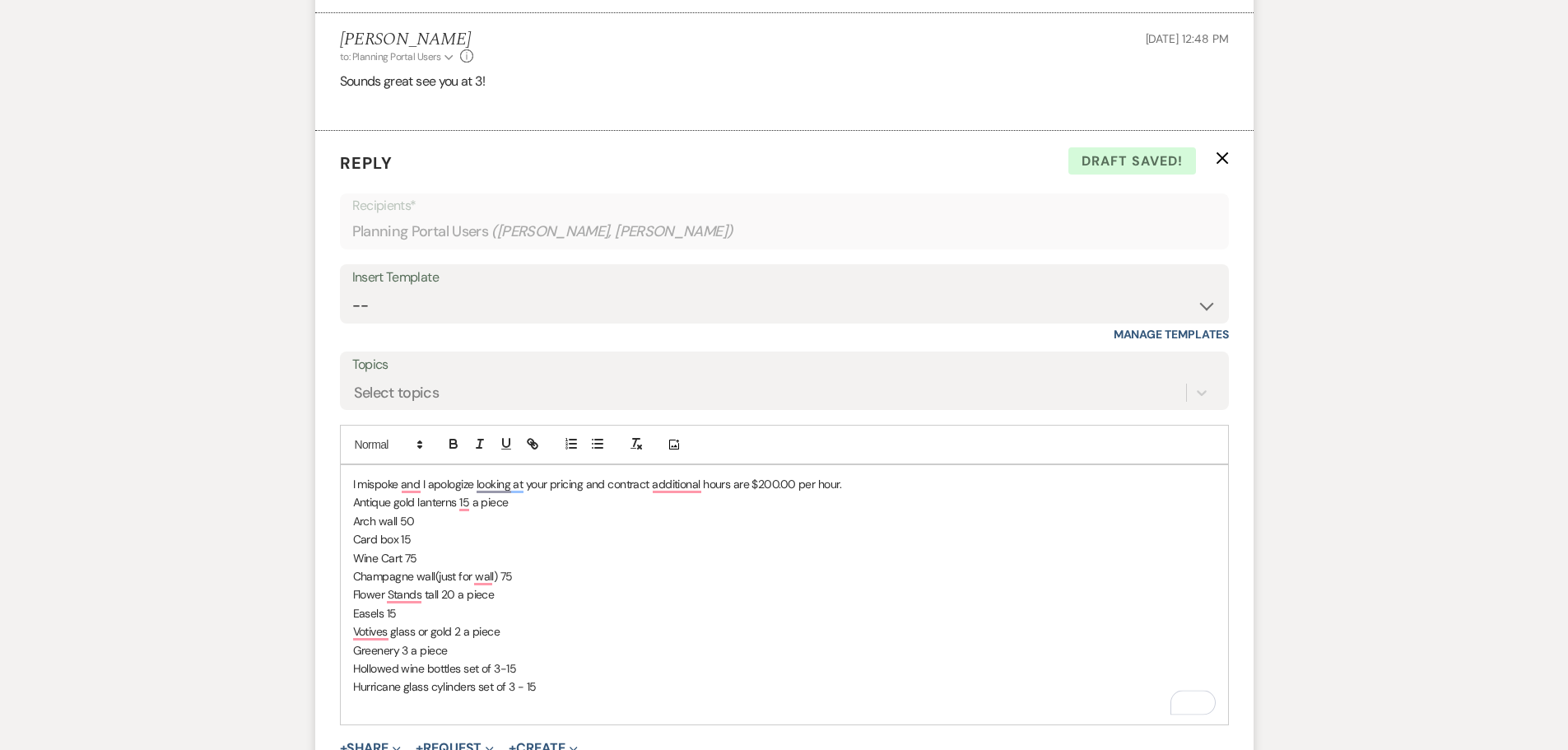 click at bounding box center (784, 706) 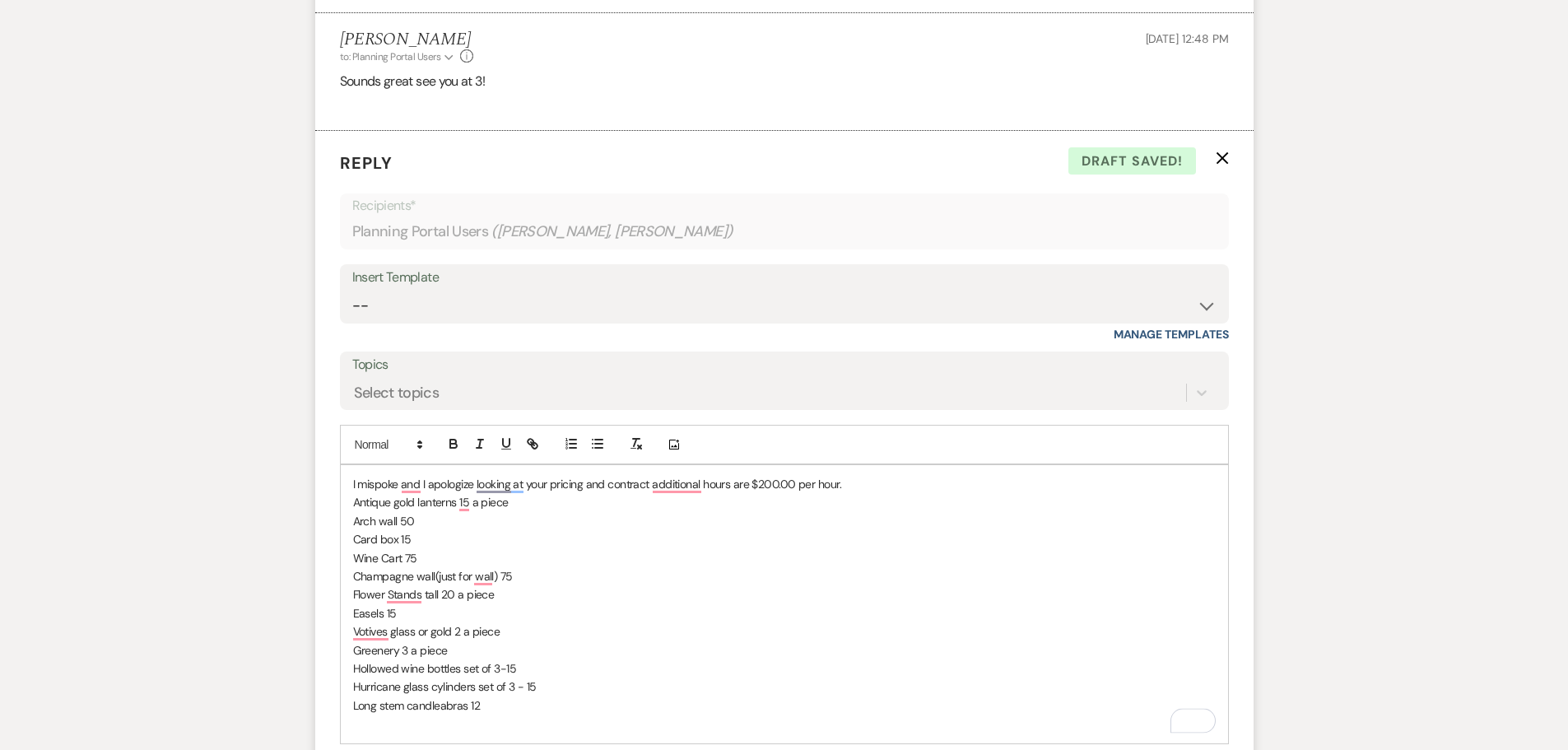 click on "Long stem candleabras 12" at bounding box center [784, 706] 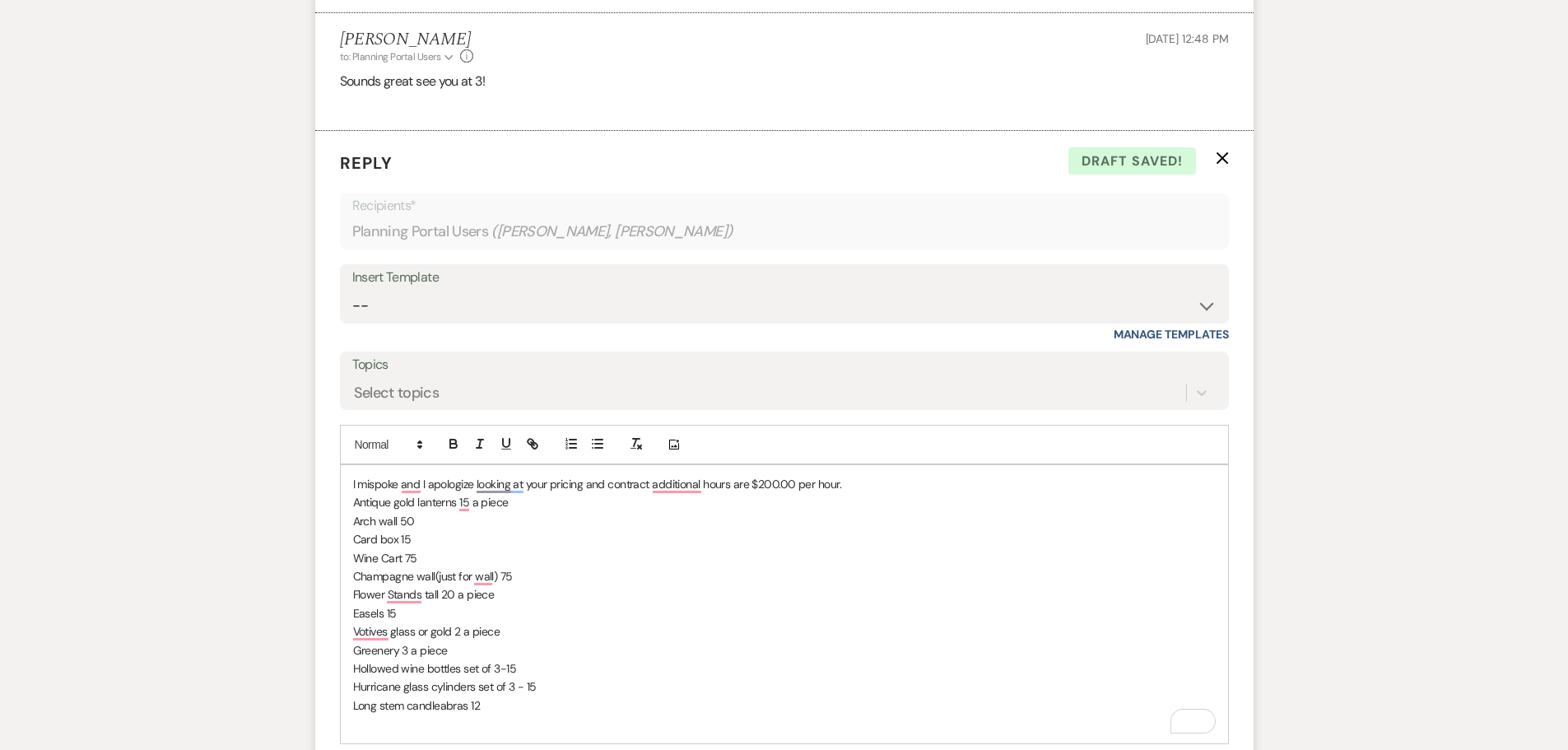 click at bounding box center (784, 724) 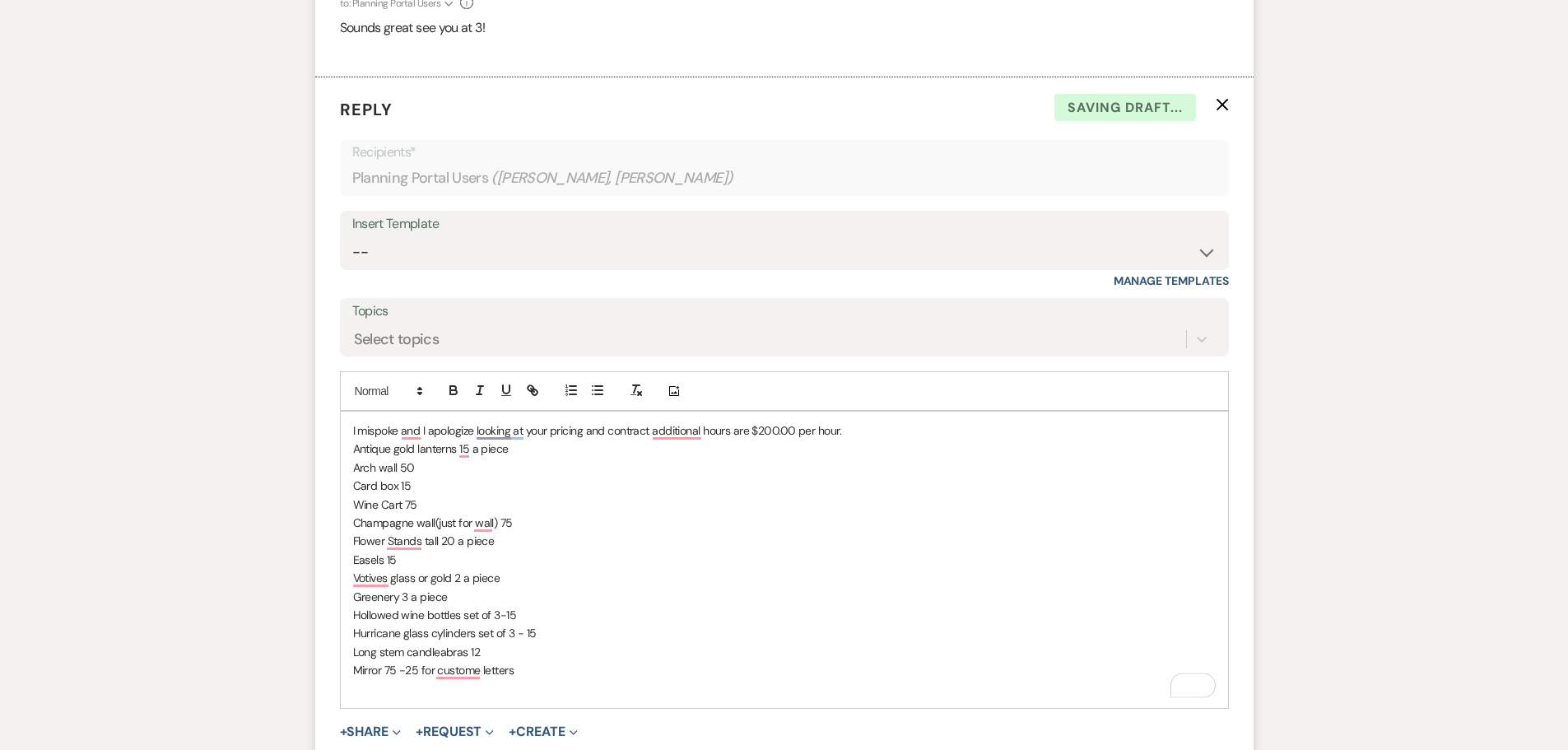 scroll, scrollTop: 841, scrollLeft: 0, axis: vertical 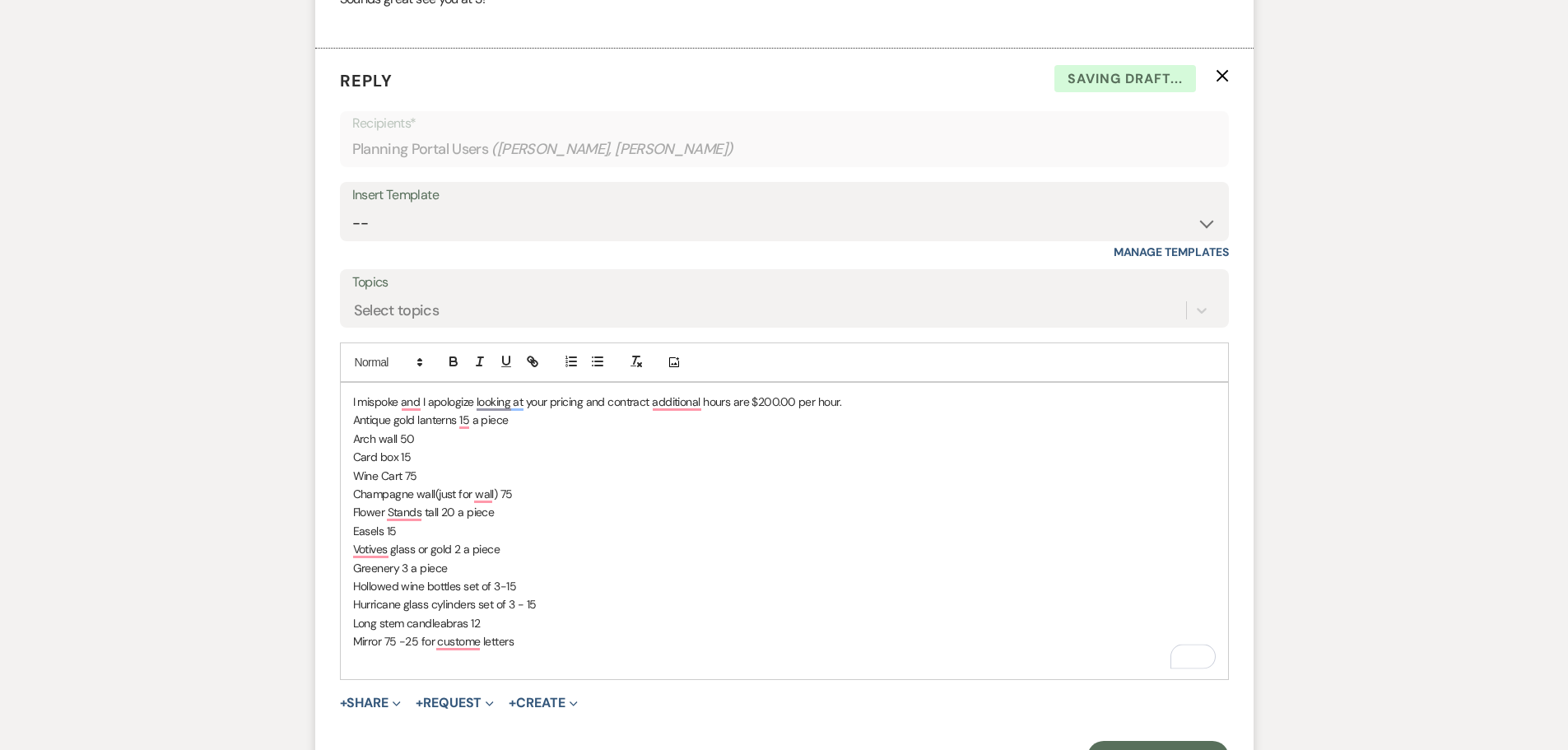 click on "Mirror 75 -25 for custome letters" at bounding box center [784, 641] 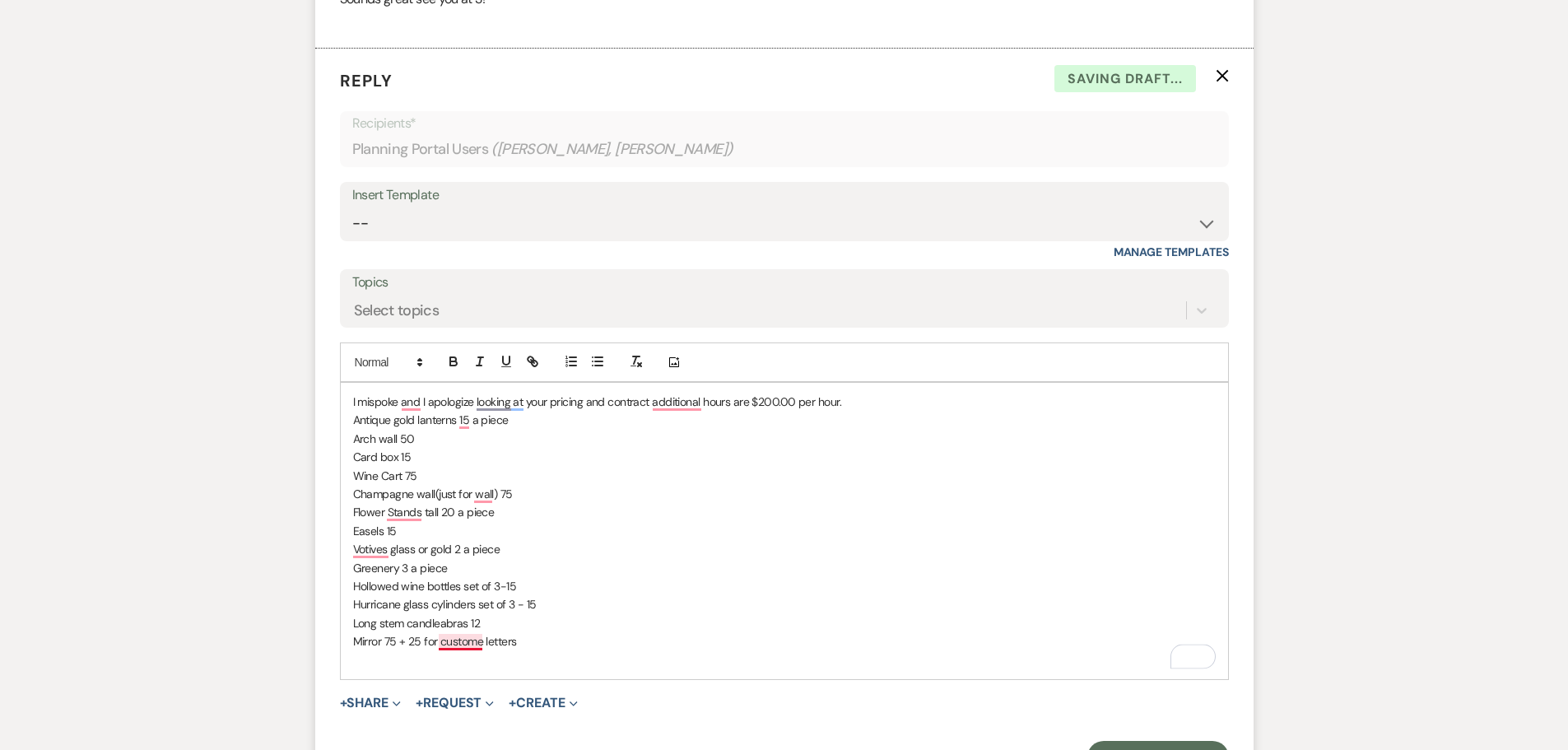 click on "Mirror 75 + 25 for custome letters" at bounding box center (784, 641) 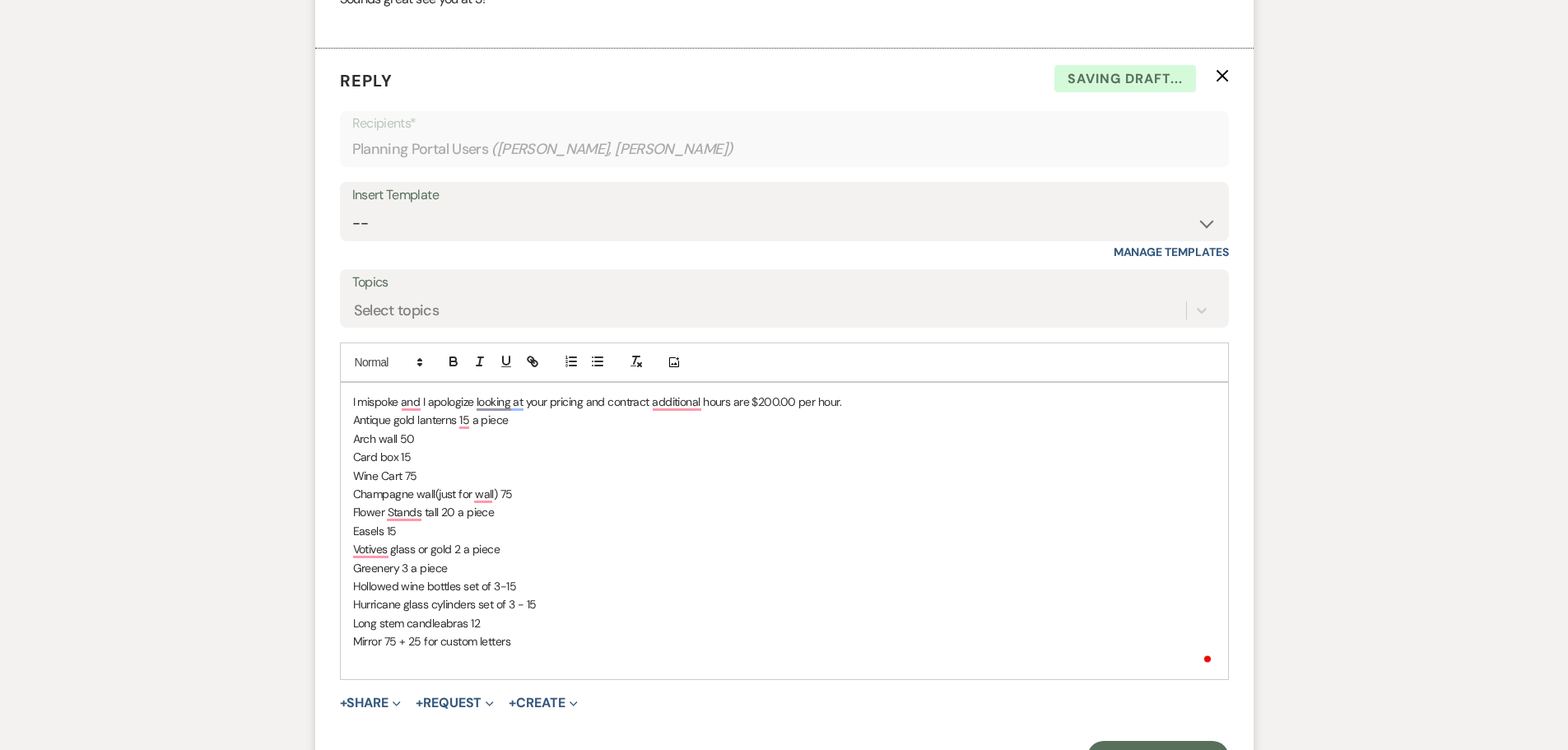 click on "Mirror 75 + 25 for custom letters" at bounding box center (784, 641) 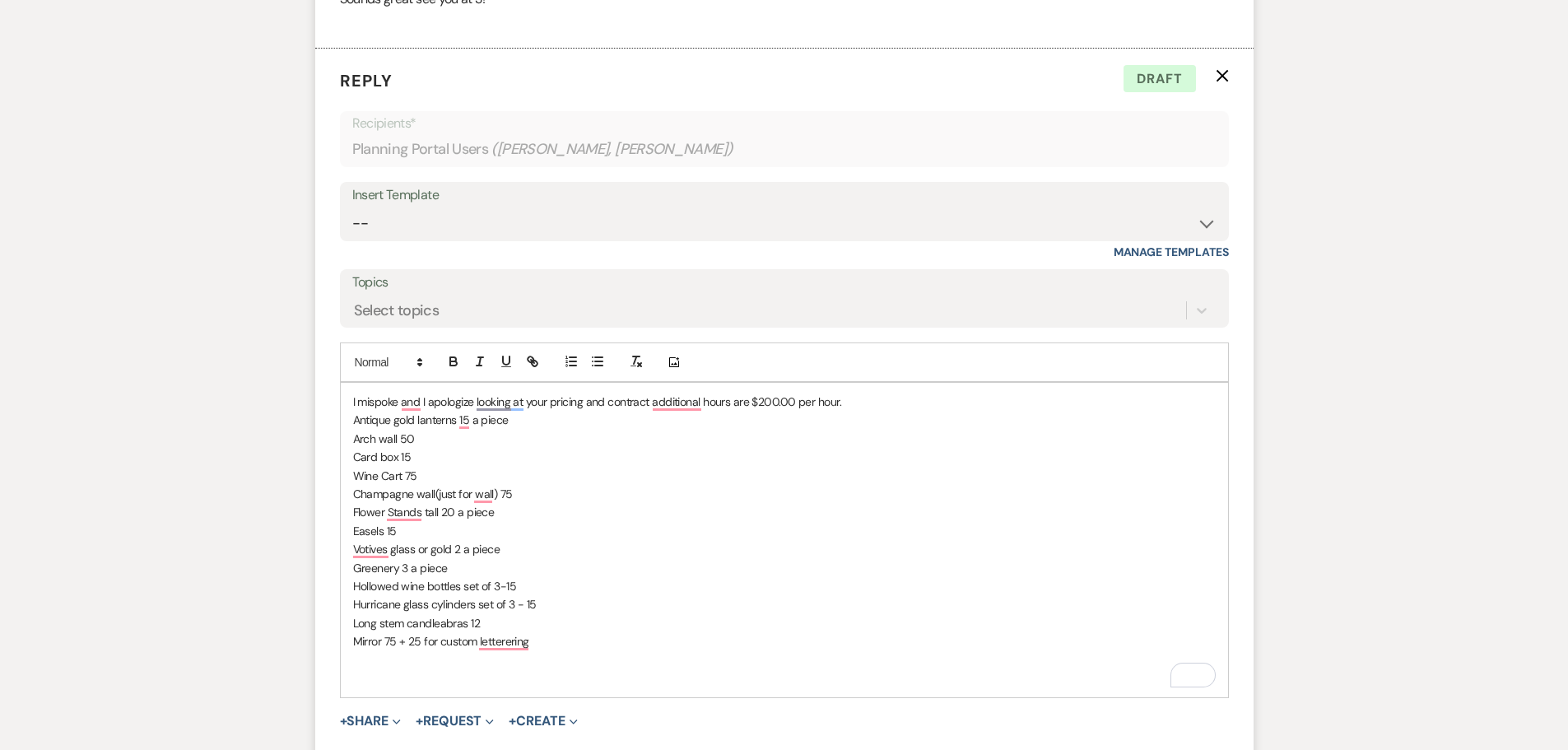 click at bounding box center (784, 660) 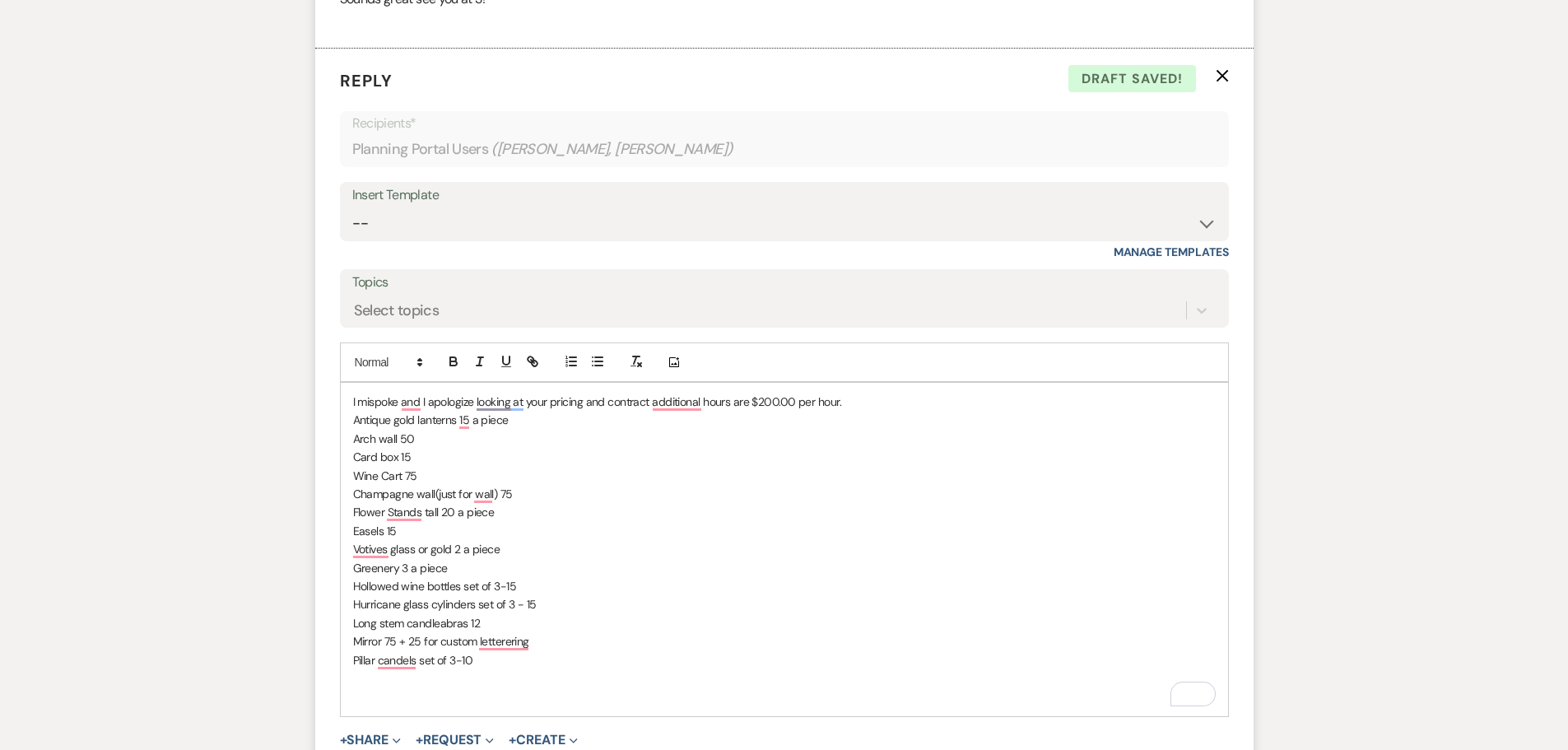 click at bounding box center [784, 696] 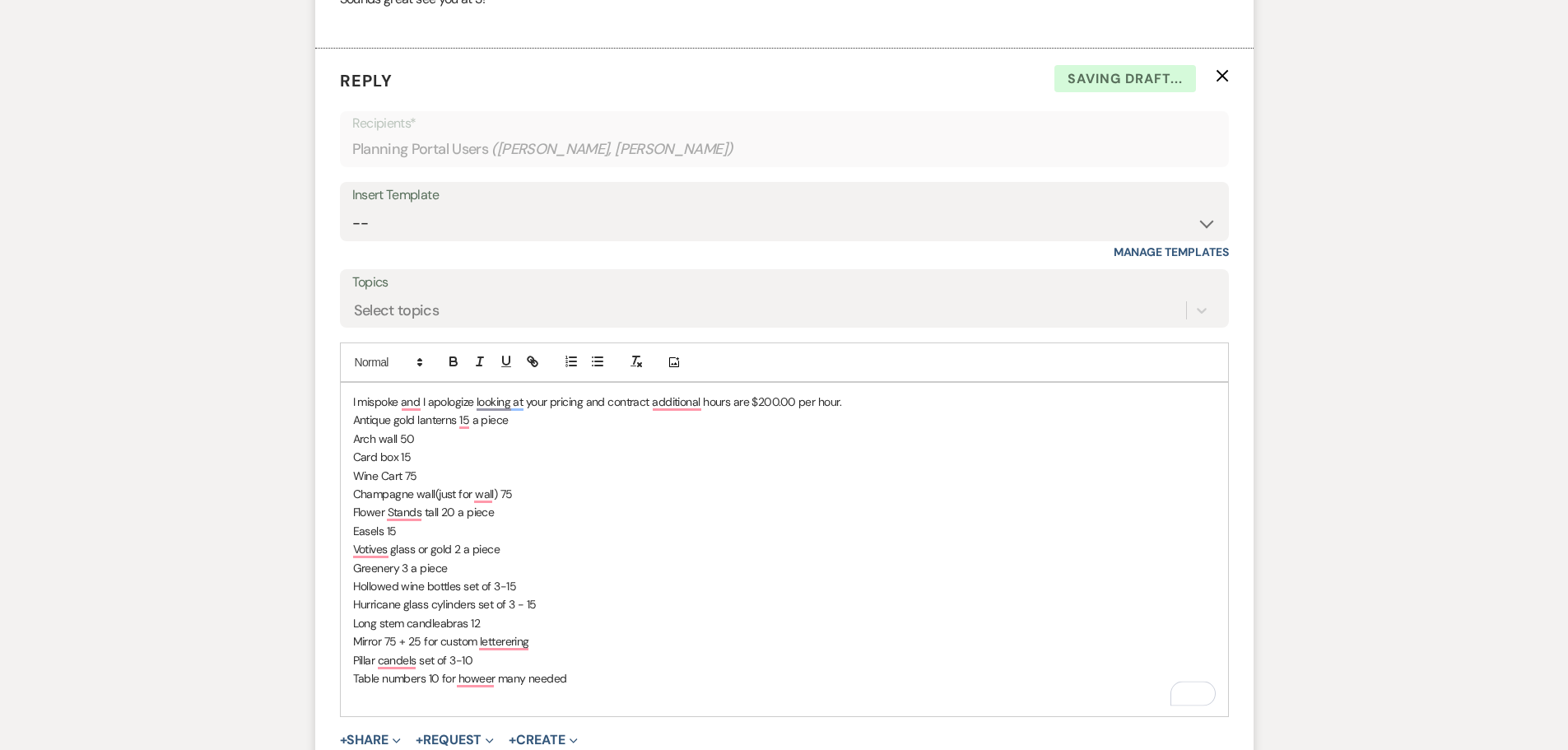 click on "Table numbers 10 for howeer many needed" at bounding box center [784, 678] 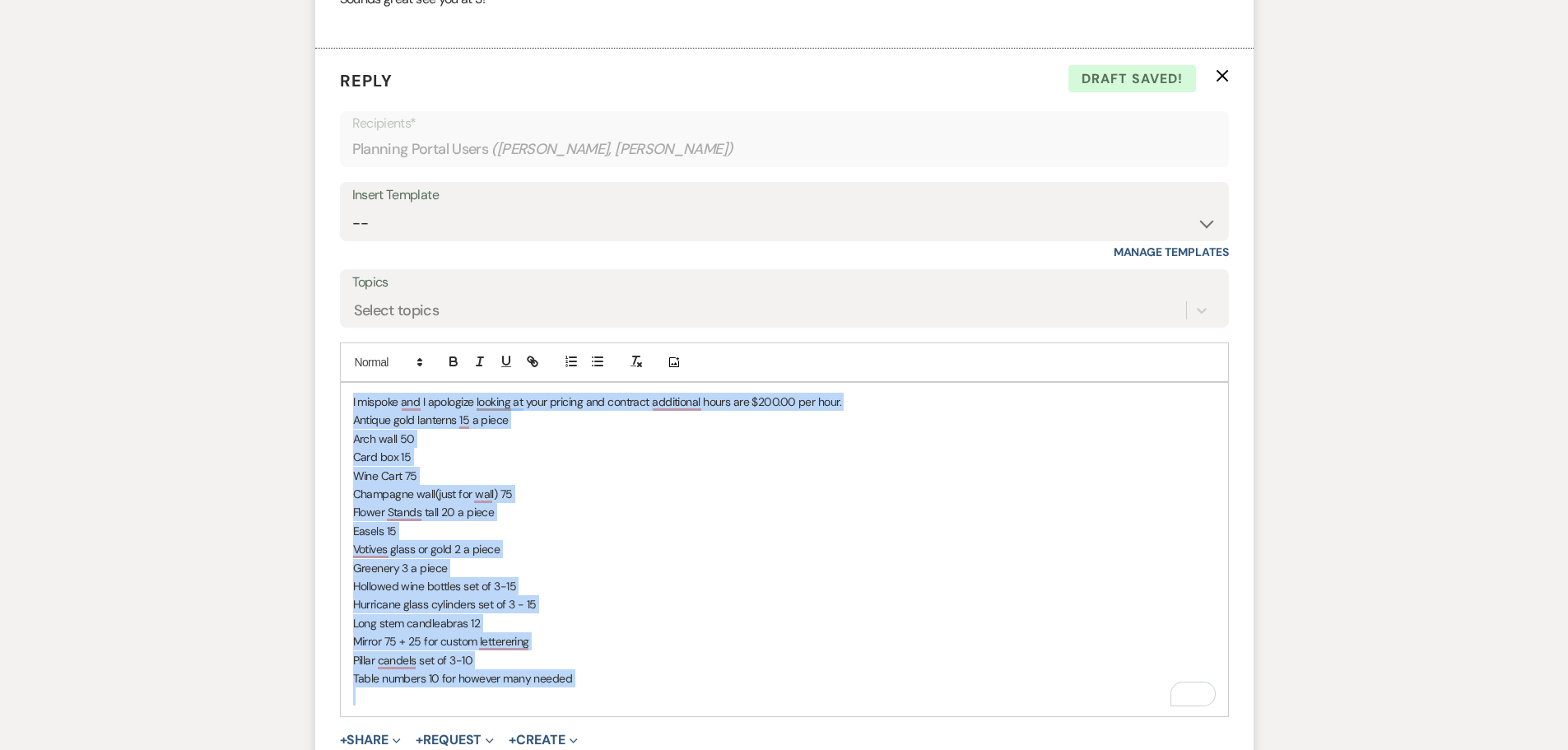 drag, startPoint x: 621, startPoint y: 690, endPoint x: 346, endPoint y: 400, distance: 399.6561 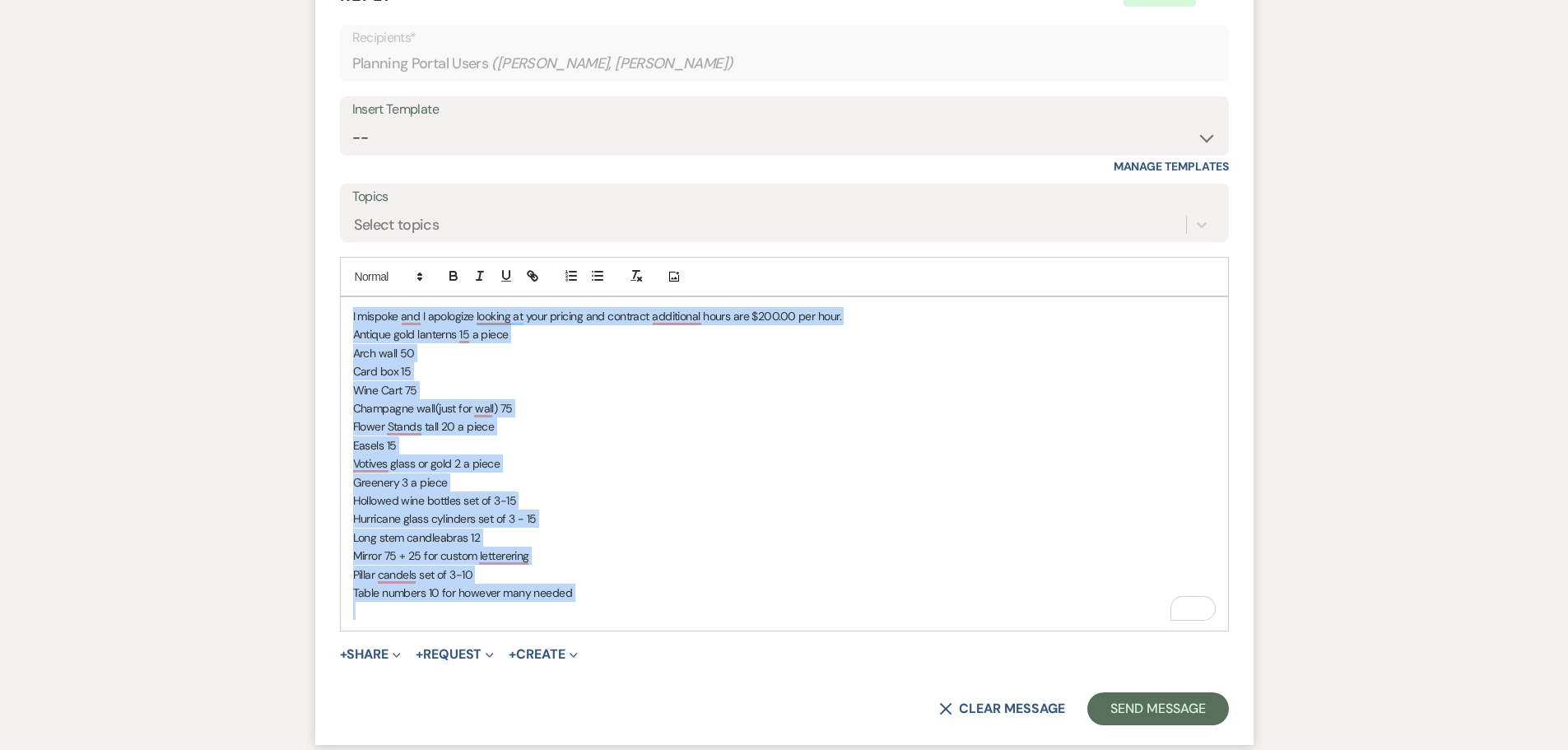 scroll, scrollTop: 1005, scrollLeft: 0, axis: vertical 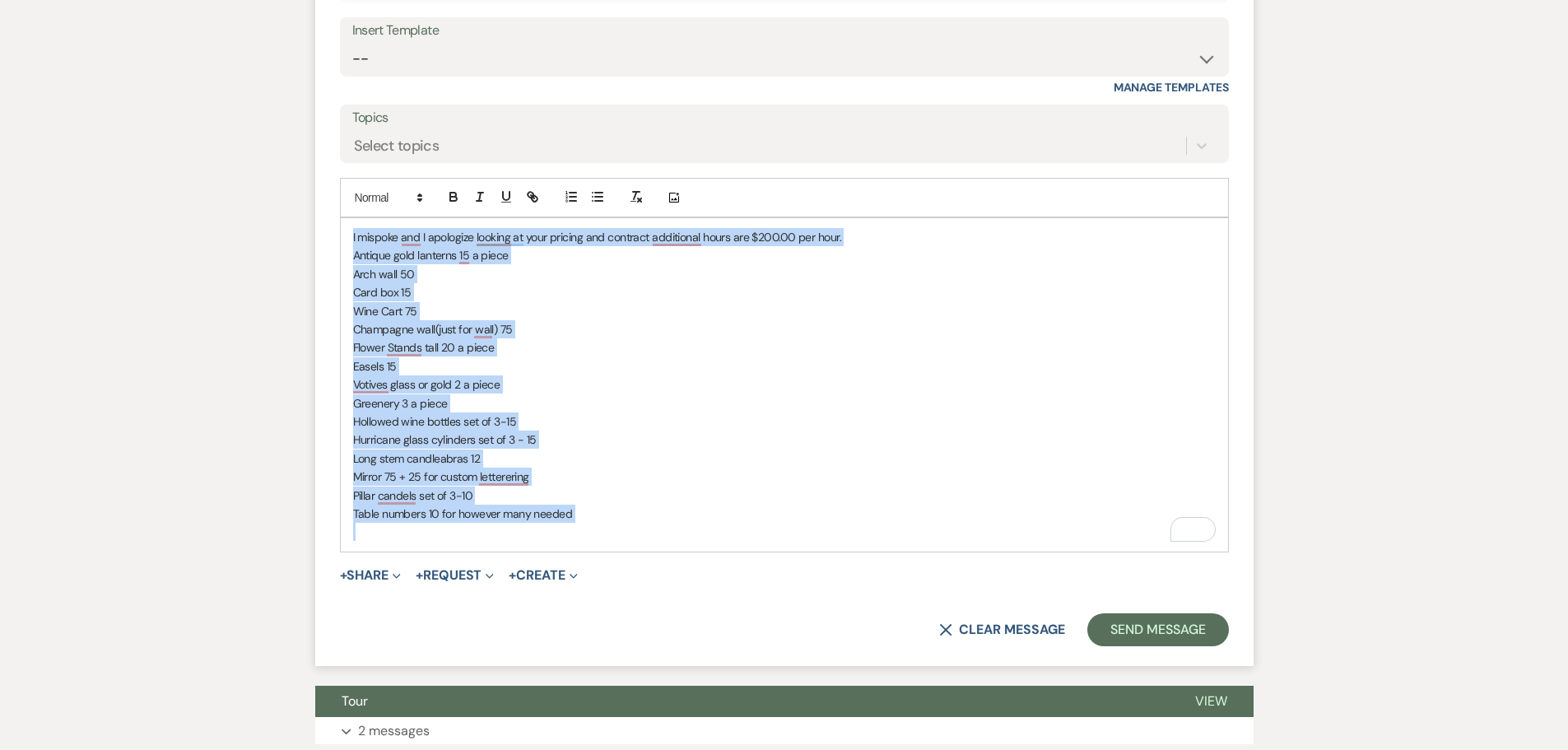 drag, startPoint x: 699, startPoint y: 529, endPoint x: 347, endPoint y: 234, distance: 459.27 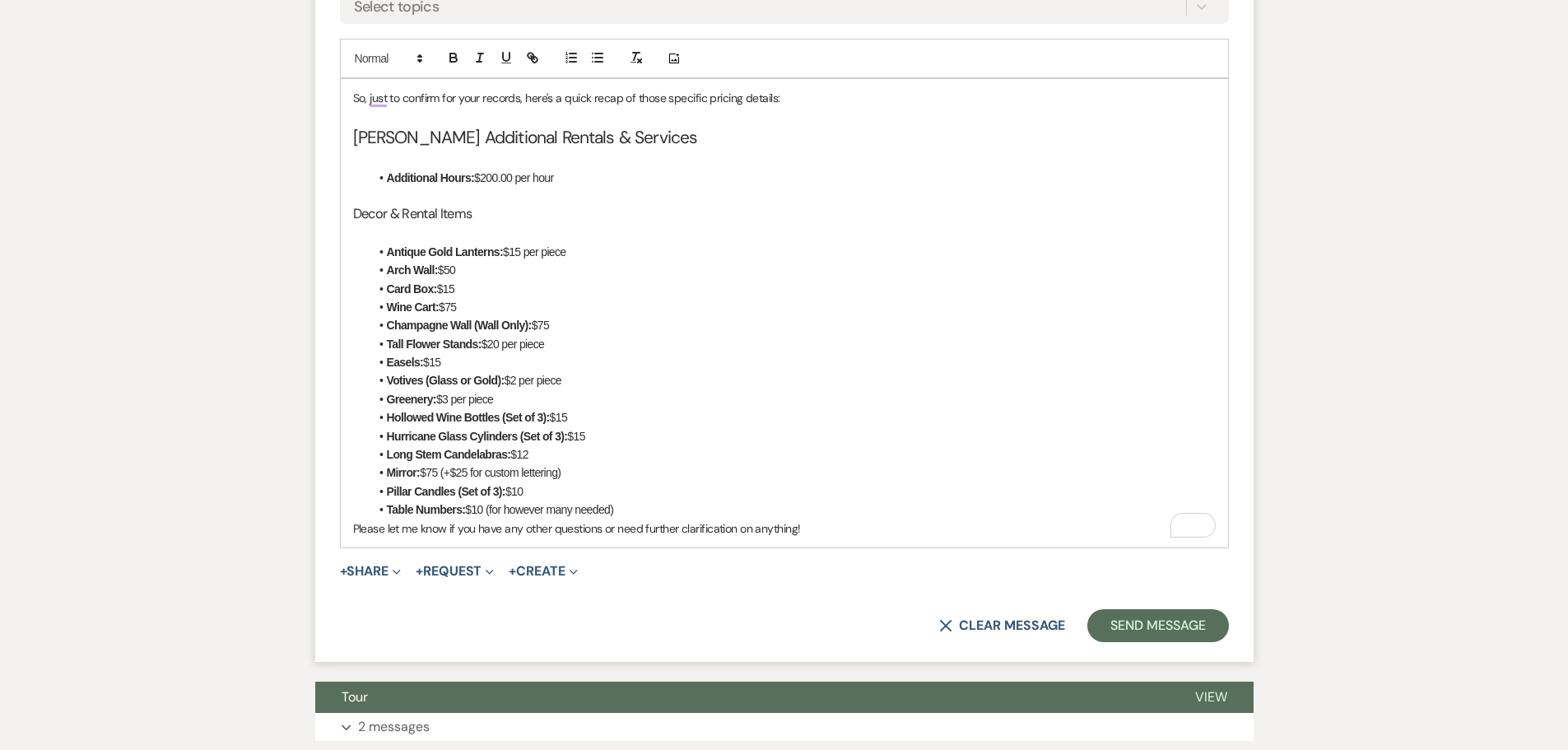 scroll, scrollTop: 1170, scrollLeft: 0, axis: vertical 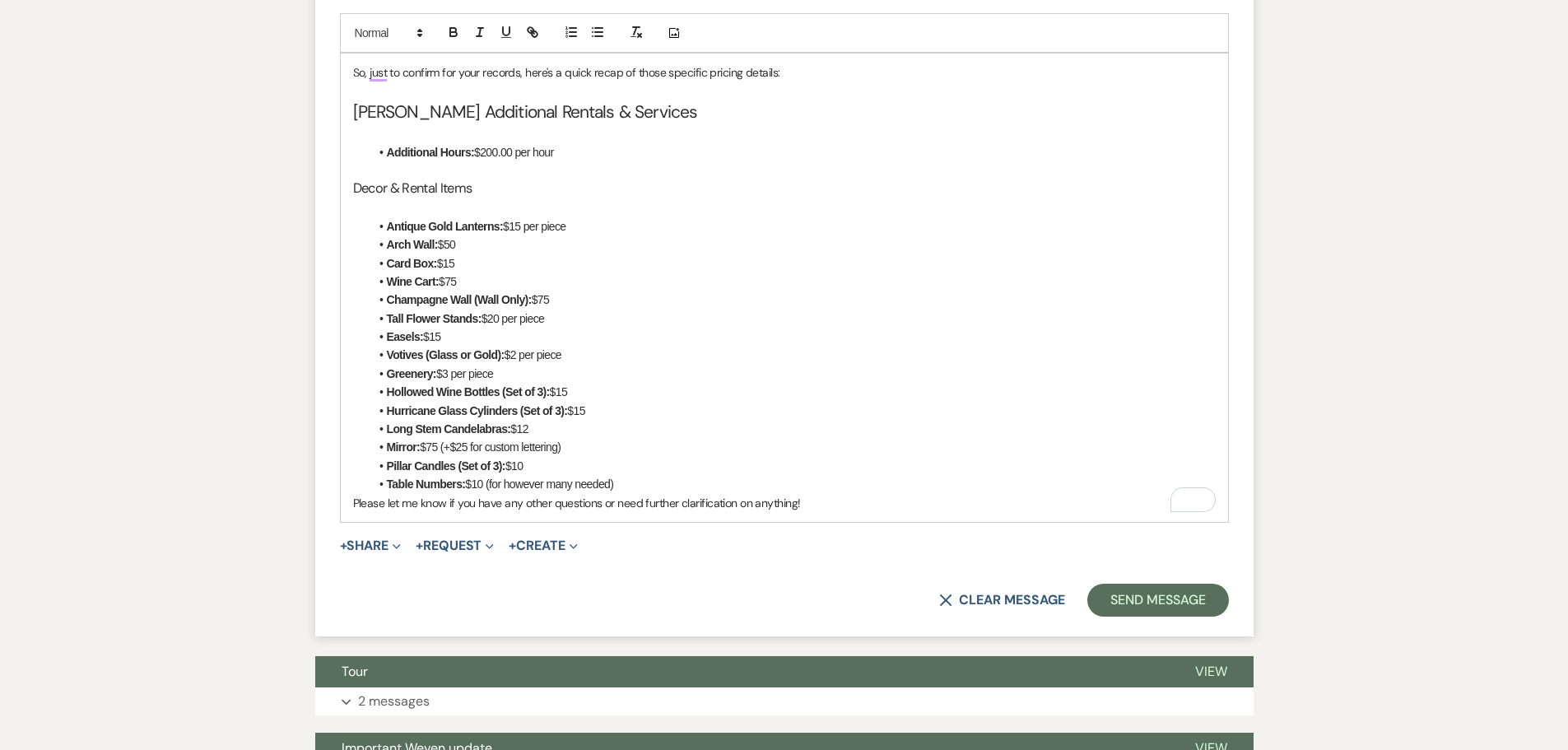 click on "Additional Hours:  $200.00 per hour" at bounding box center (793, 152) 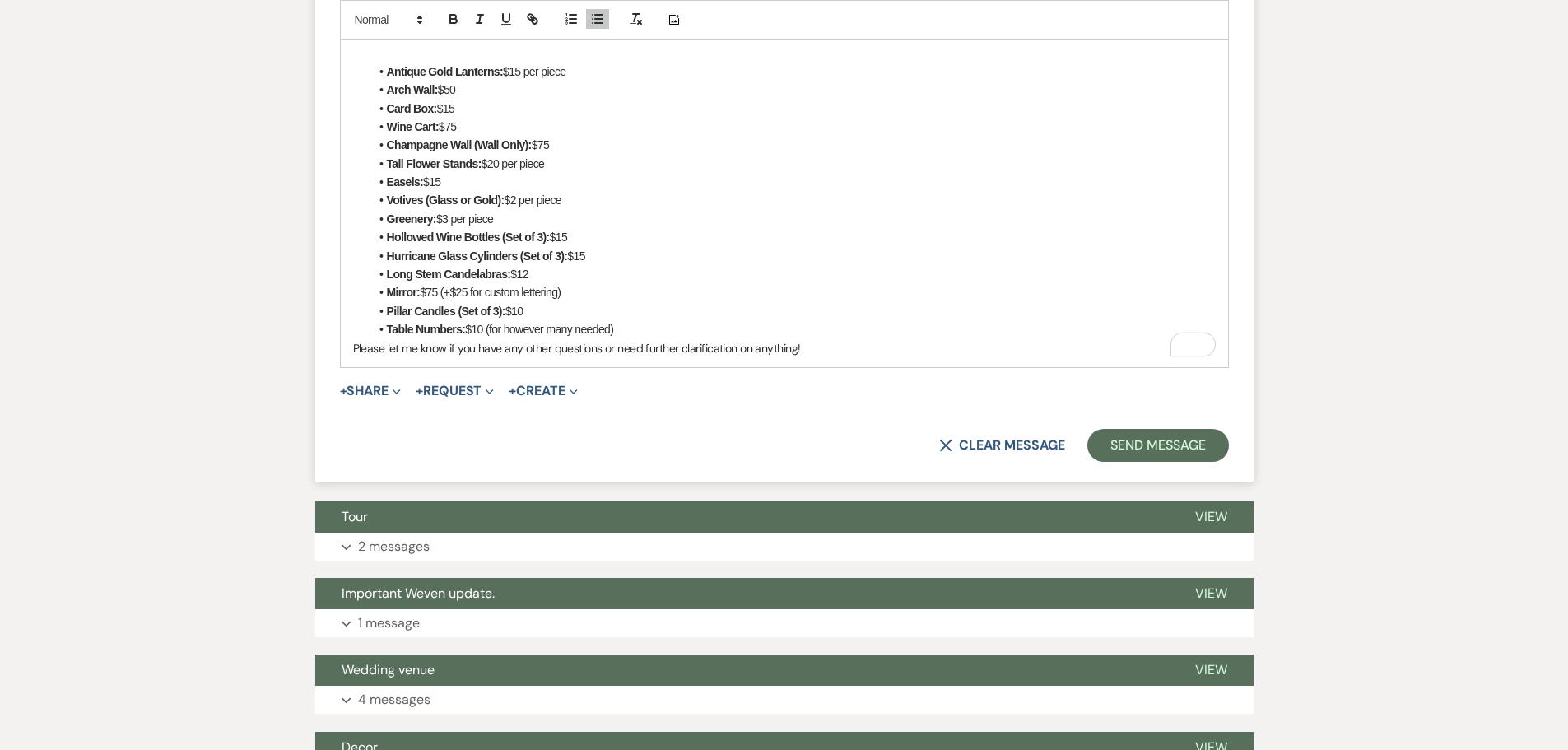 scroll, scrollTop: 1335, scrollLeft: 0, axis: vertical 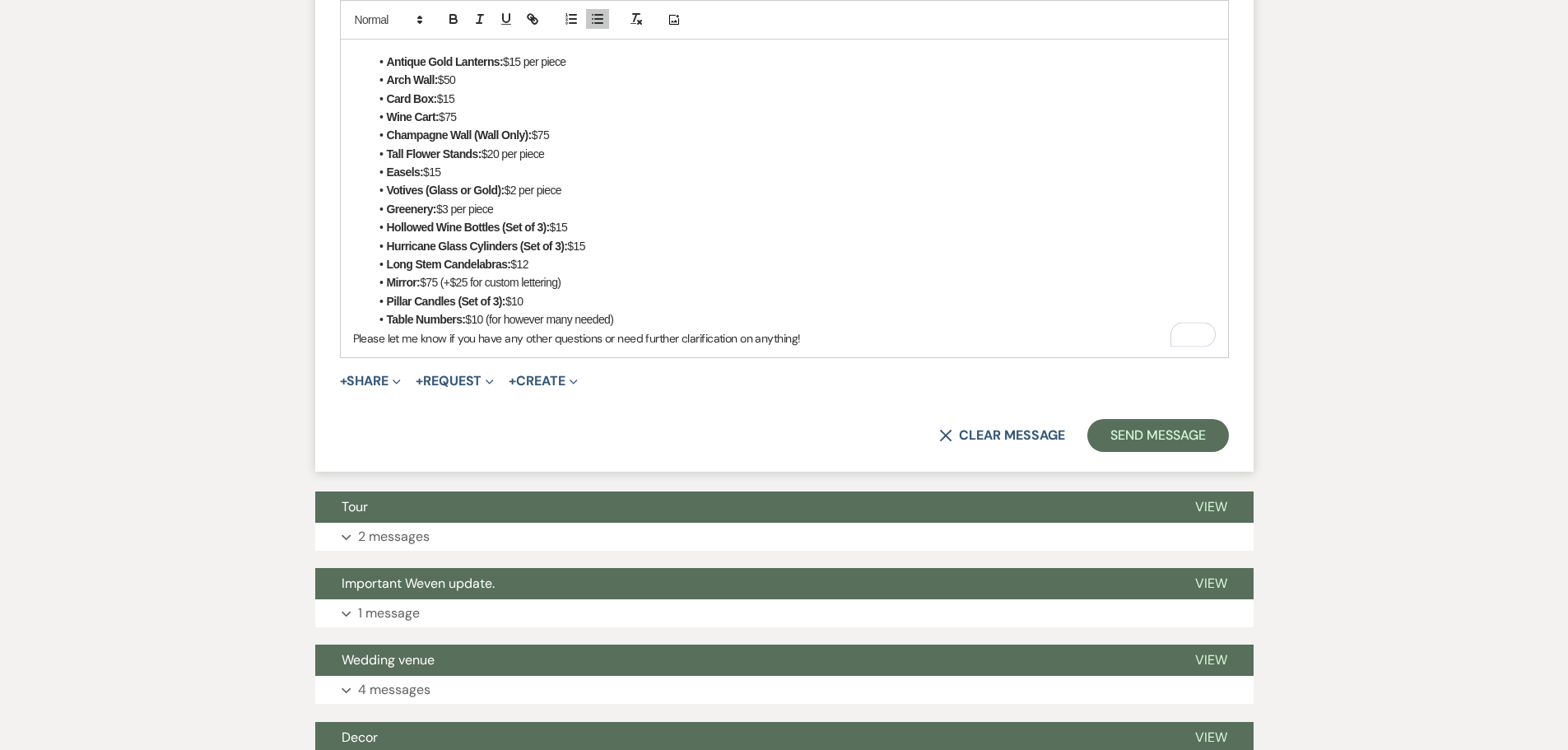 click on "Please let me know if you have any other questions or need further clarification on anything!" at bounding box center (784, 338) 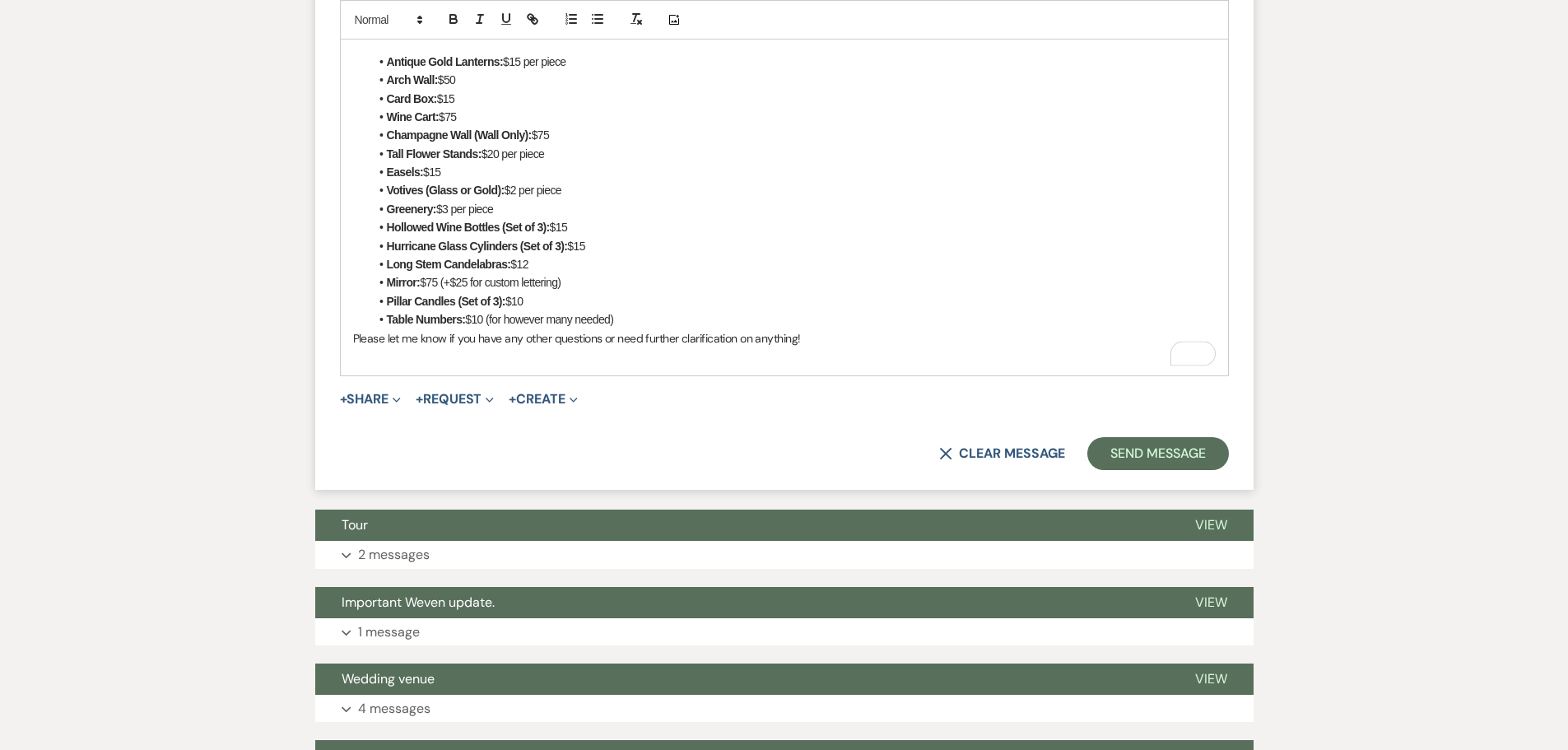 click on "Table Numbers:  $10 (for however many needed)" at bounding box center [793, 319] 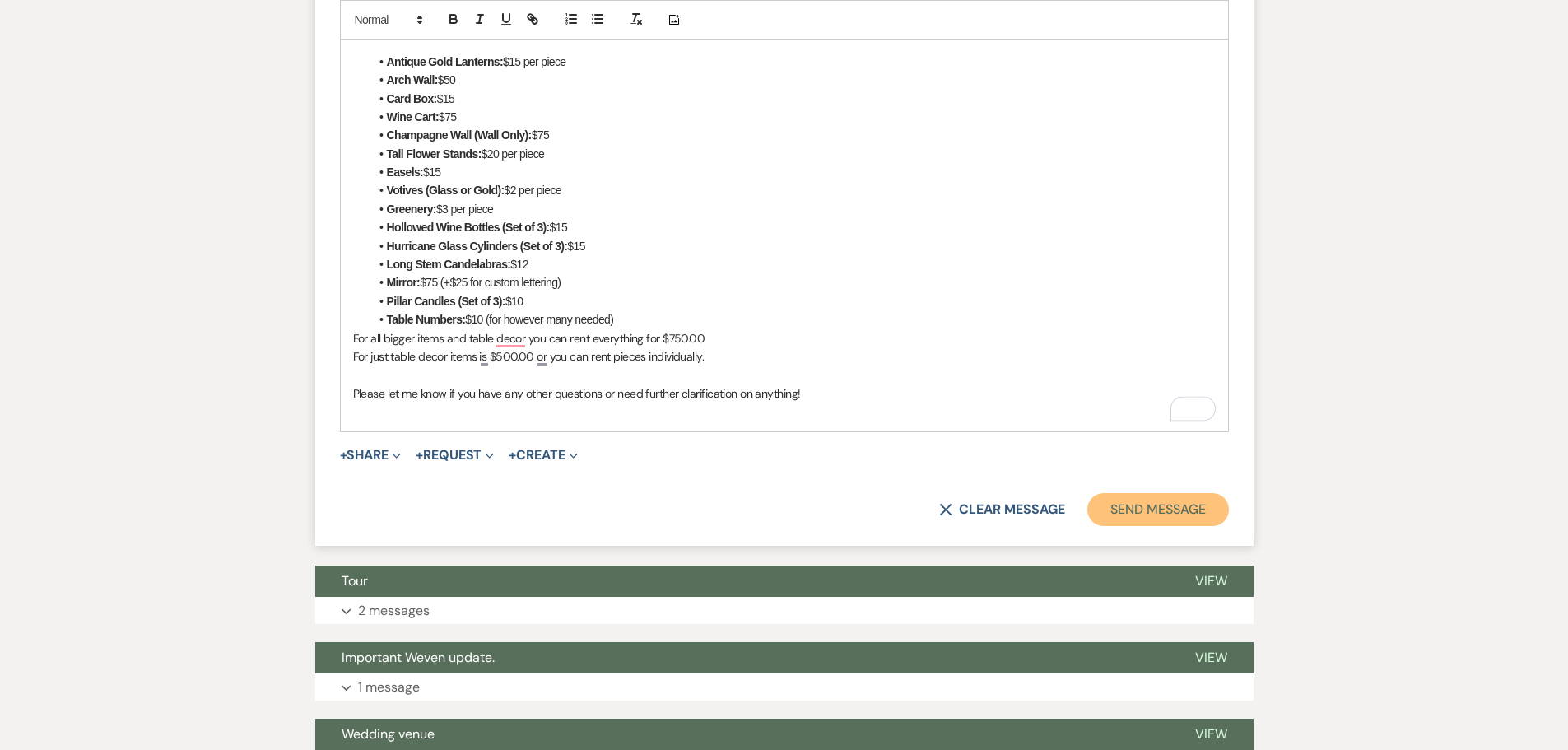 click on "Send Message" at bounding box center (1157, 510) 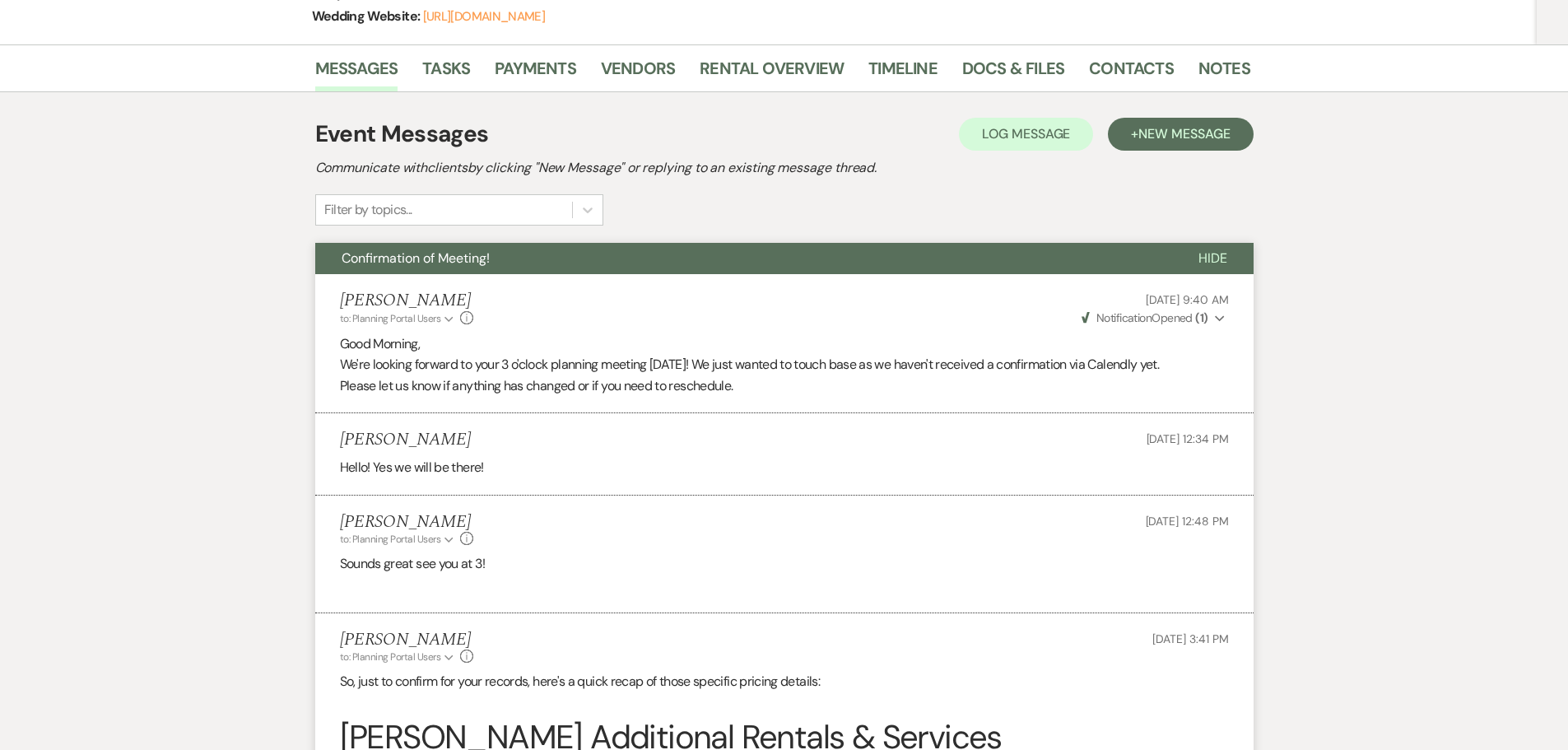 scroll, scrollTop: 0, scrollLeft: 0, axis: both 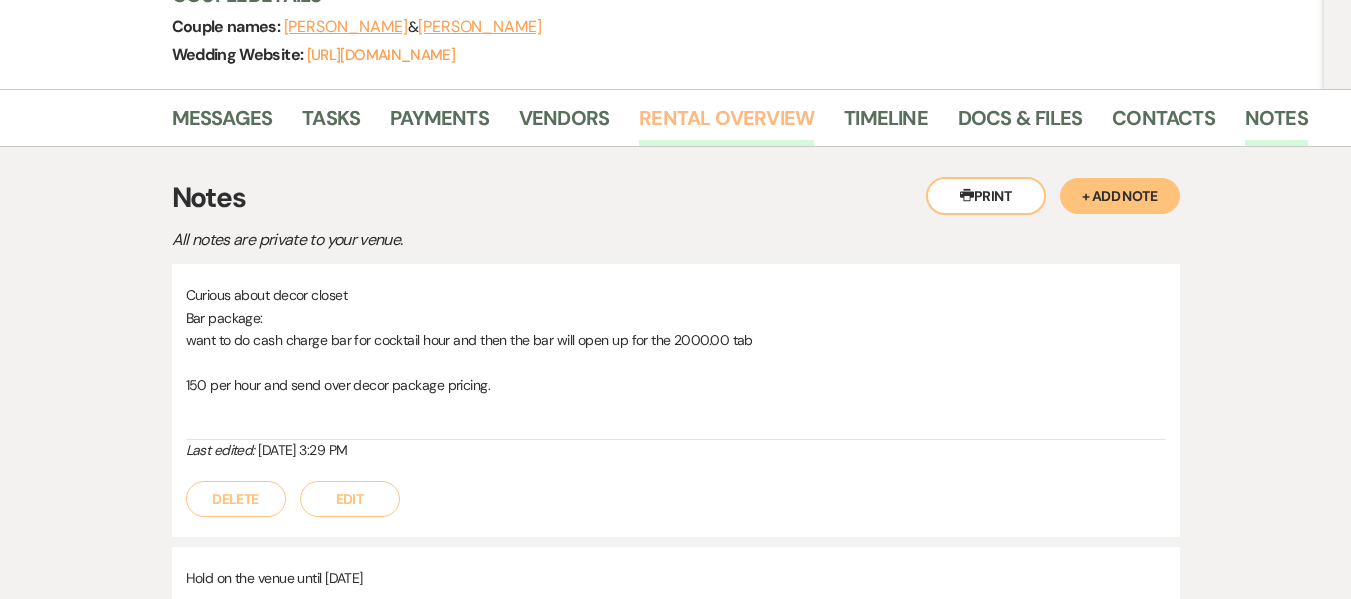 click on "Rental Overview" at bounding box center [726, 124] 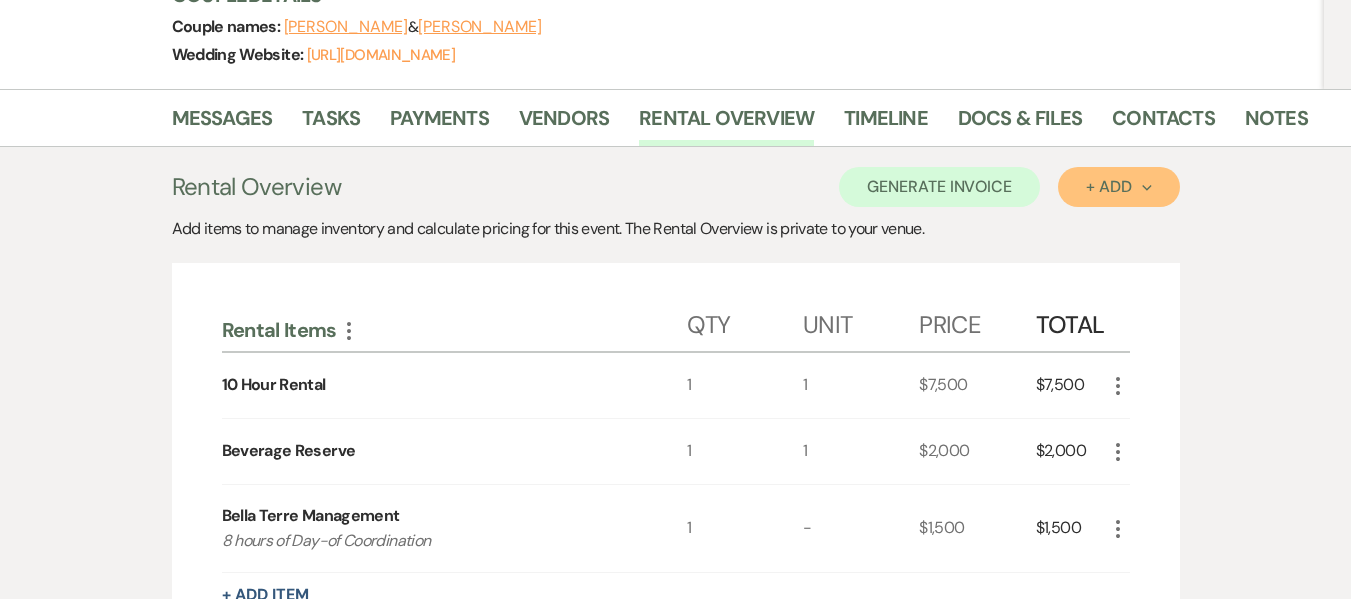 click on "+ Add Next" at bounding box center (1118, 187) 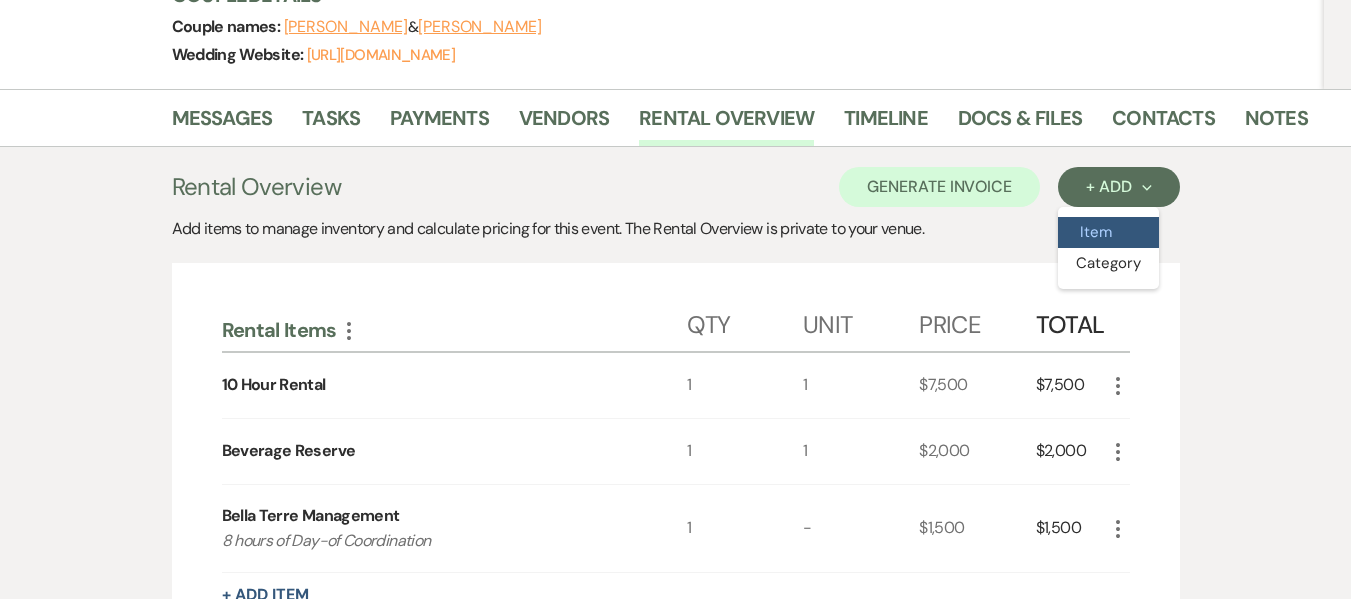click on "Item" at bounding box center [1108, 232] 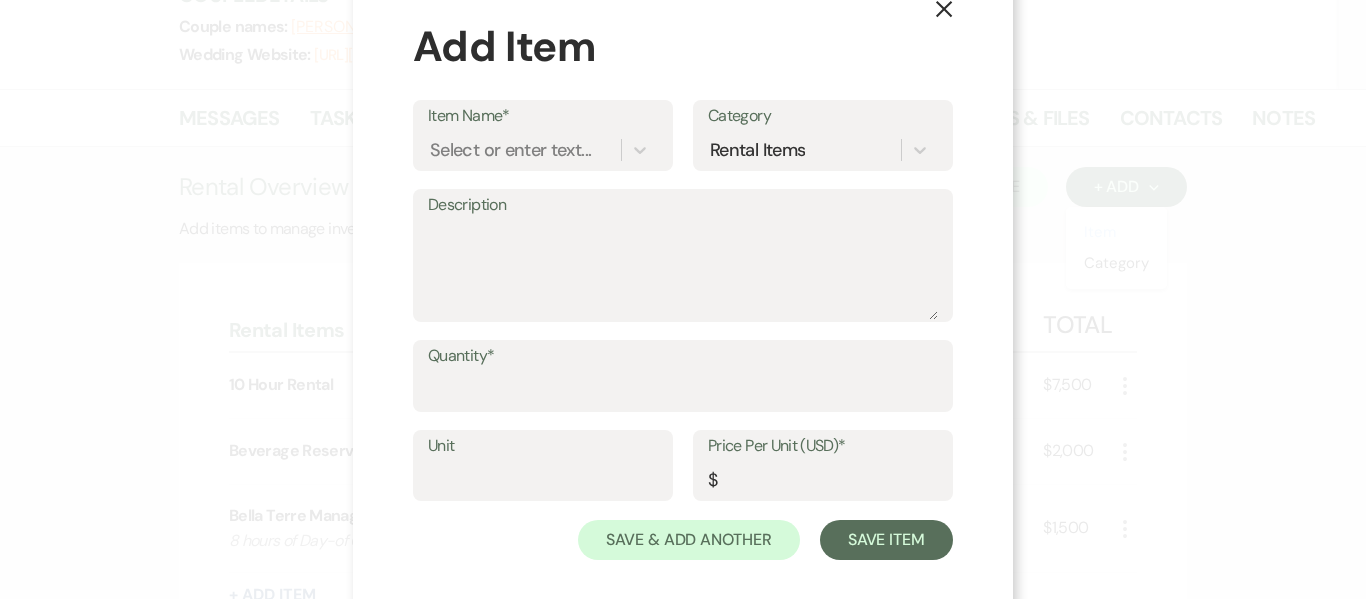 scroll, scrollTop: 66, scrollLeft: 0, axis: vertical 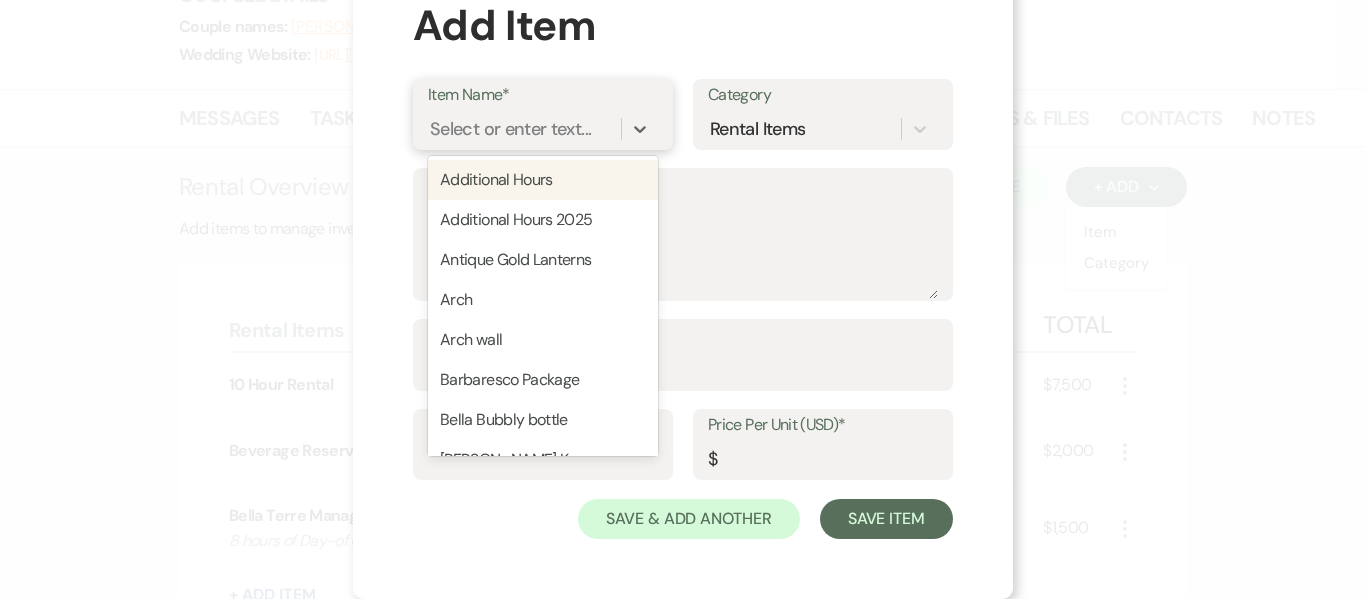 click on "Select or enter text..." at bounding box center (510, 128) 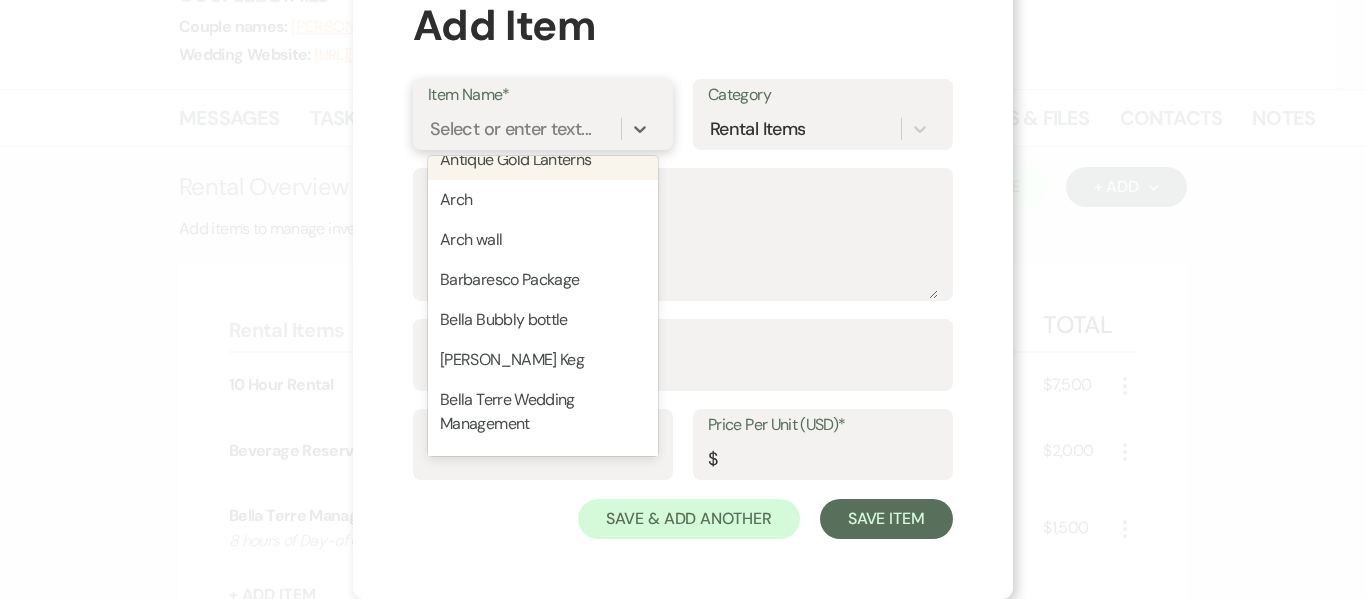 scroll, scrollTop: 0, scrollLeft: 0, axis: both 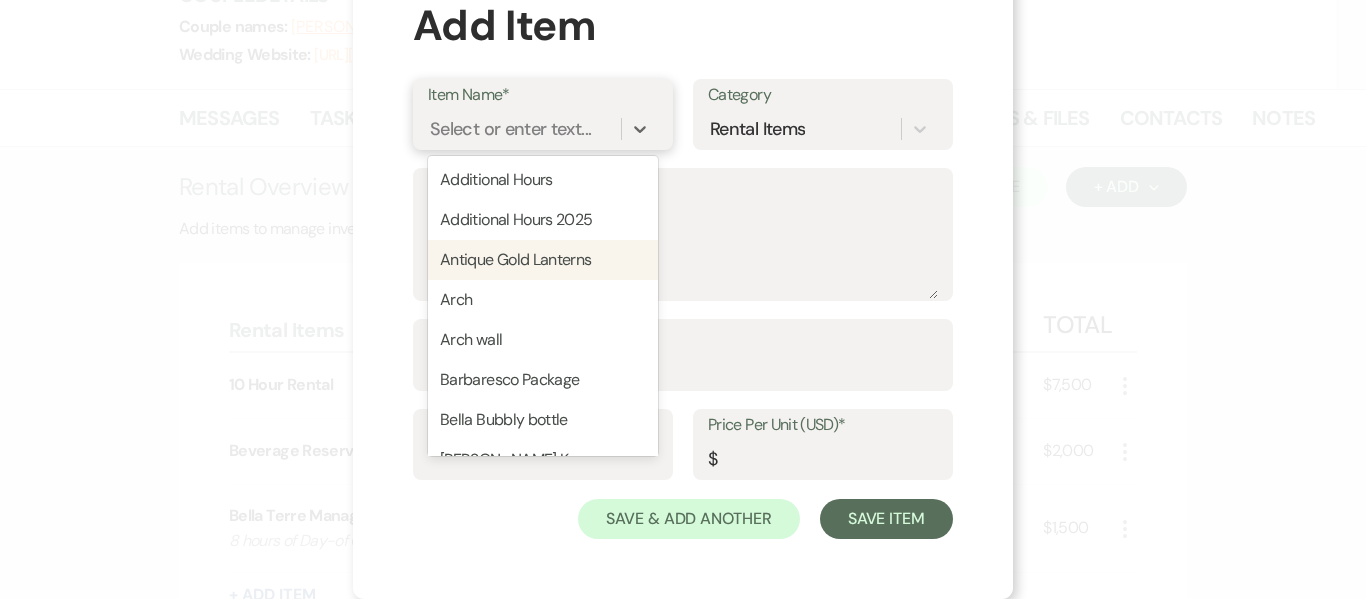 click on "Antique Gold Lanterns" at bounding box center (543, 260) 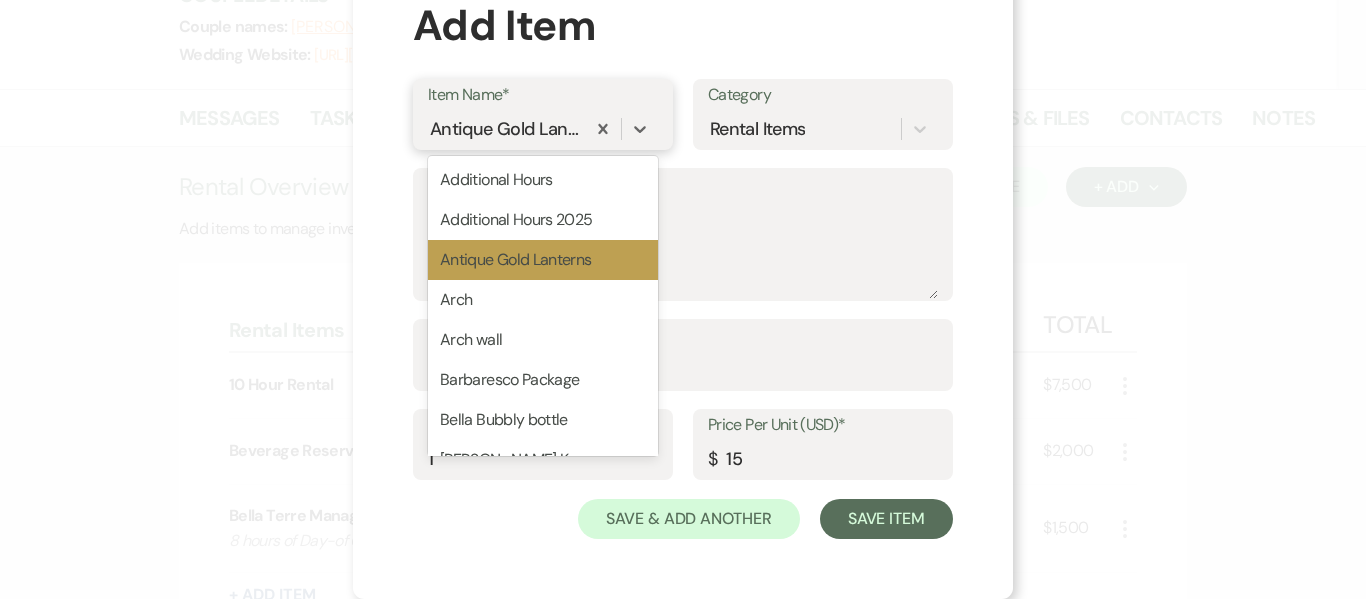 click on "Antique Gold Lanterns" at bounding box center (504, 128) 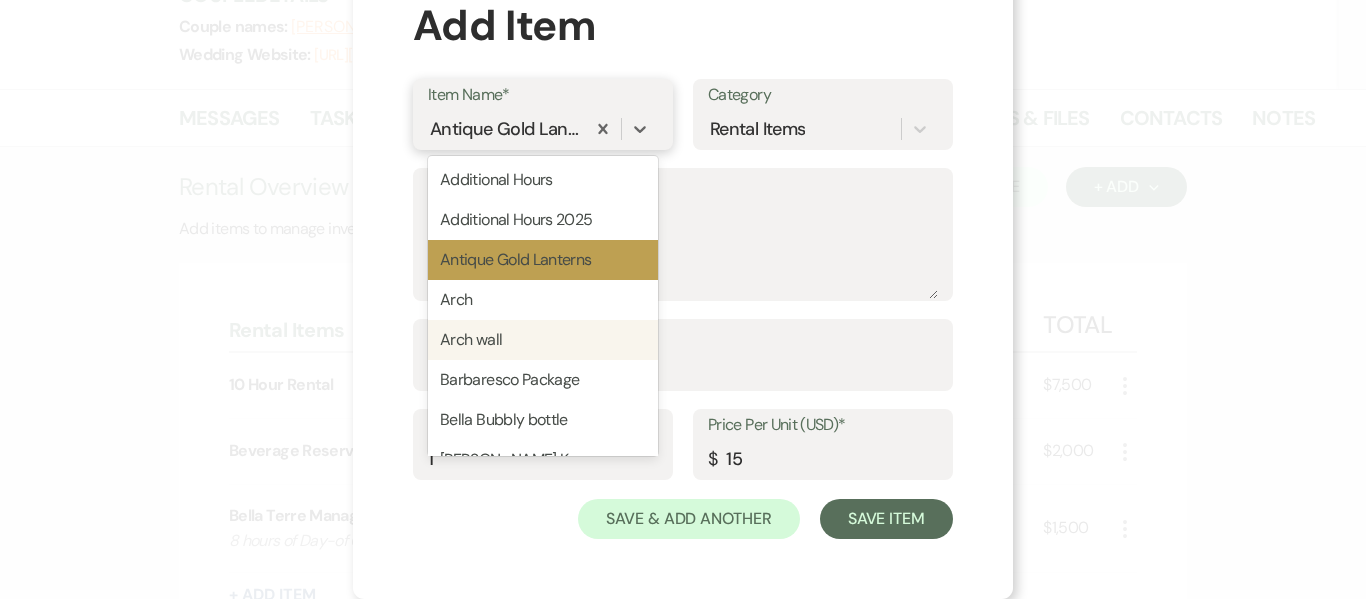 click on "Arch wall" at bounding box center (543, 340) 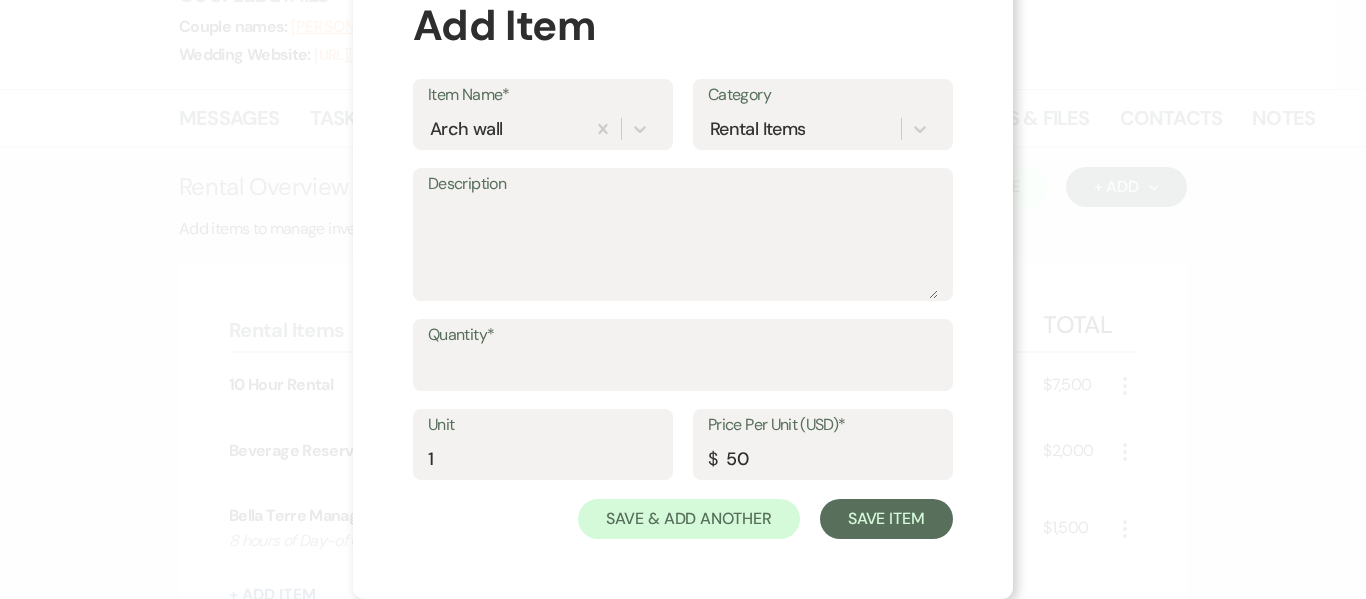 click on "Item Name*" at bounding box center (543, 95) 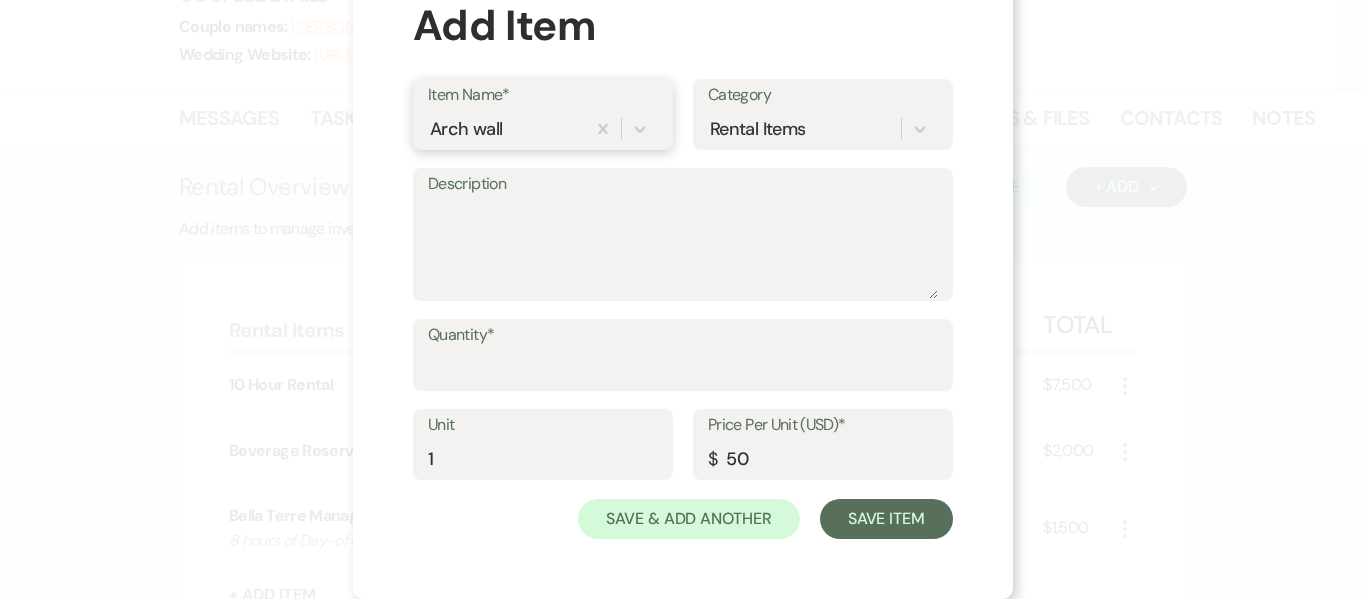 click on "Item Name*" at bounding box center [431, 128] 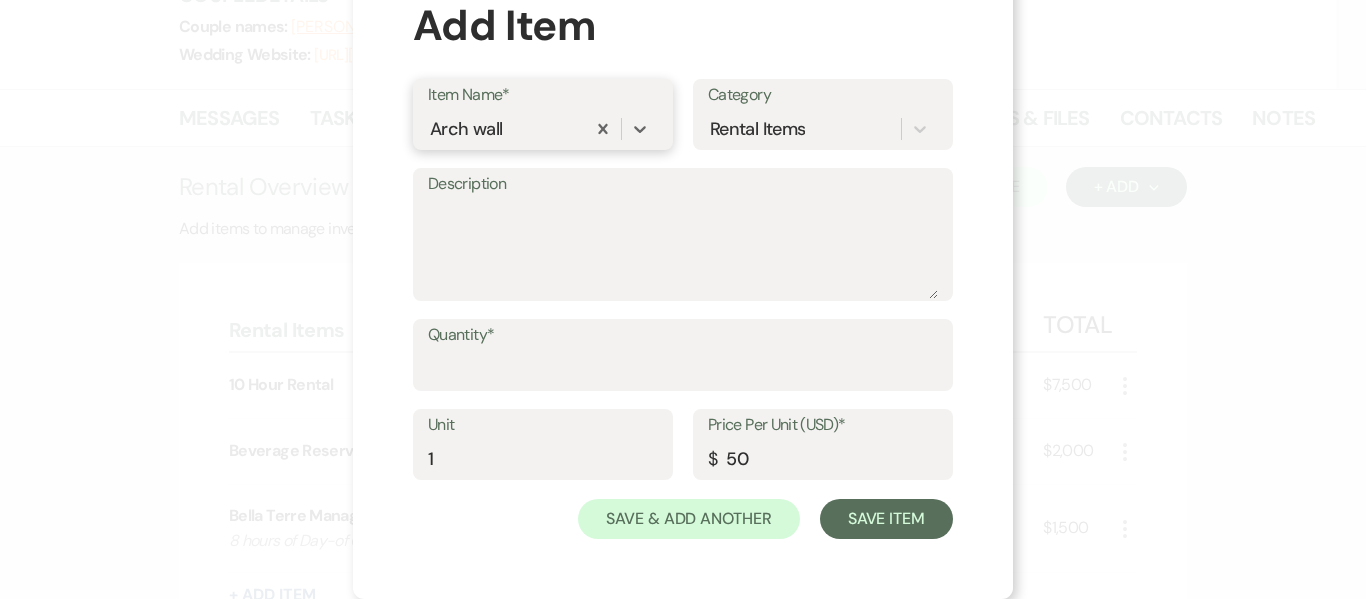click on "Arch wall" at bounding box center [506, 128] 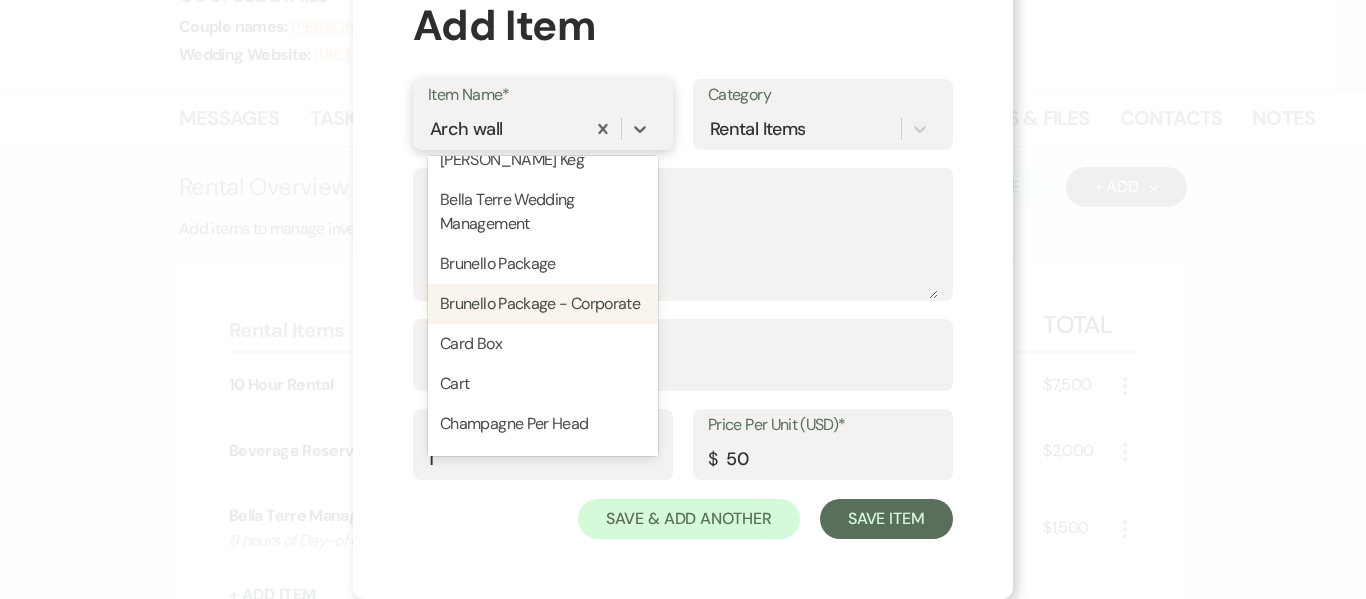scroll, scrollTop: 400, scrollLeft: 0, axis: vertical 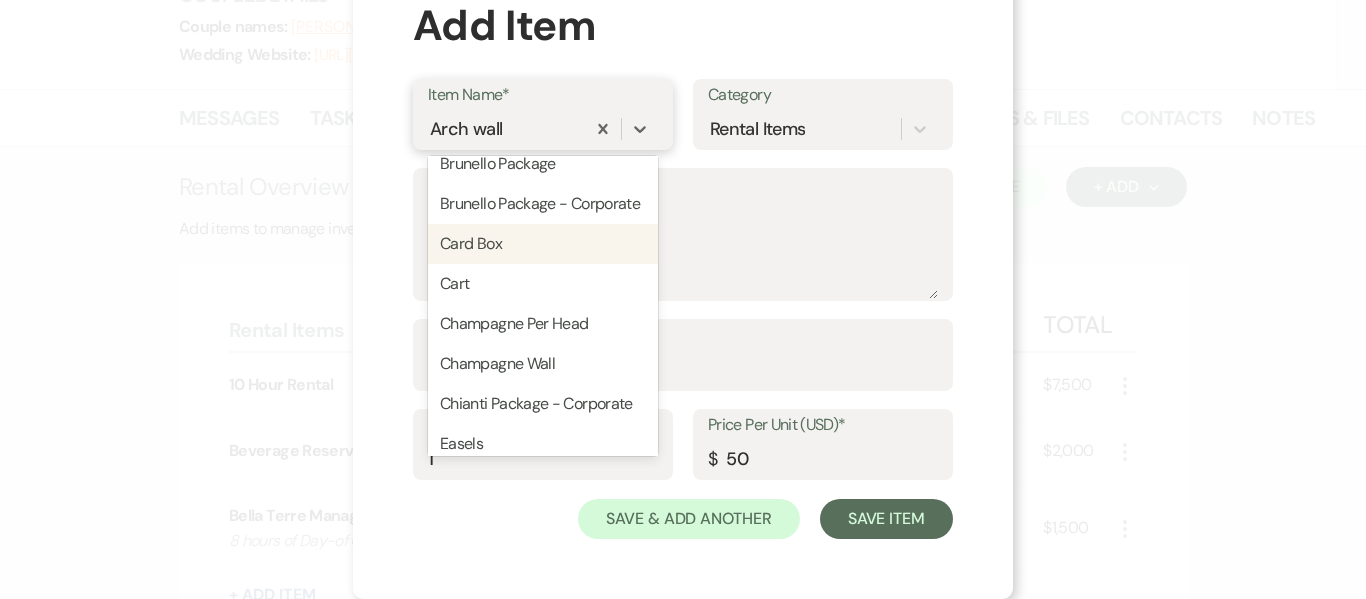click on "Card Box" at bounding box center [543, 244] 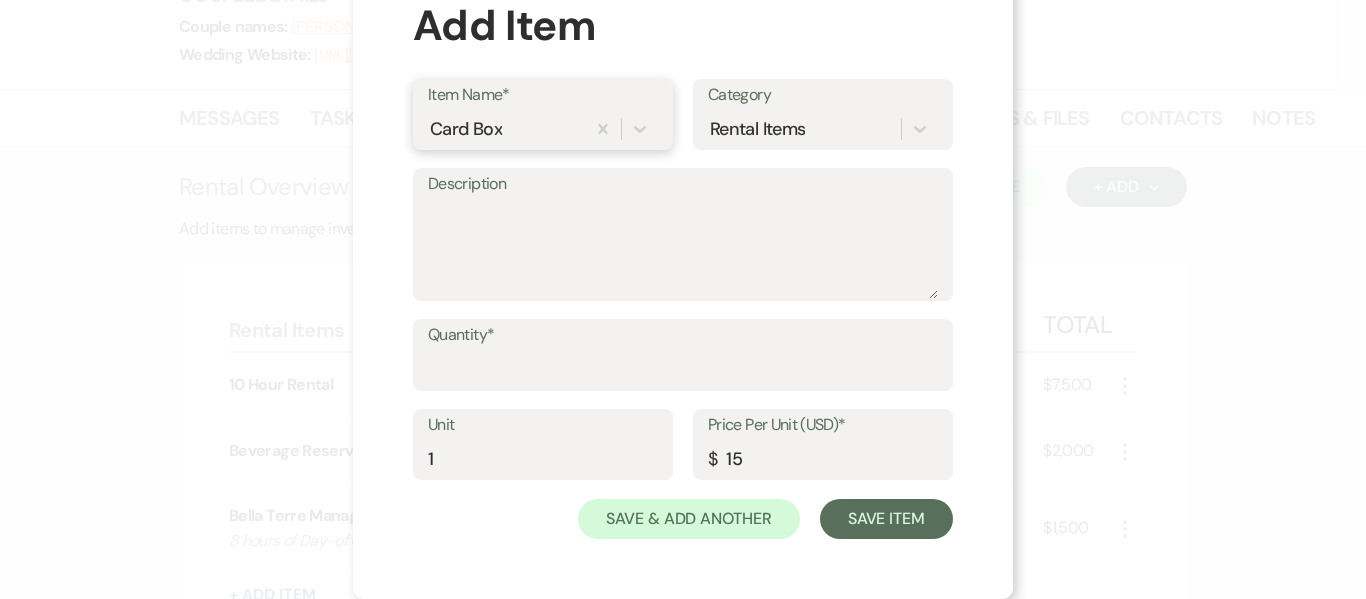 click on "Card Box" at bounding box center (506, 128) 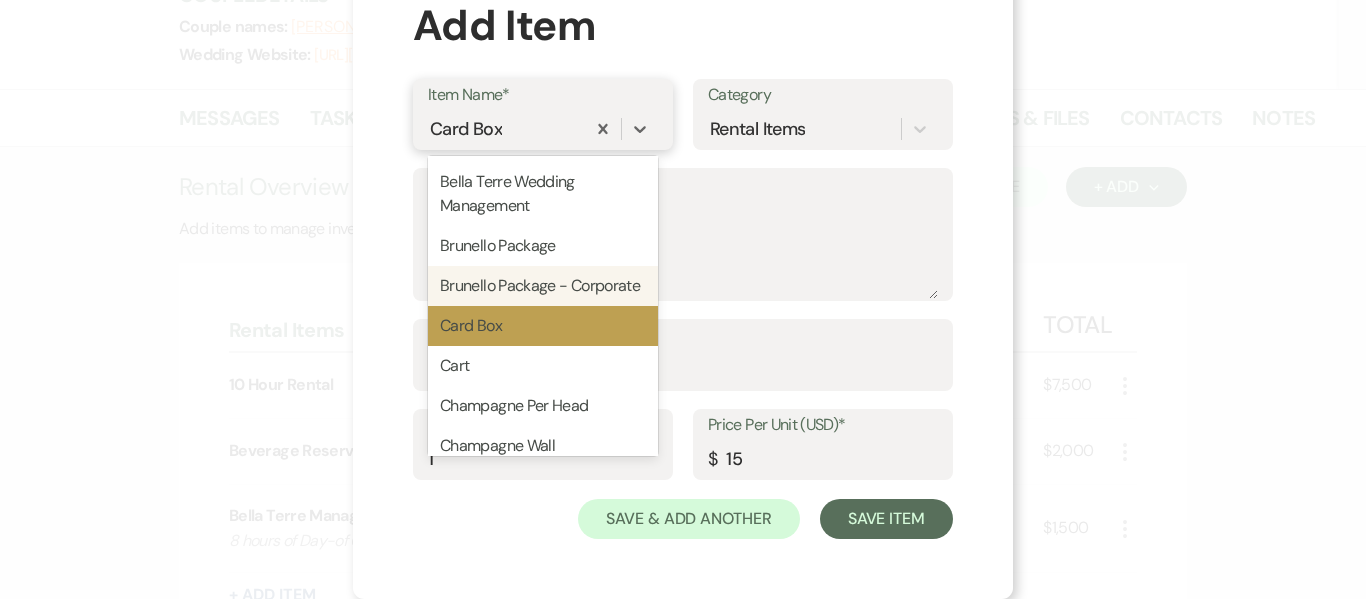 scroll, scrollTop: 345, scrollLeft: 0, axis: vertical 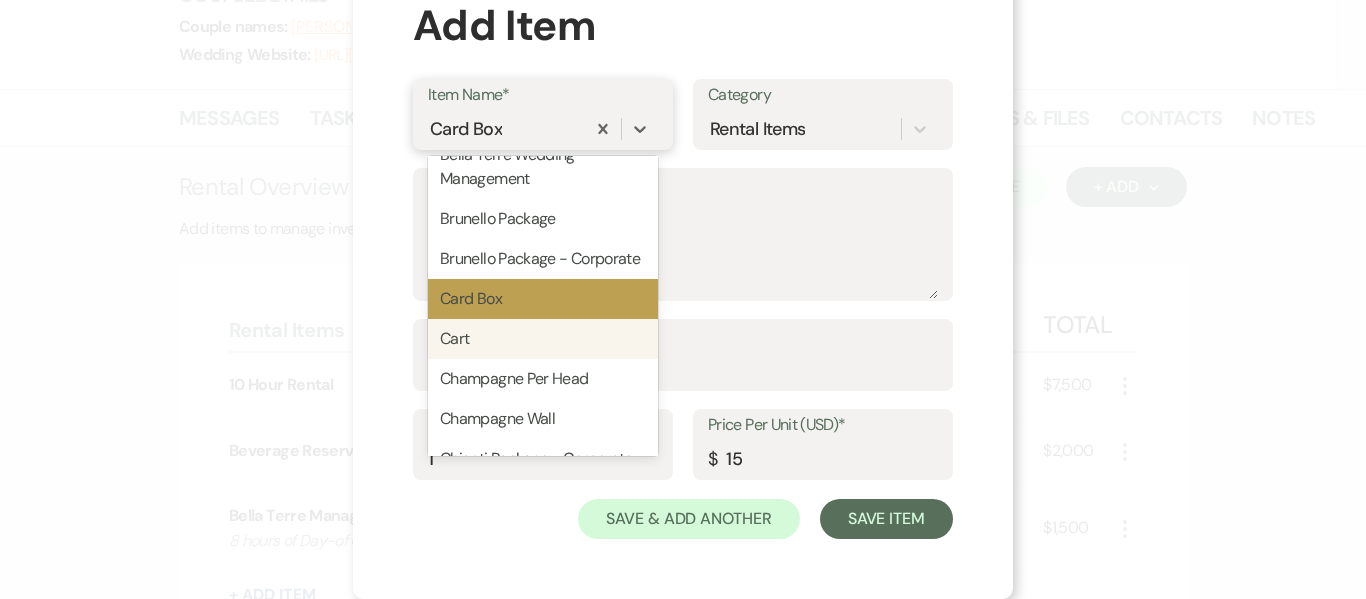 click on "Cart" at bounding box center (543, 339) 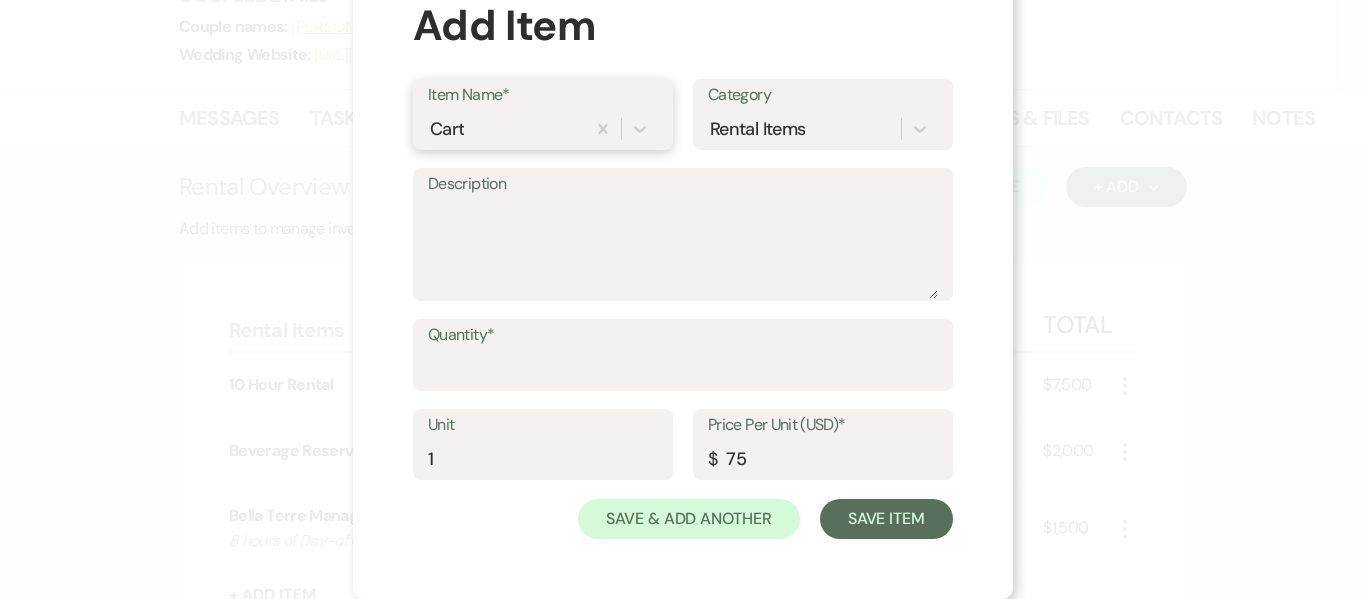 click on "Cart" at bounding box center [506, 128] 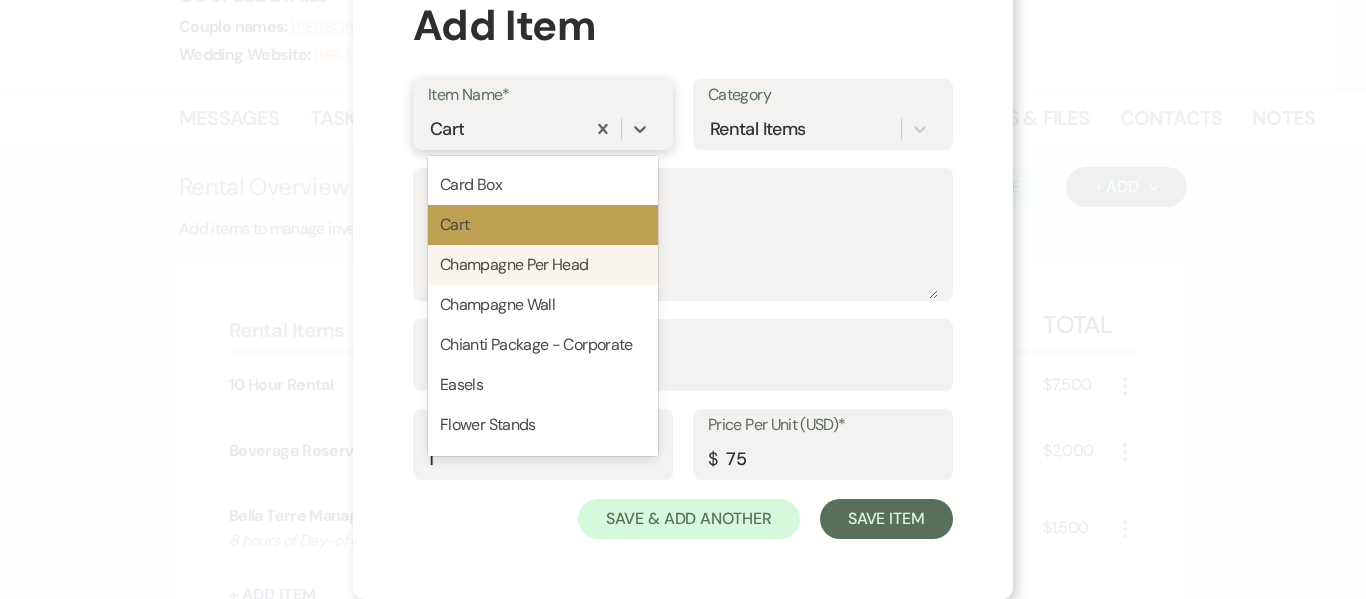 scroll, scrollTop: 485, scrollLeft: 0, axis: vertical 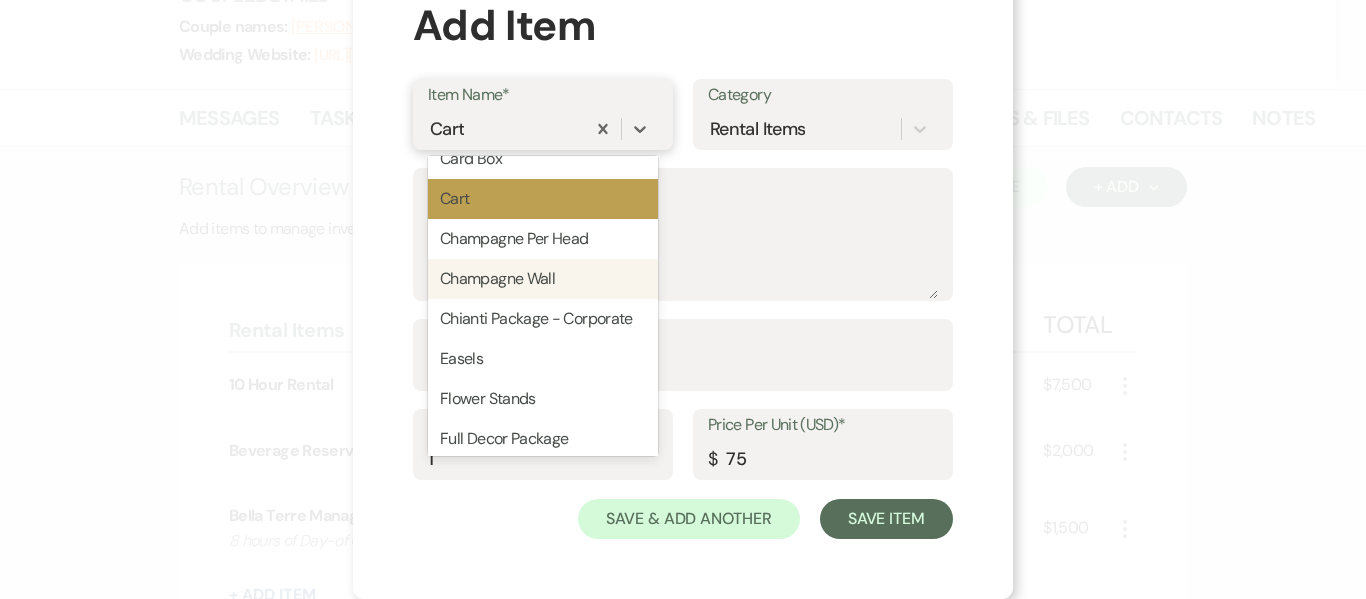 click on "Champagne Wall" at bounding box center [543, 279] 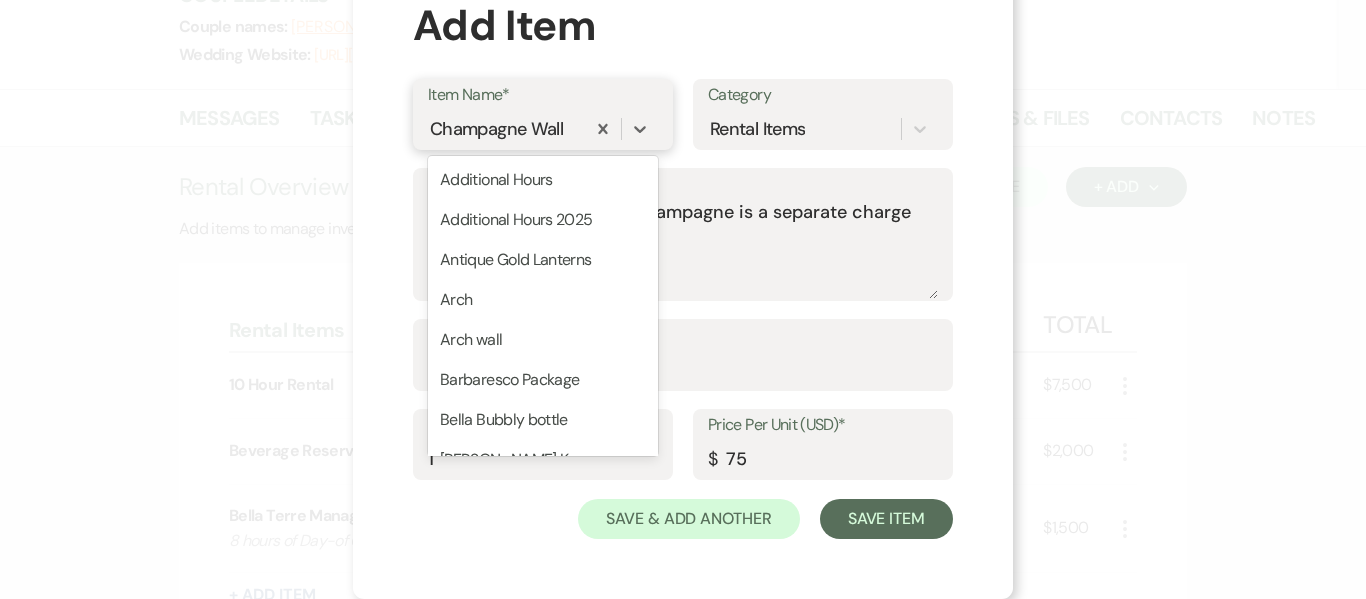click on "Champagne Wall" at bounding box center [496, 128] 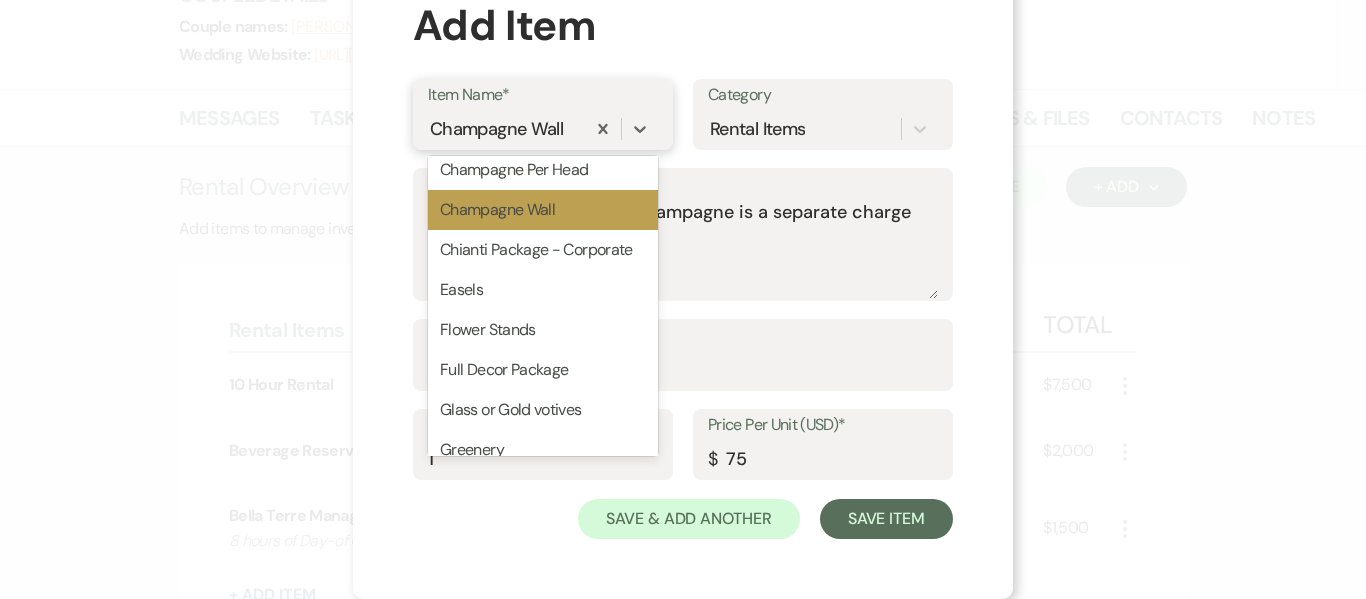 scroll, scrollTop: 565, scrollLeft: 0, axis: vertical 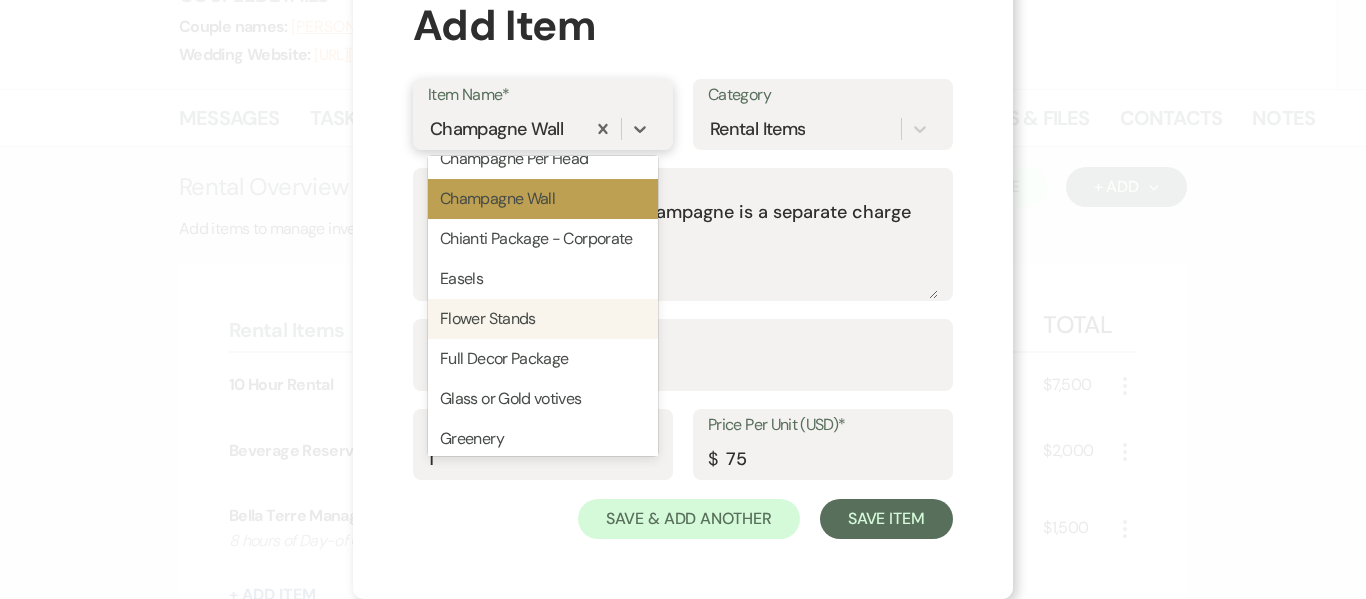 click on "Flower Stands" at bounding box center (543, 319) 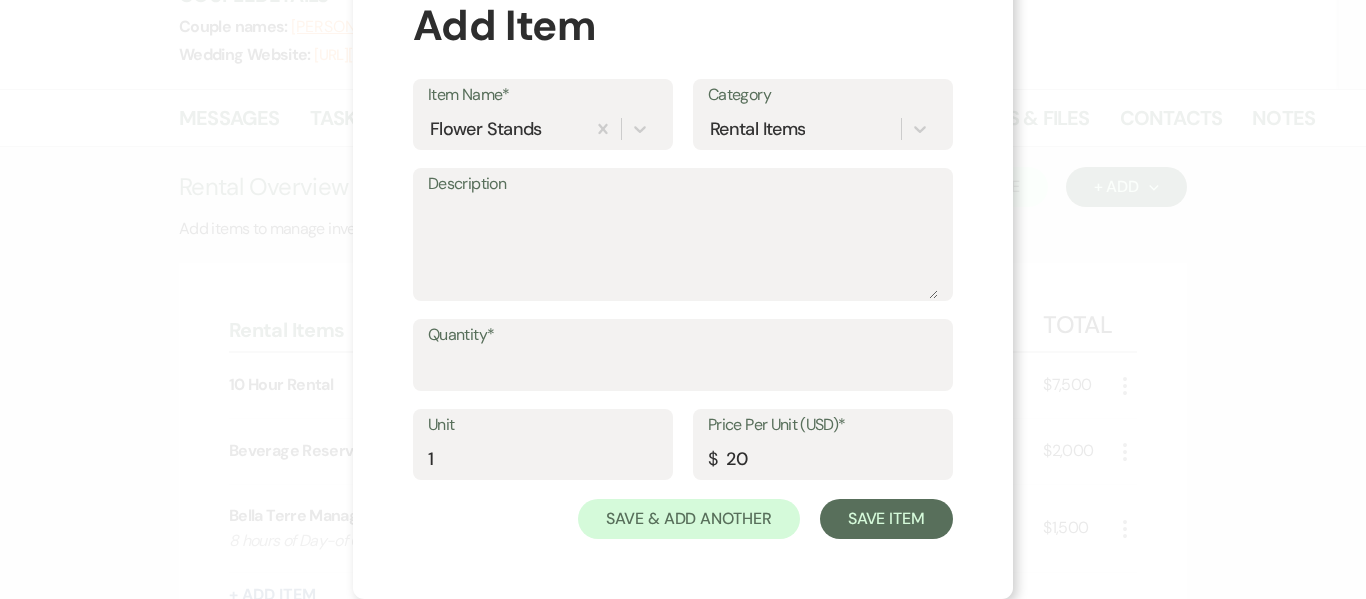 click on "Item Name* Flower Stands Category Rental Items" at bounding box center (683, 123) 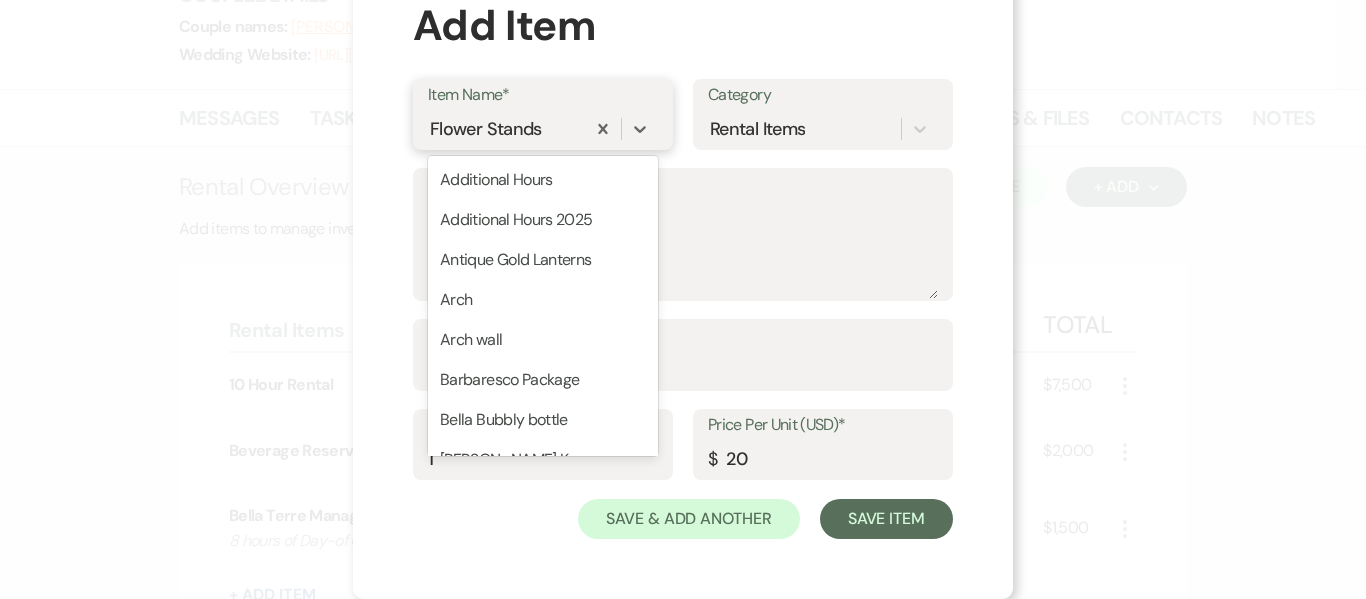 click on "Flower Stands" at bounding box center [486, 128] 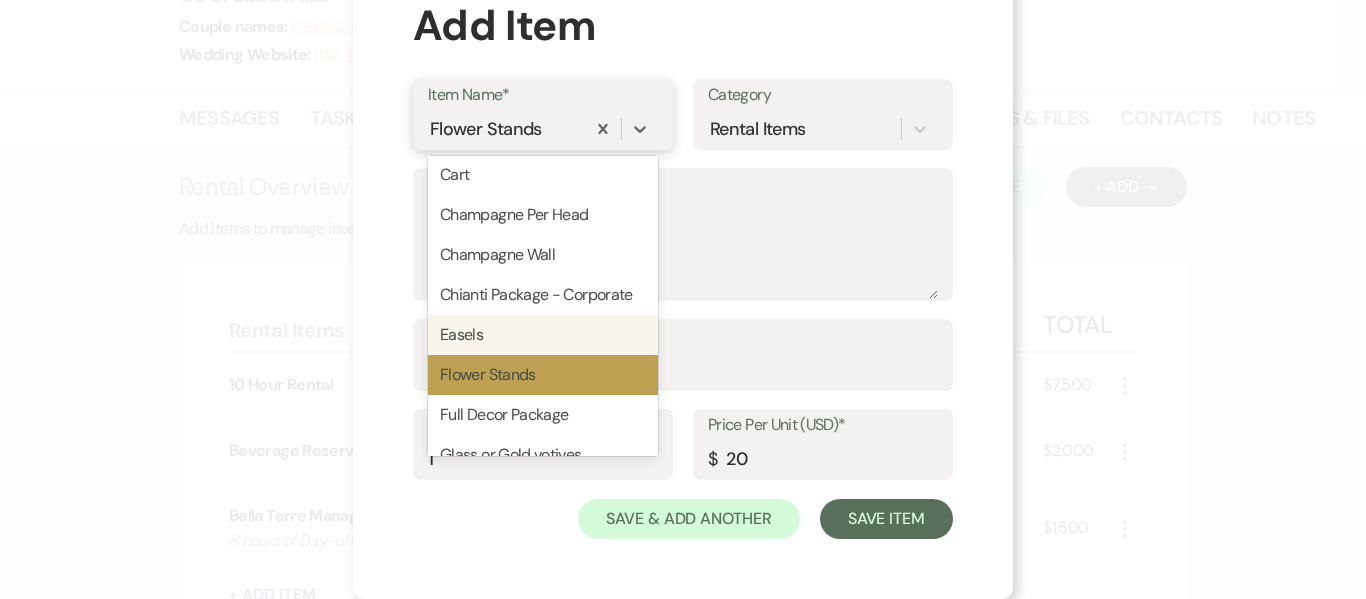 click on "Easels" at bounding box center [543, 335] 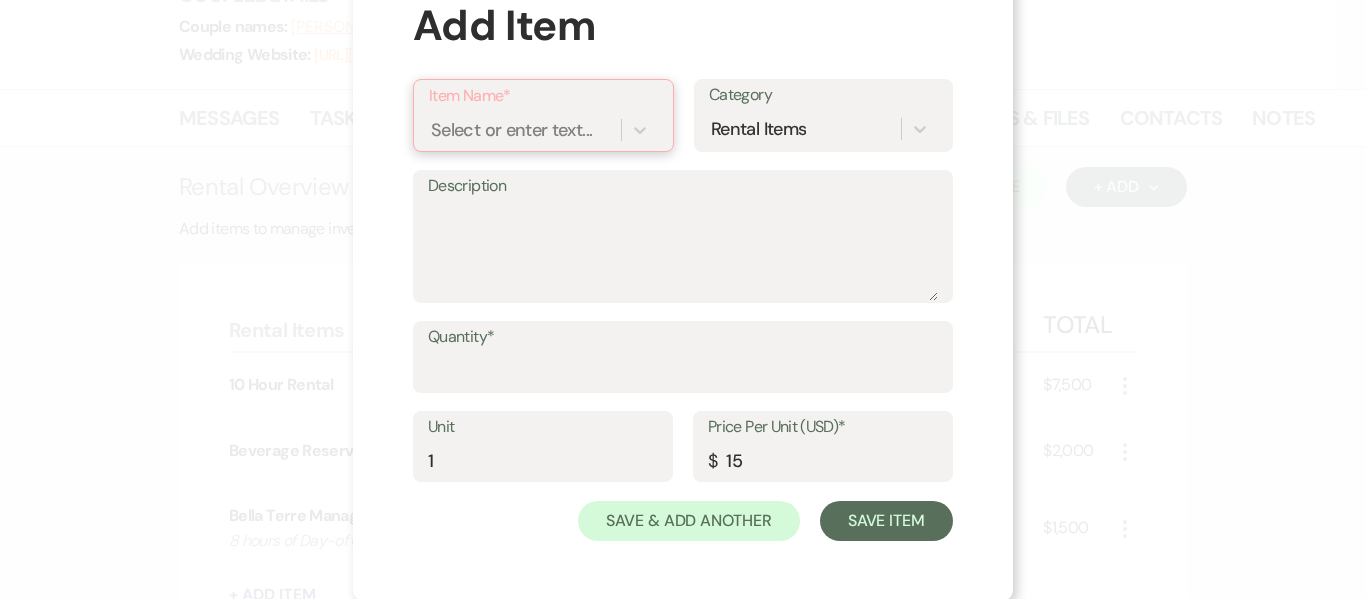 type 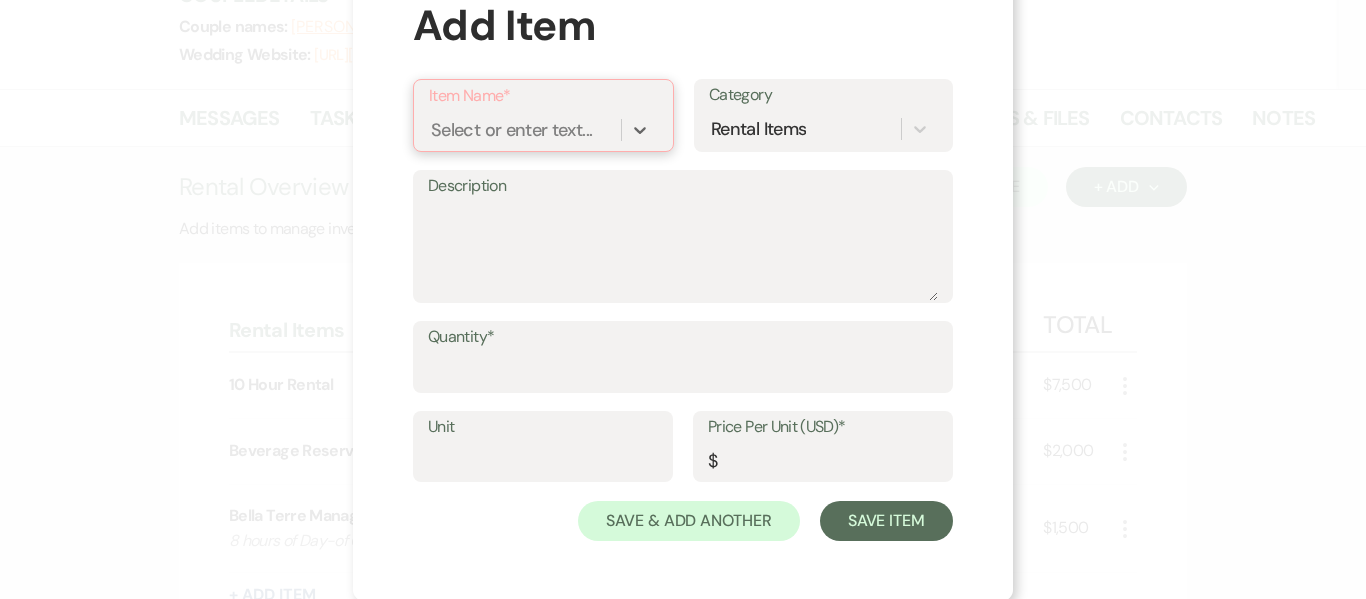 click on "Select or enter text..." at bounding box center (511, 129) 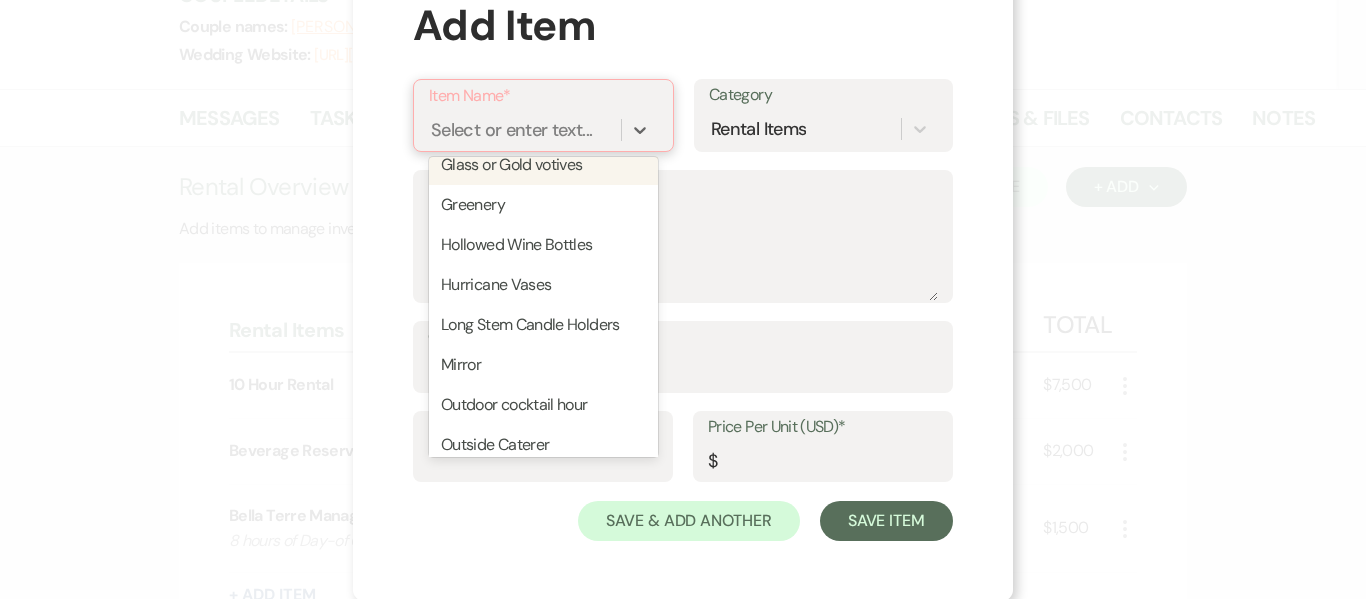 scroll, scrollTop: 700, scrollLeft: 0, axis: vertical 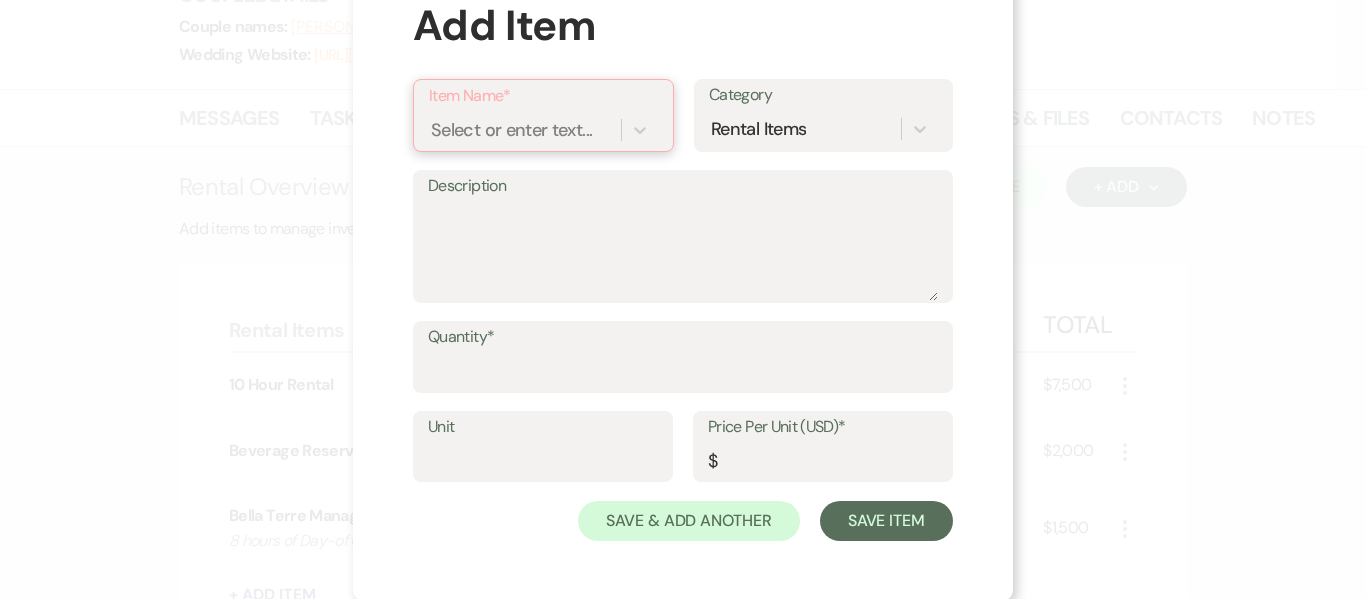 click on "Select or enter text..." at bounding box center [511, 129] 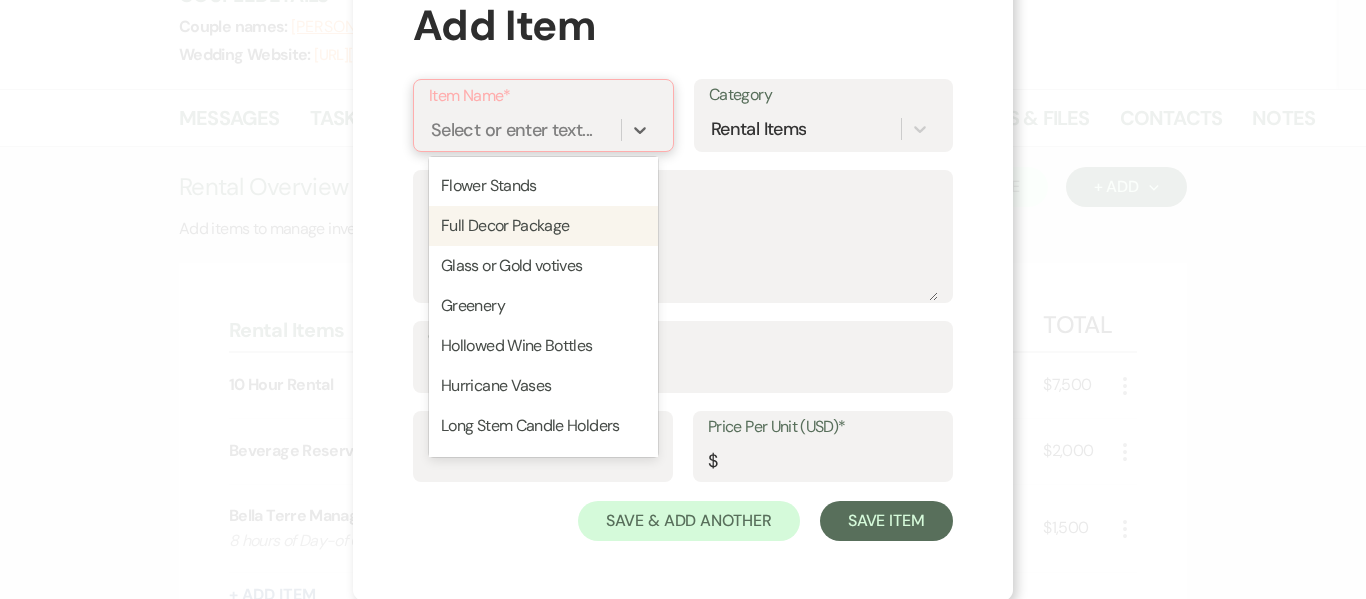 scroll, scrollTop: 700, scrollLeft: 0, axis: vertical 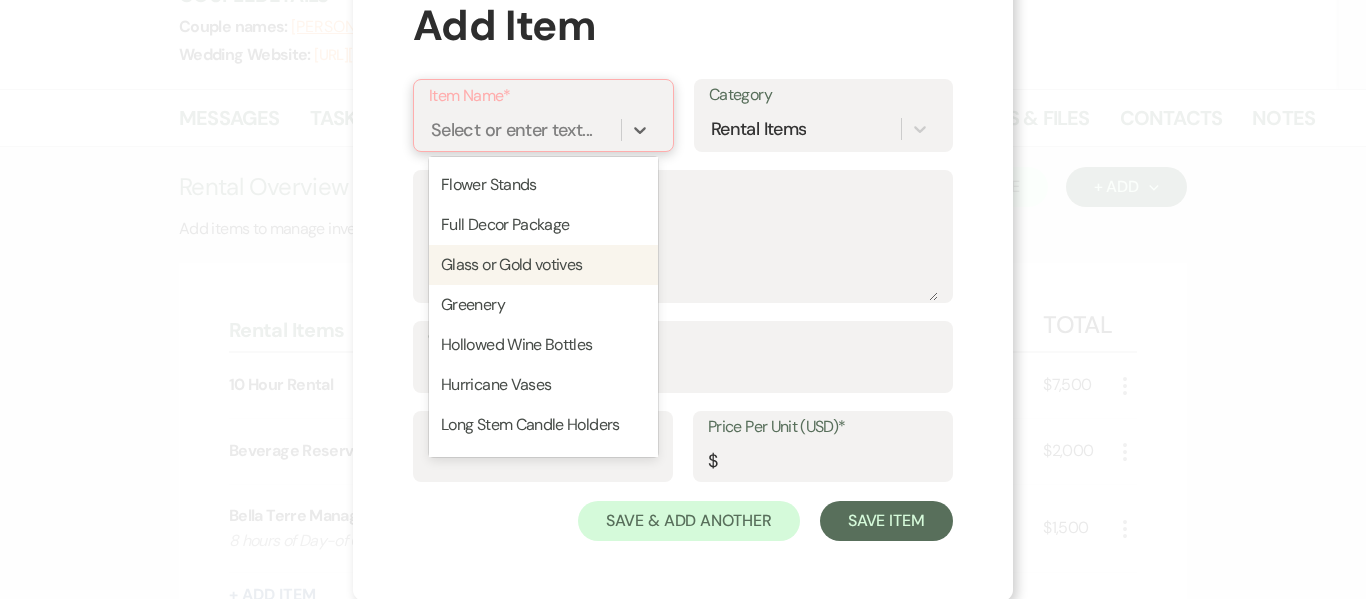 click on "Glass or Gold votives" at bounding box center (543, 265) 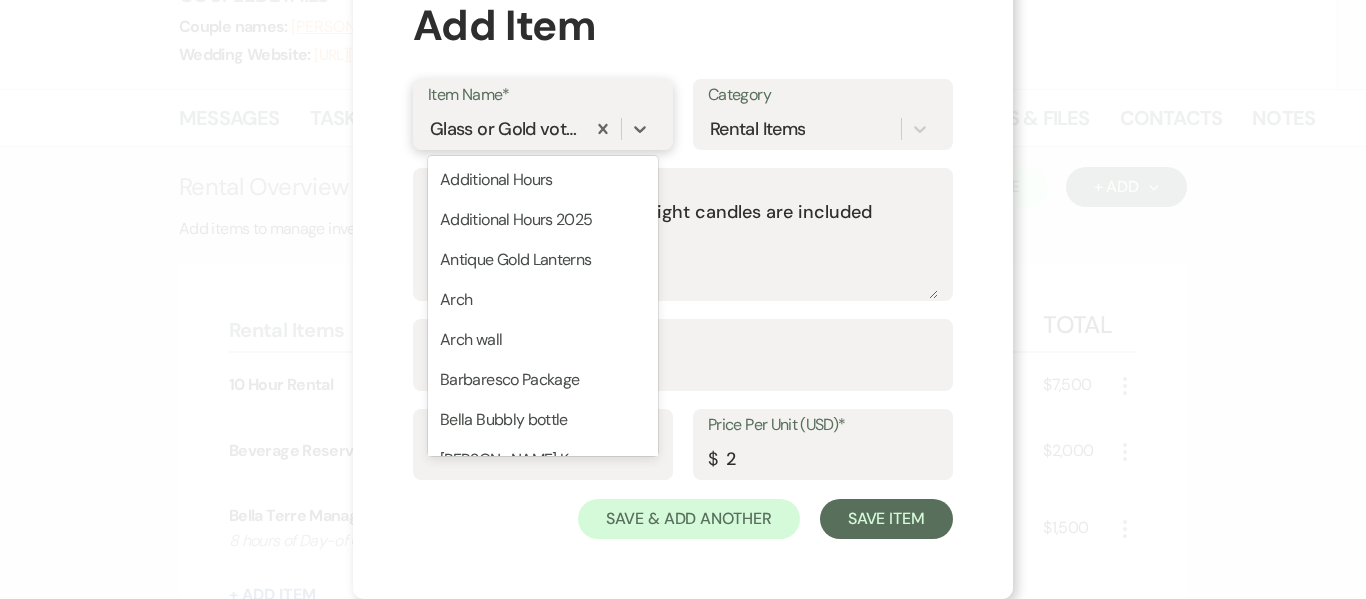 click on "Glass or Gold votives" at bounding box center [504, 128] 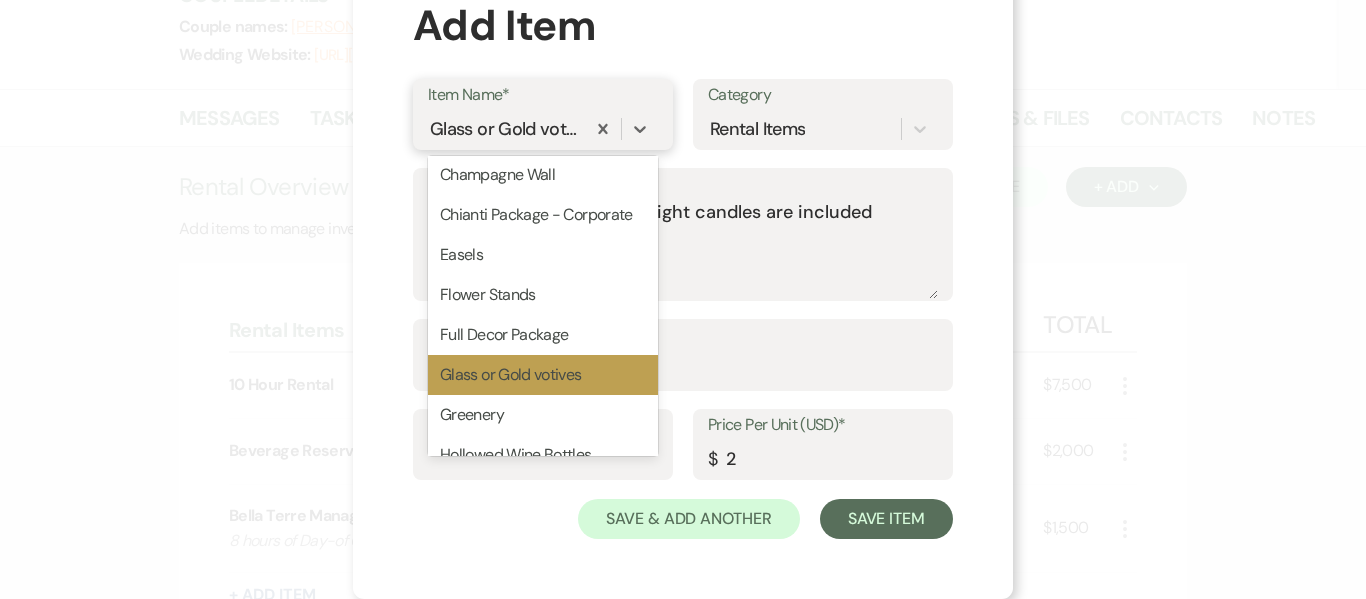 scroll, scrollTop: 689, scrollLeft: 0, axis: vertical 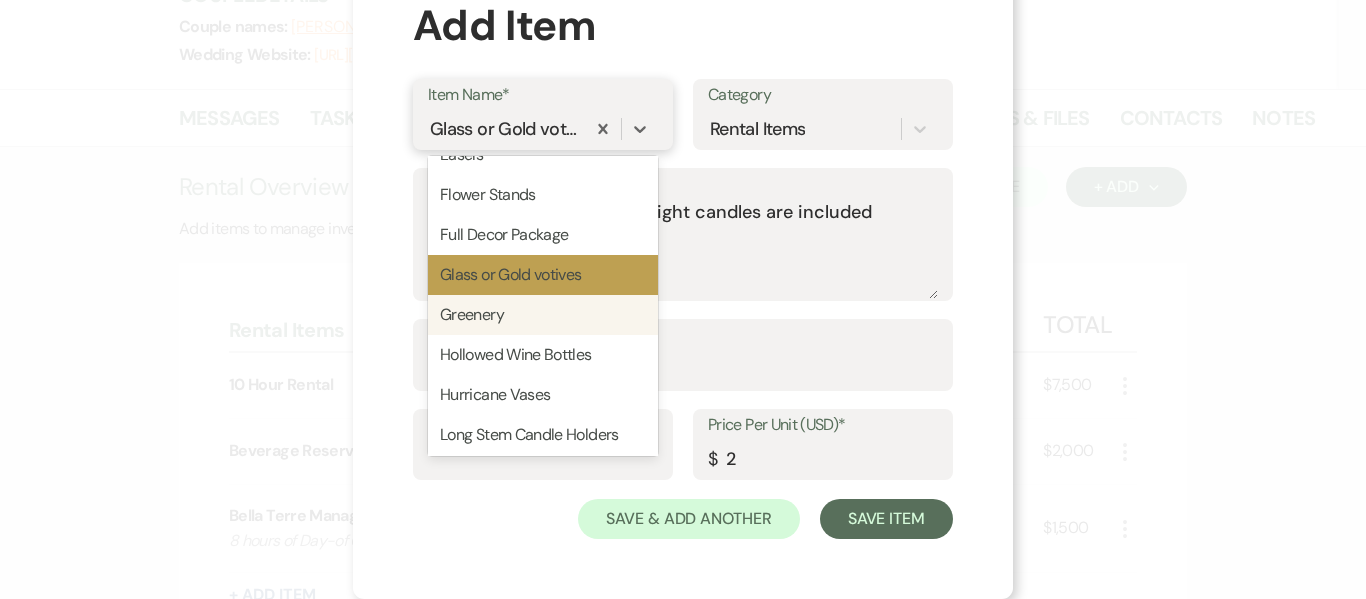 click on "Greenery" at bounding box center [543, 315] 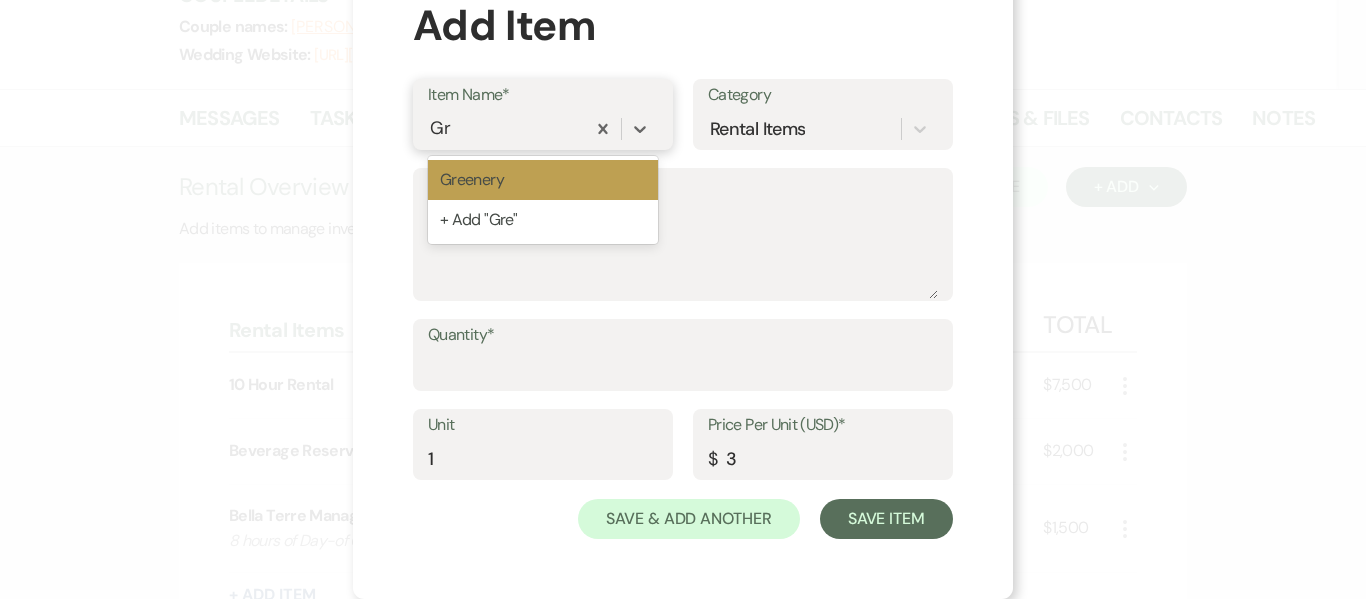 type on "G" 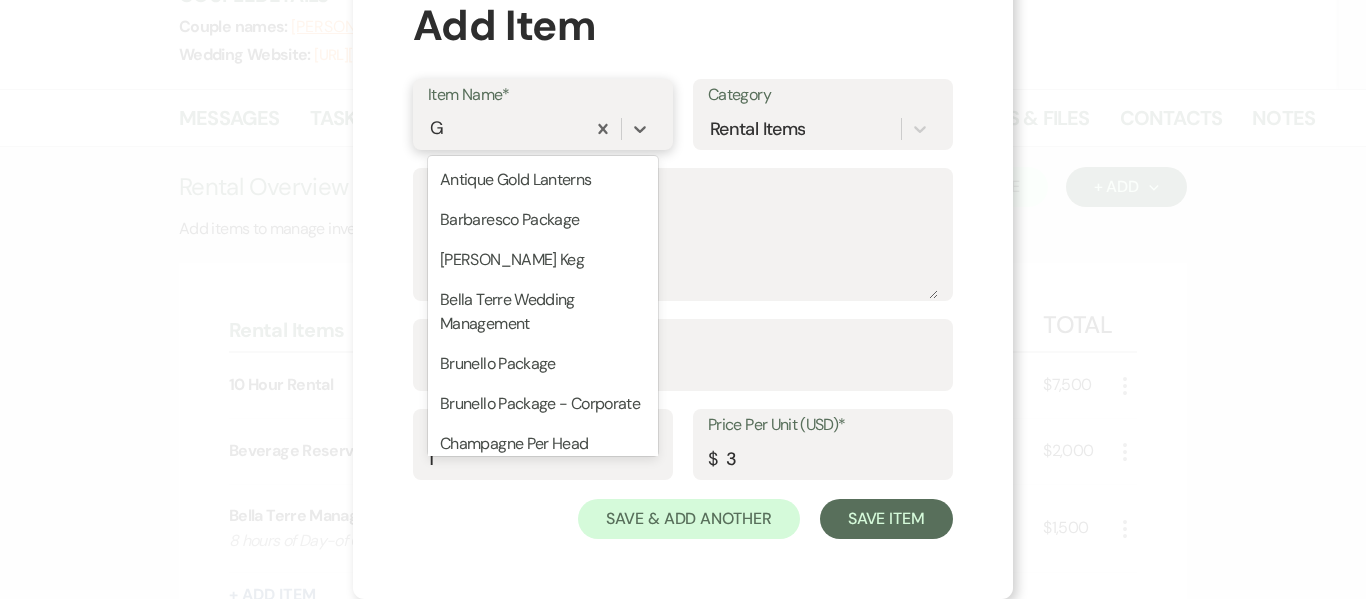 type 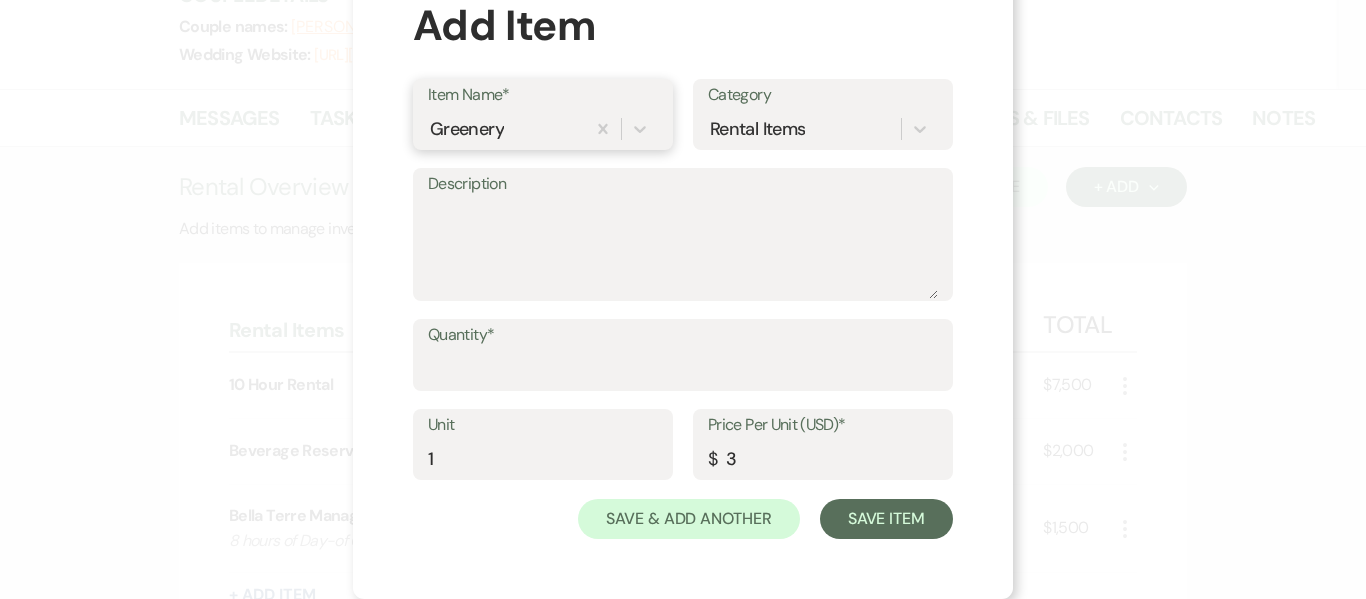 click on "Greenery" at bounding box center (506, 128) 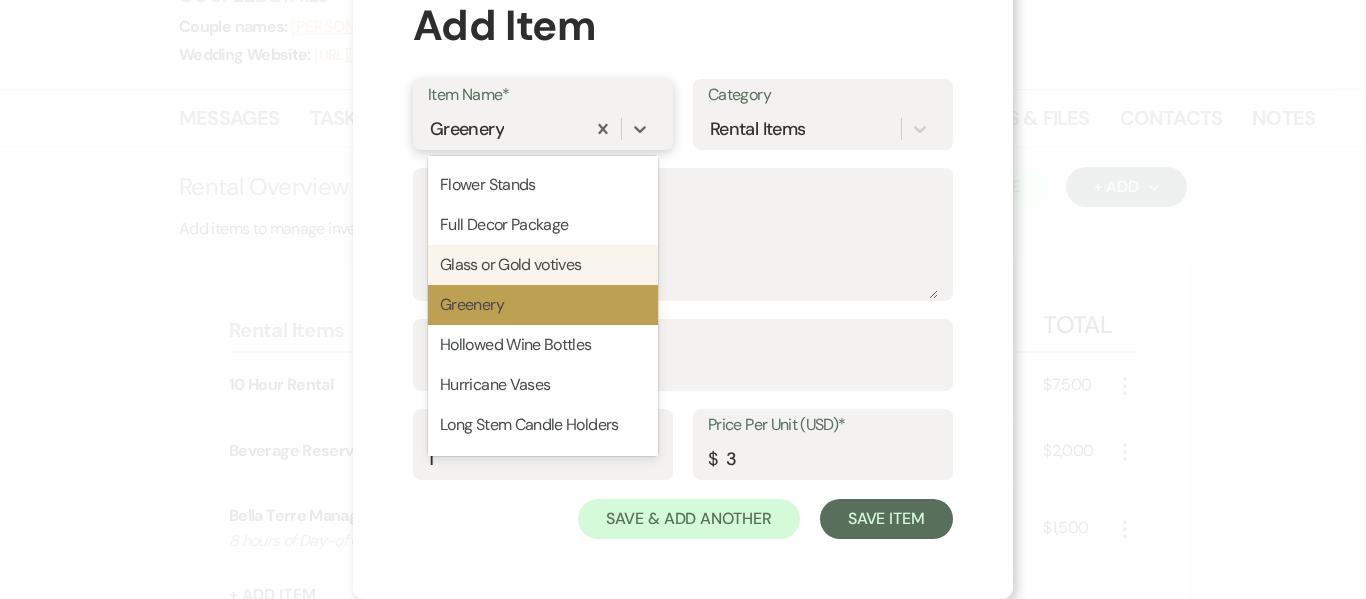 scroll, scrollTop: 729, scrollLeft: 0, axis: vertical 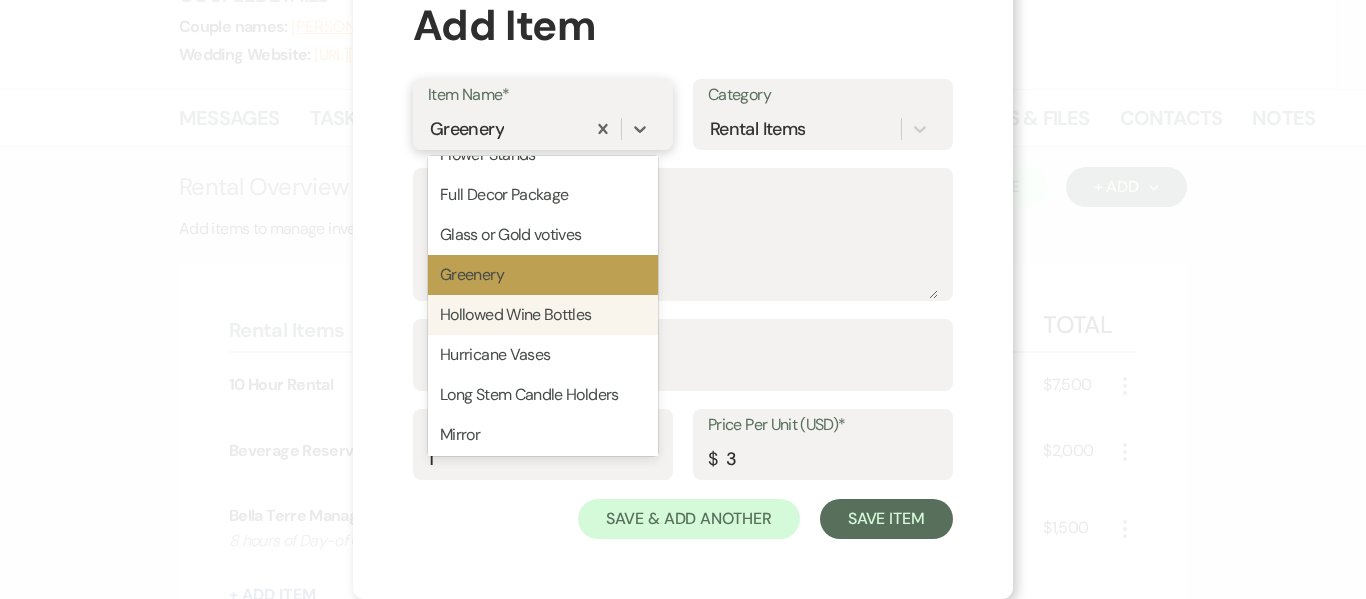 click on "Hollowed Wine Bottles" at bounding box center [543, 315] 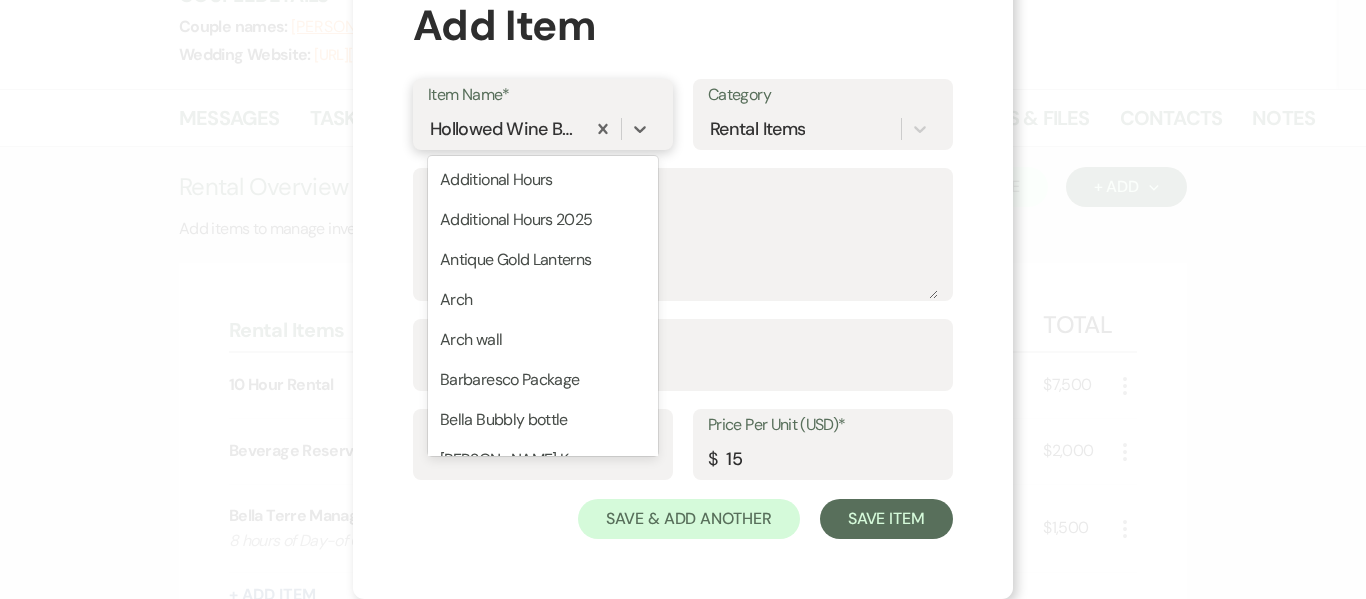 click on "Hollowed Wine Bottles" at bounding box center (506, 128) 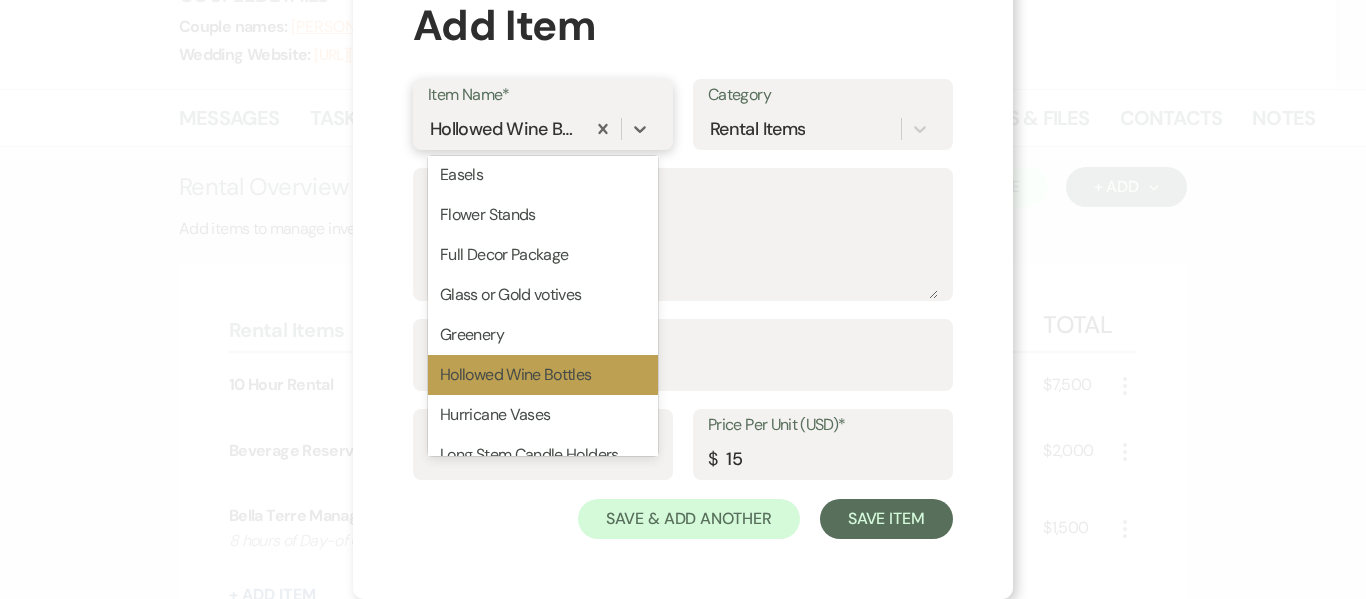 scroll, scrollTop: 869, scrollLeft: 0, axis: vertical 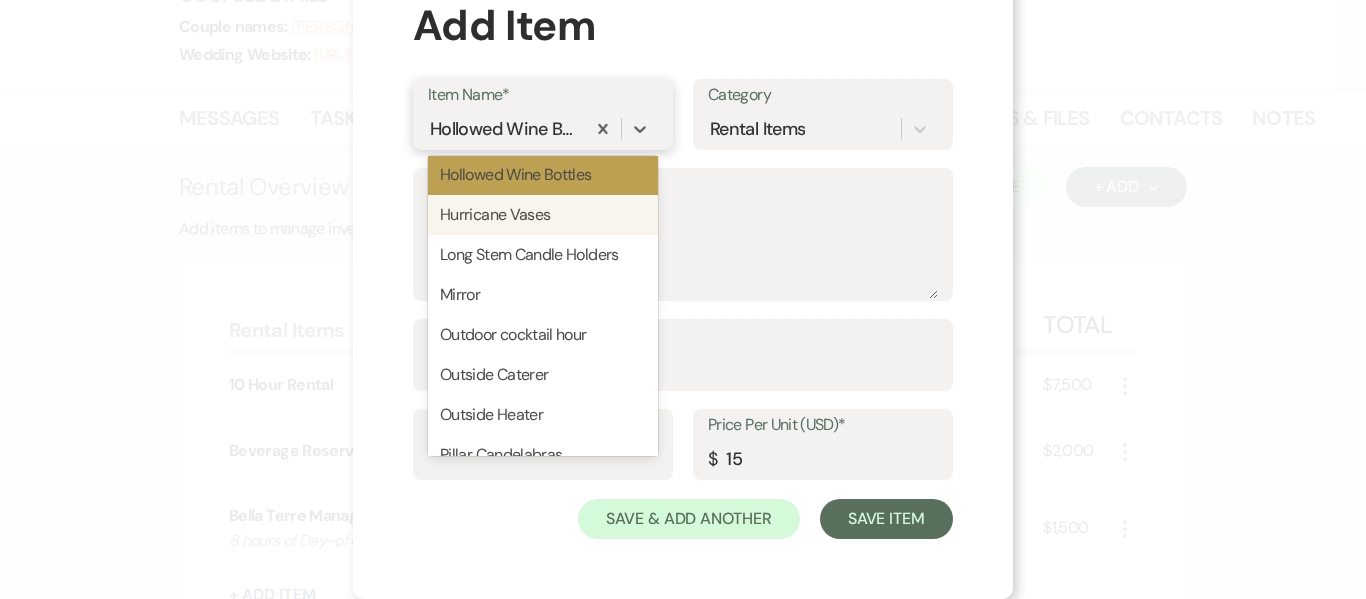 click on "Hurricane Vases" at bounding box center (543, 215) 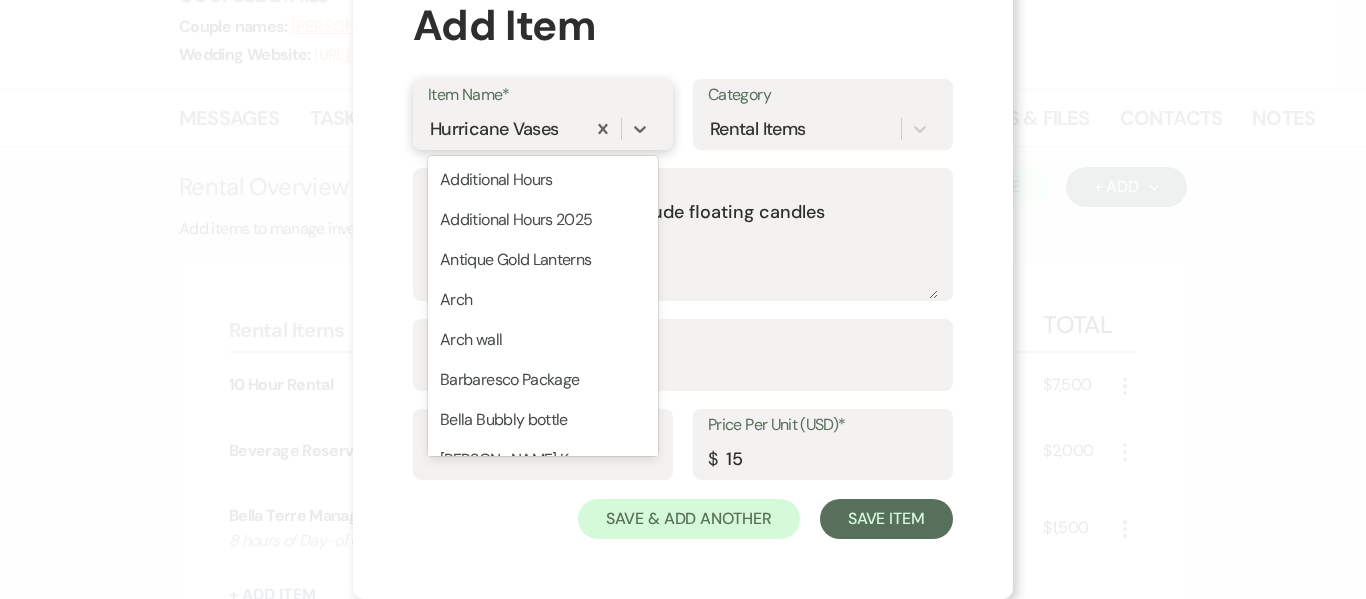 click on "Hurricane Vases" at bounding box center [506, 128] 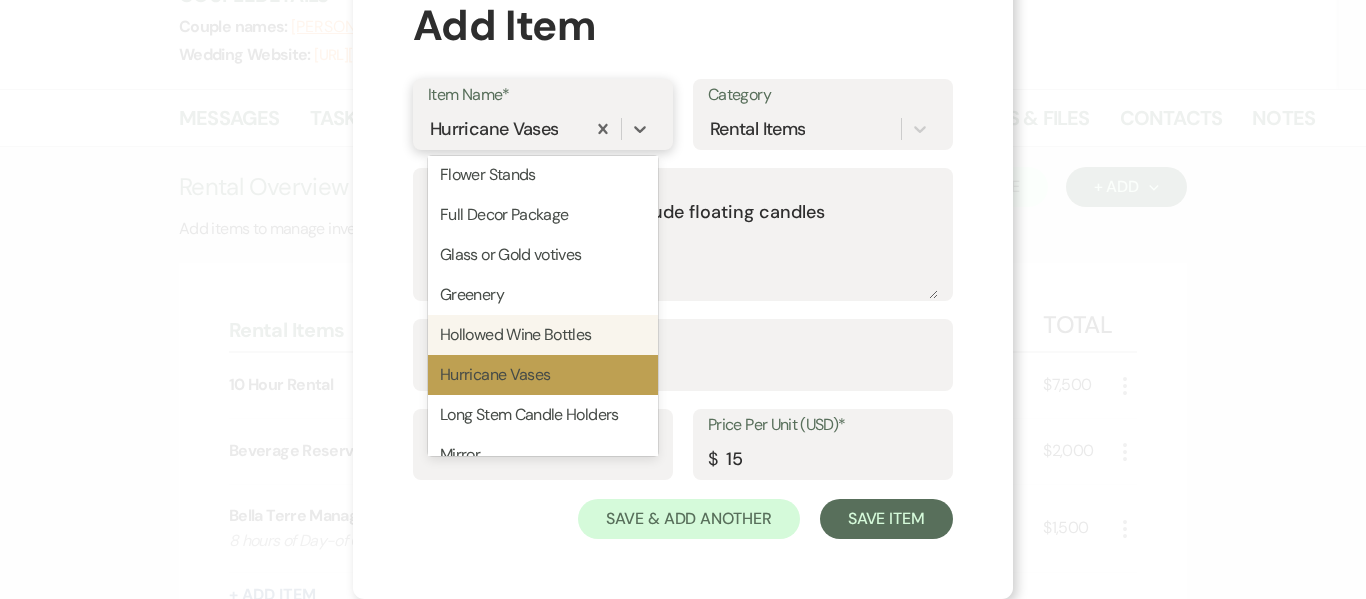 scroll, scrollTop: 809, scrollLeft: 0, axis: vertical 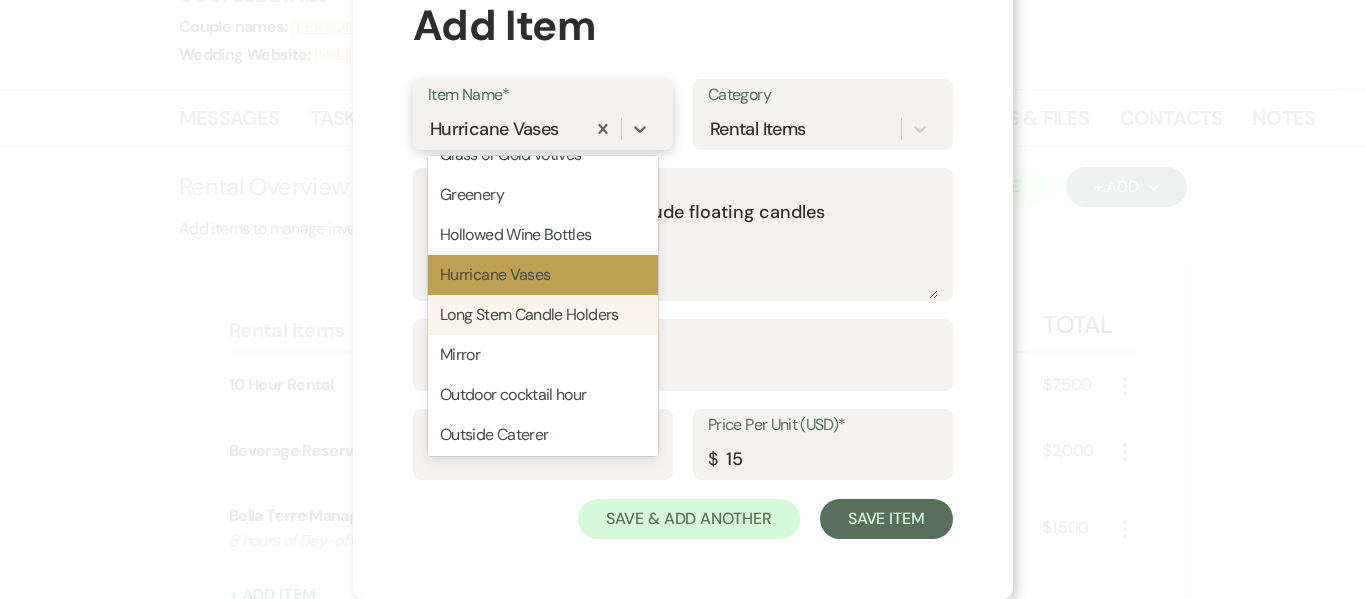 click on "Long Stem Candle Holders" at bounding box center (543, 315) 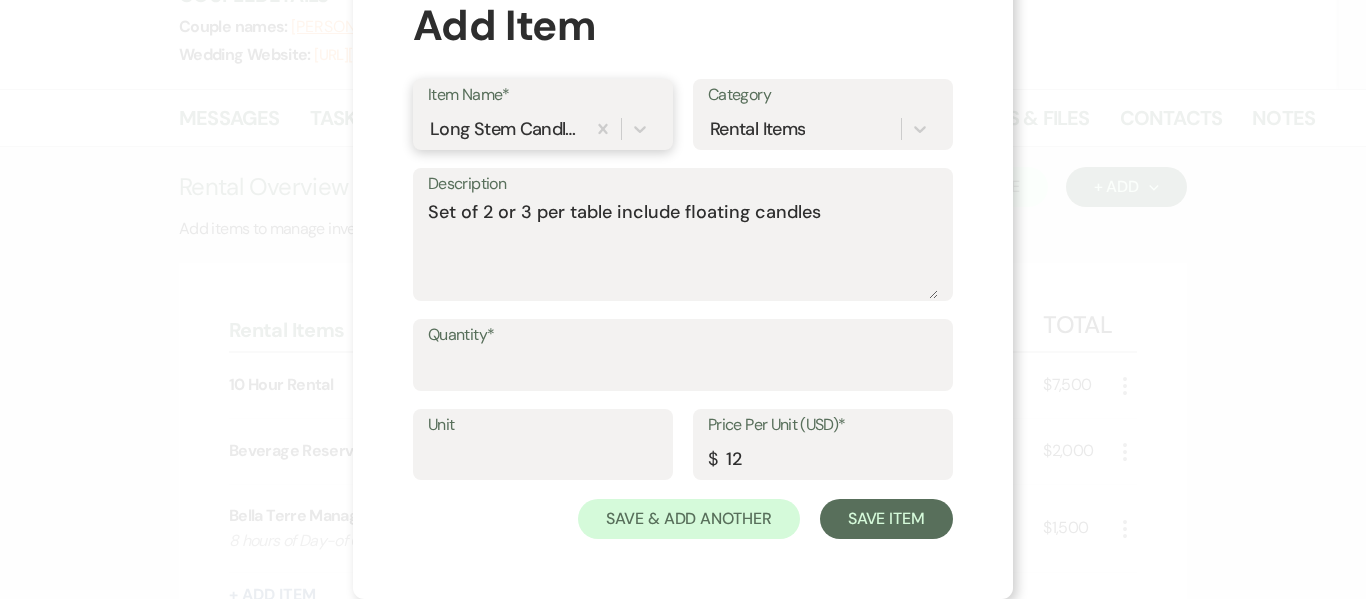 click on "Long Stem Candle Holders" at bounding box center (504, 128) 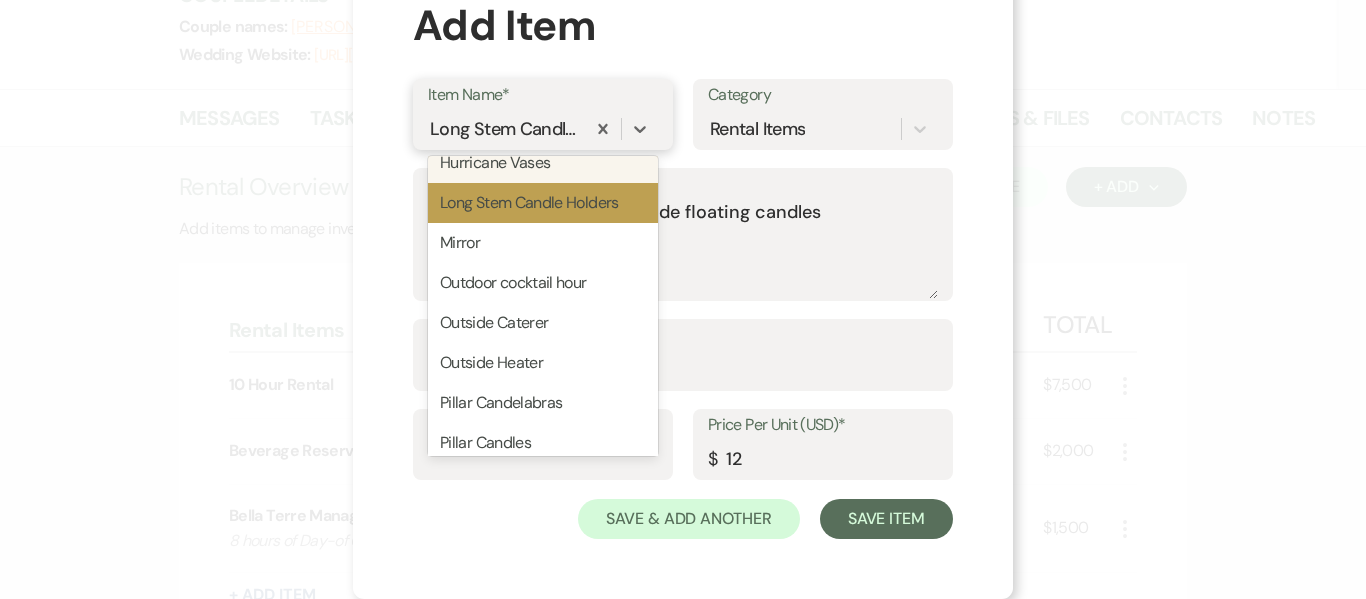 scroll, scrollTop: 949, scrollLeft: 0, axis: vertical 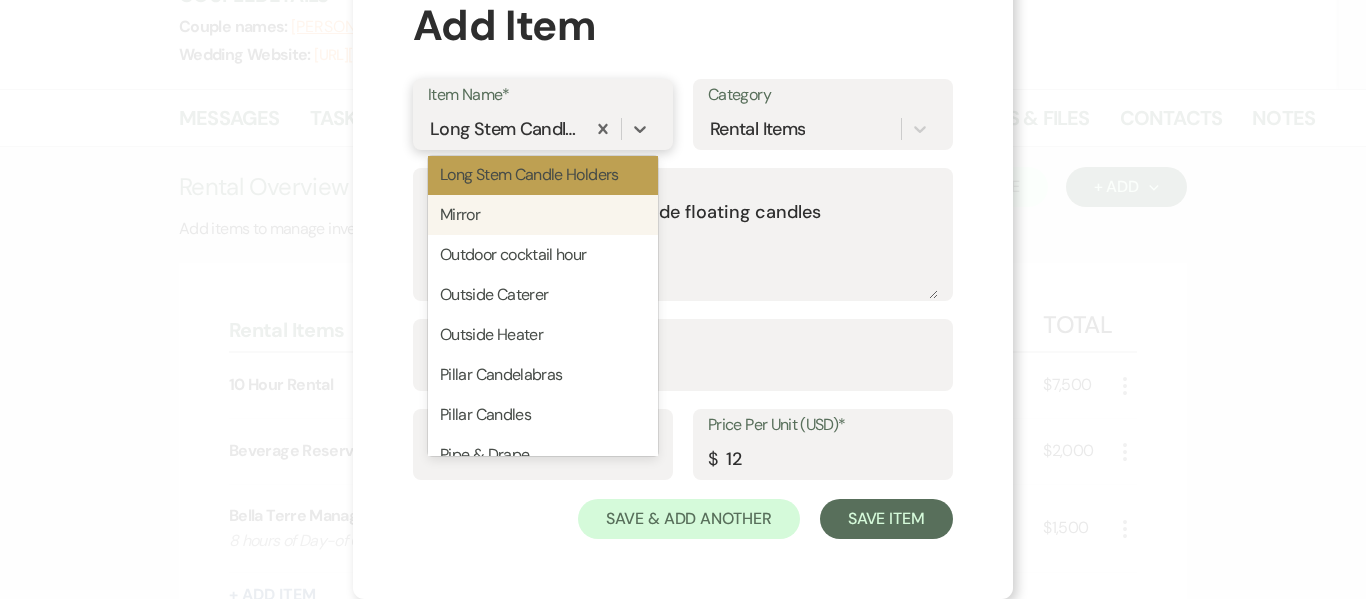 click on "Mirror" at bounding box center [543, 215] 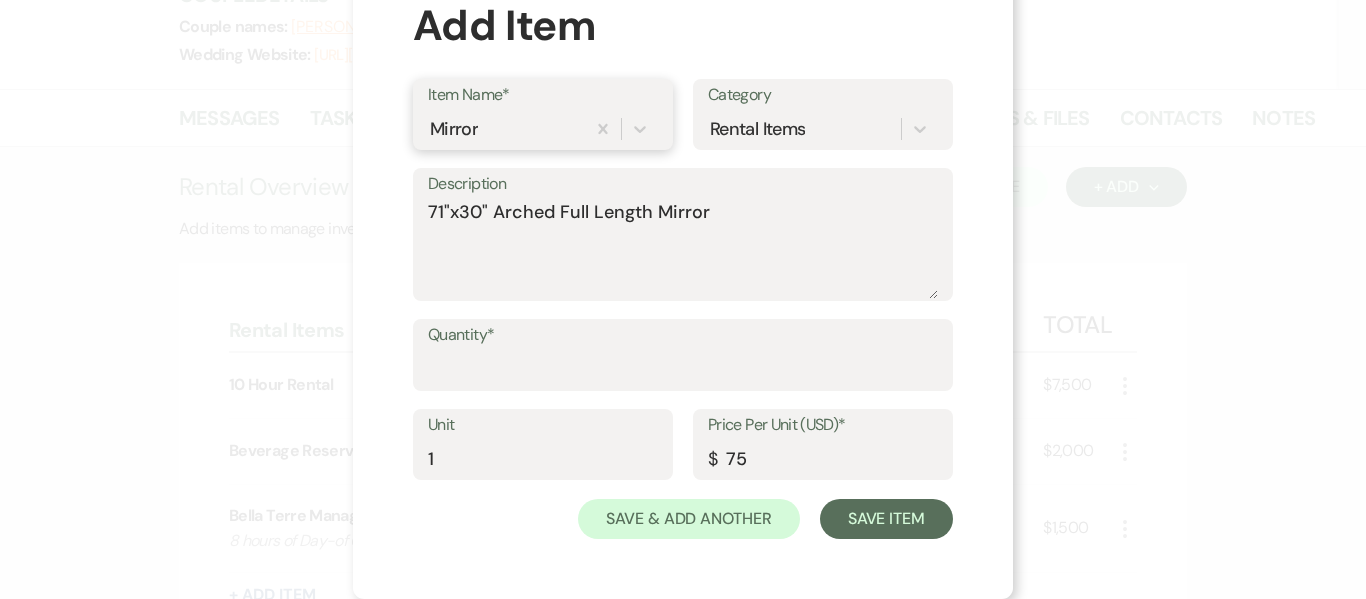 click on "Mirror" at bounding box center (506, 128) 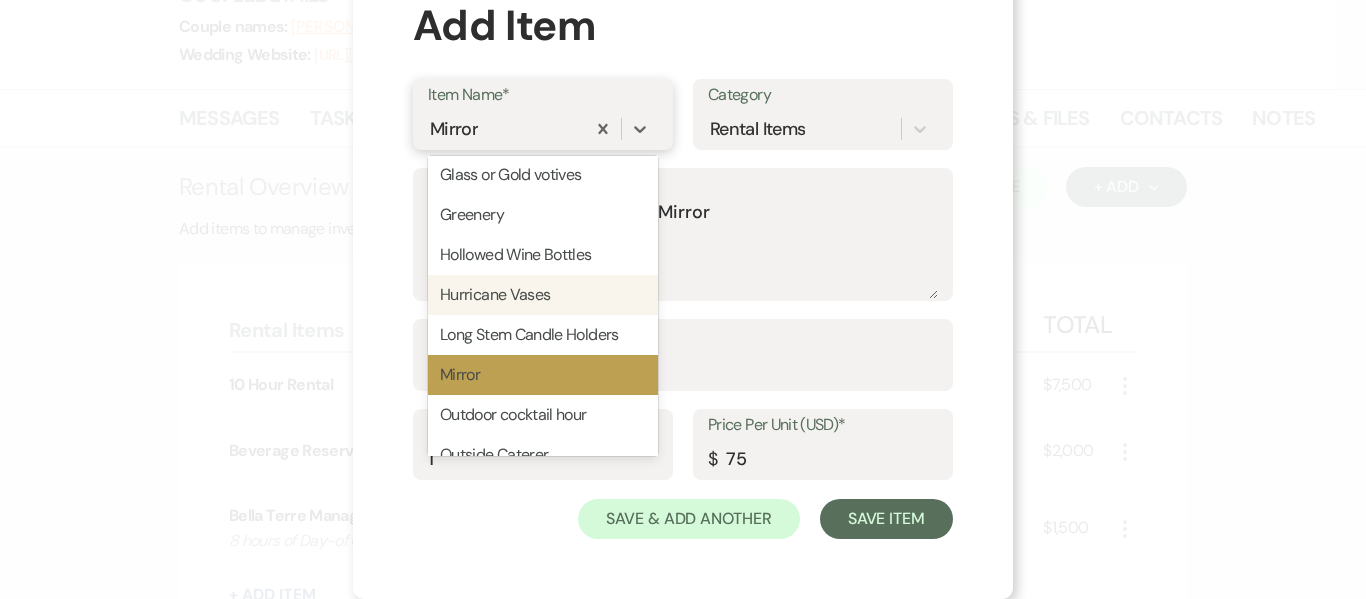 scroll, scrollTop: 989, scrollLeft: 0, axis: vertical 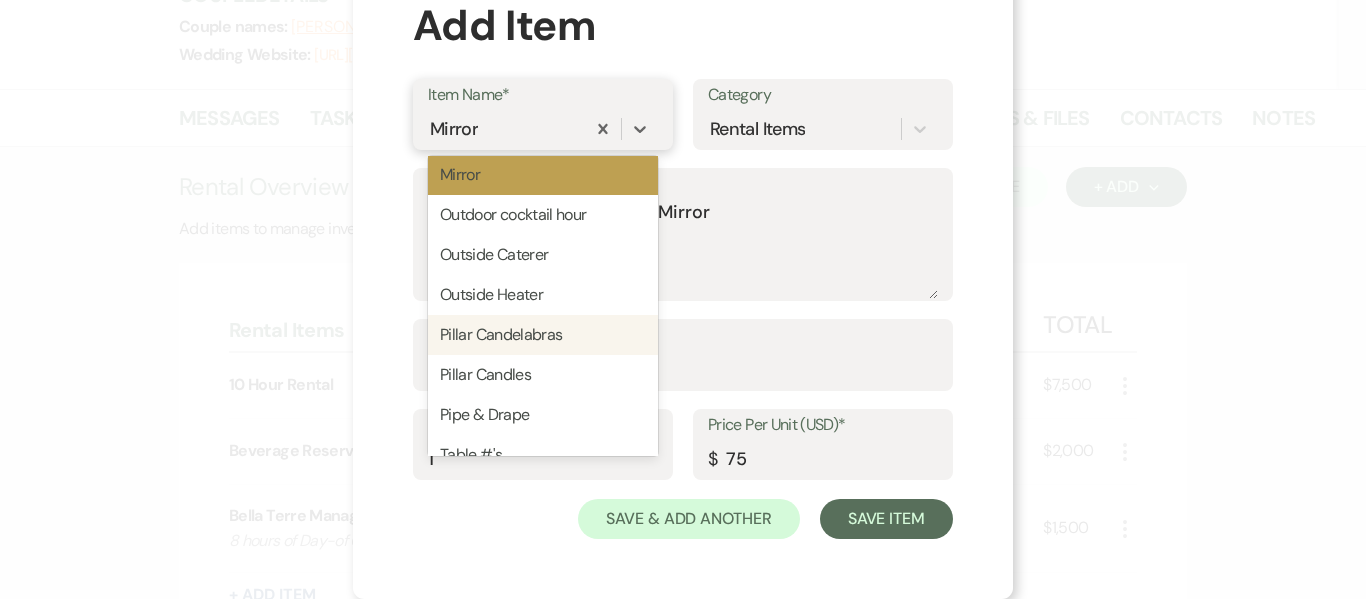 click on "Pillar Candelabras" at bounding box center (543, 335) 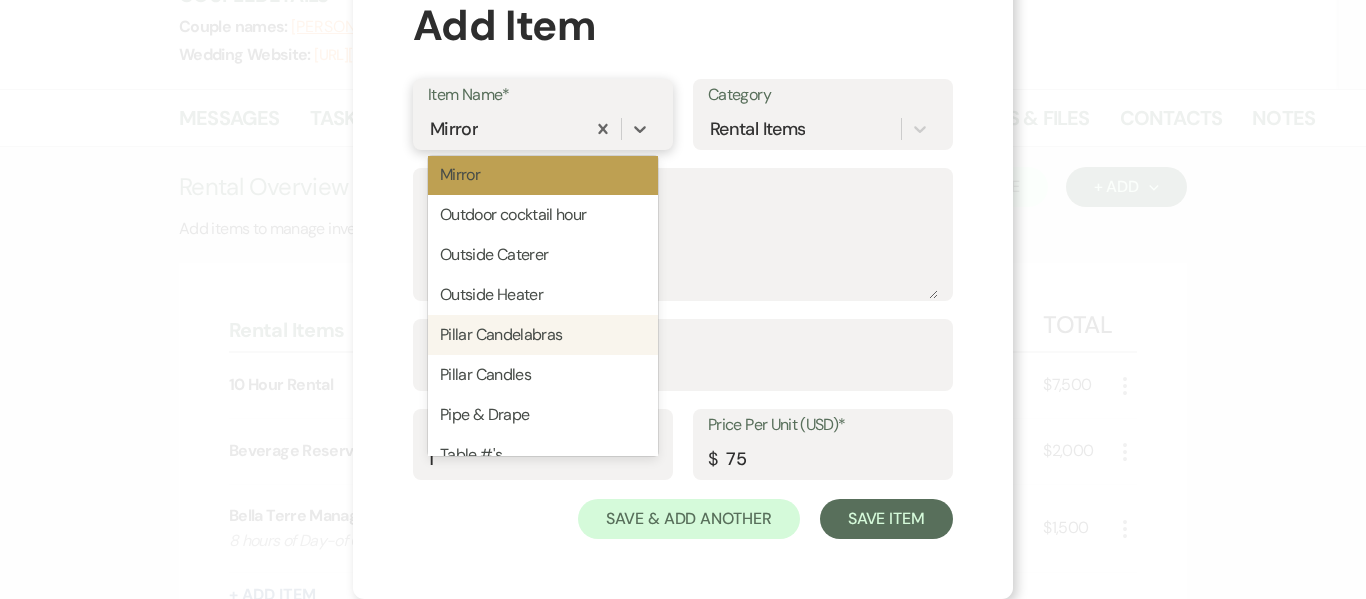 type on "20" 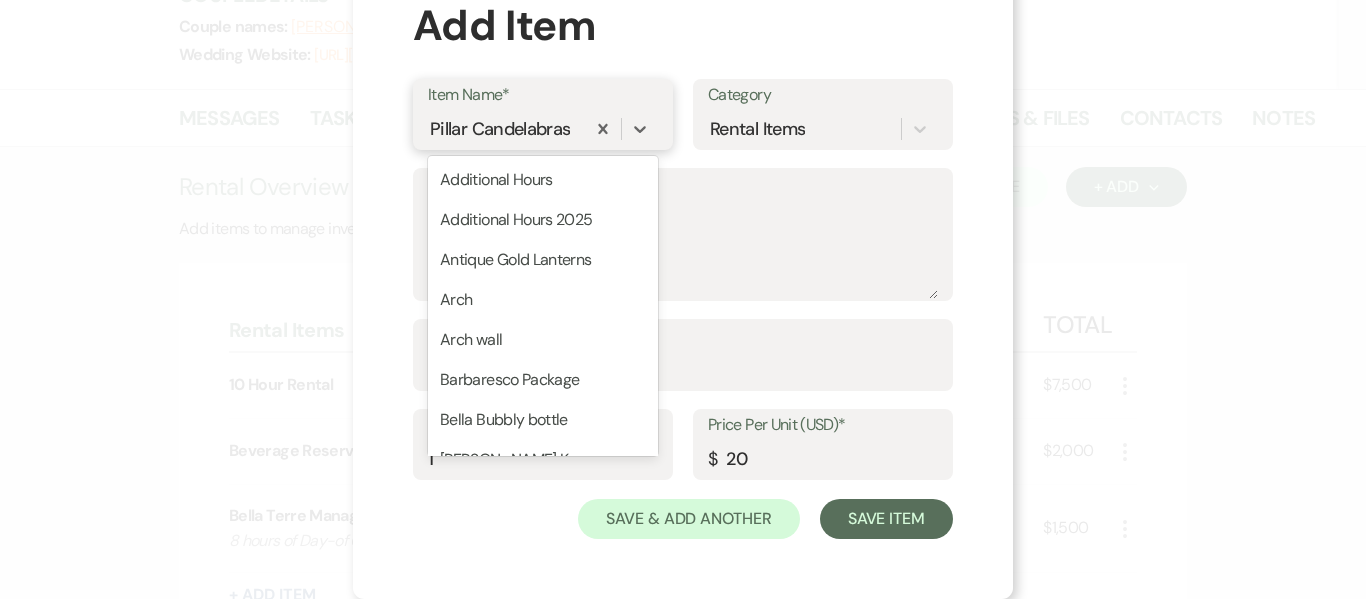 click on "Pillar Candelabras" at bounding box center (500, 128) 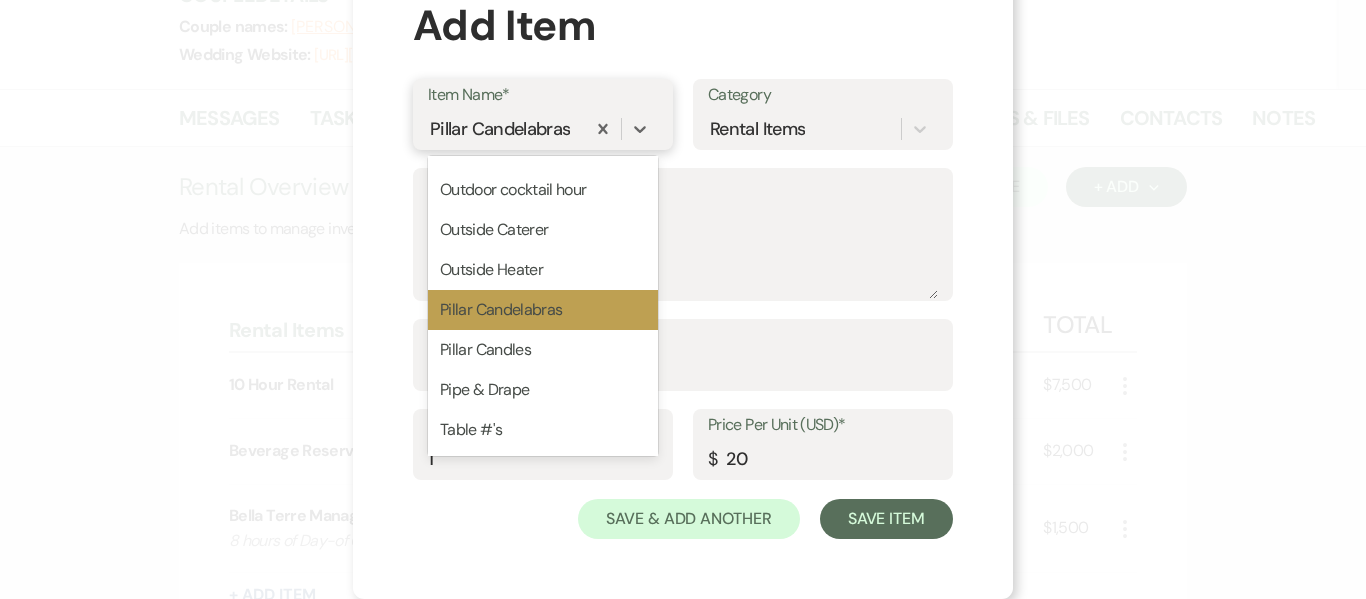 scroll, scrollTop: 1049, scrollLeft: 0, axis: vertical 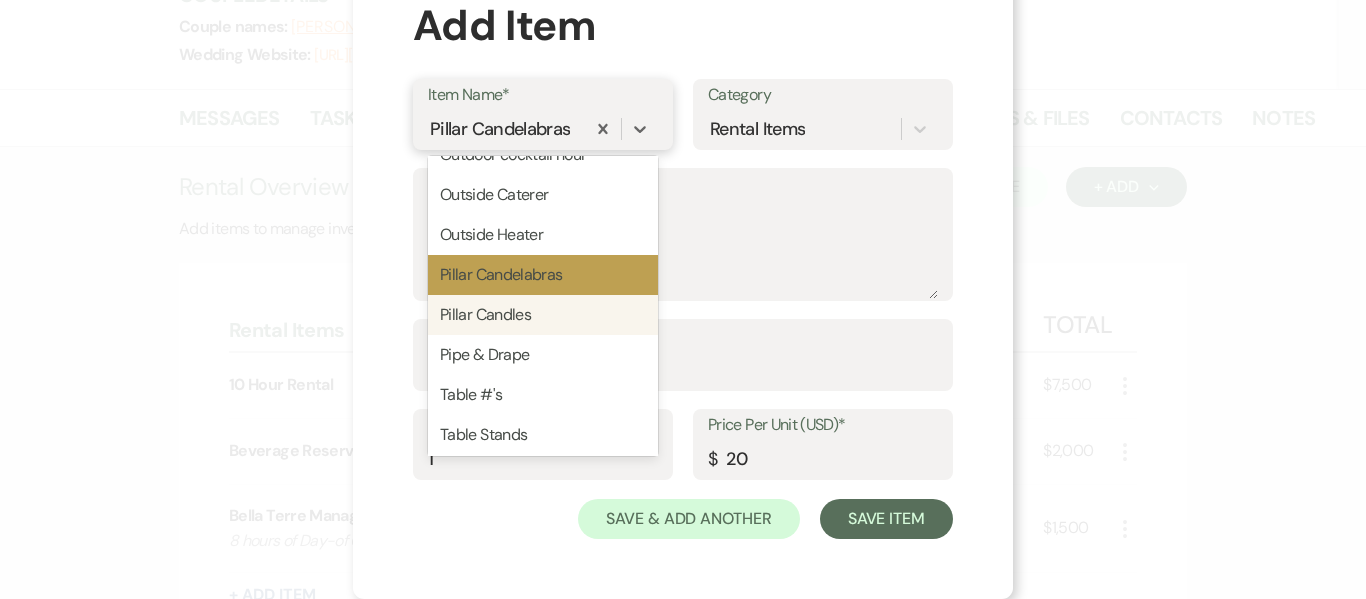 click on "Pillar Candles" at bounding box center [543, 315] 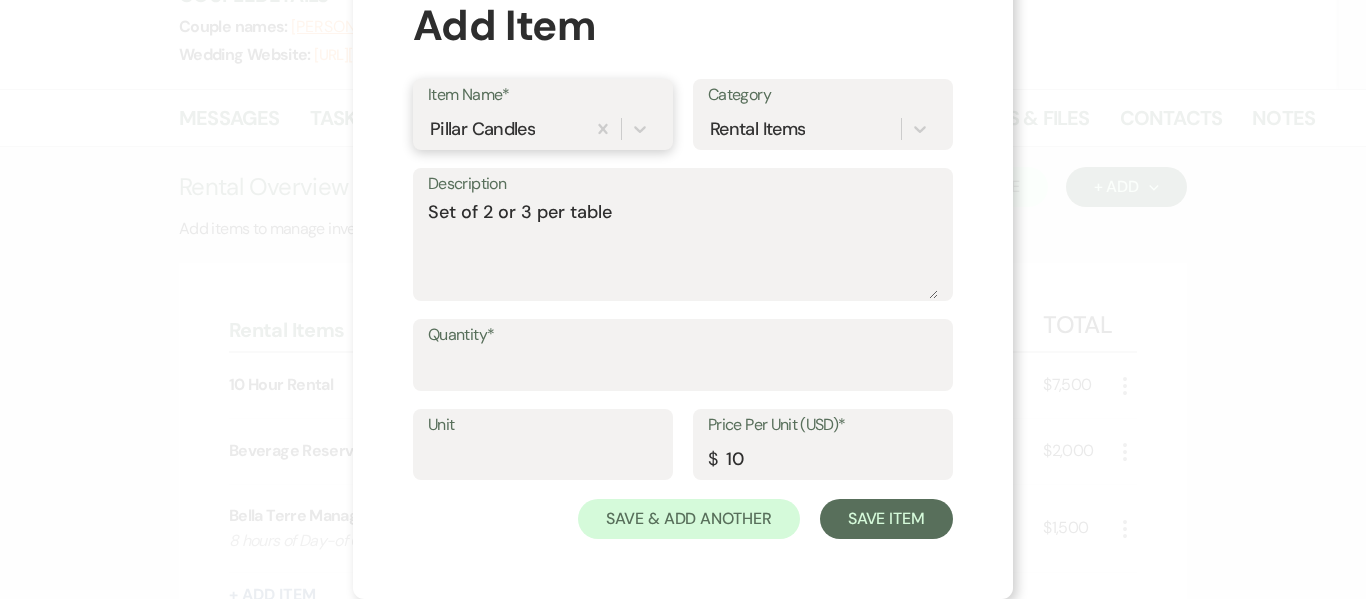 click on "Pillar Candles" at bounding box center (482, 128) 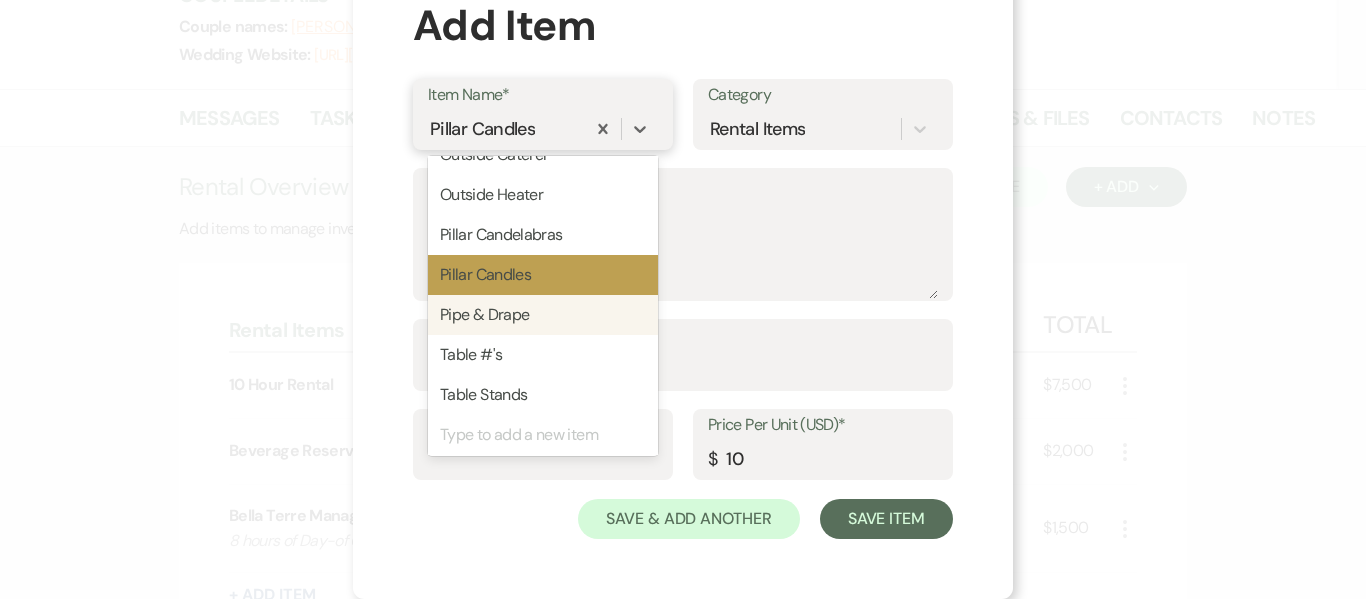 scroll, scrollTop: 1140, scrollLeft: 0, axis: vertical 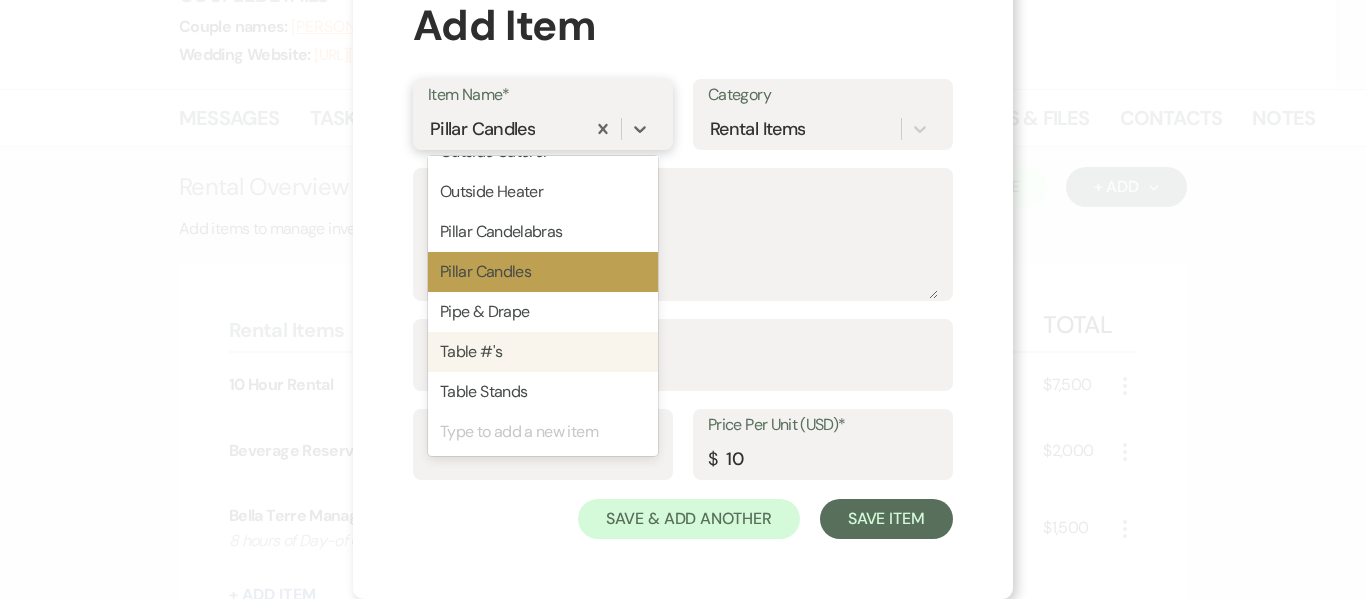 click on "Table #'s" at bounding box center (543, 352) 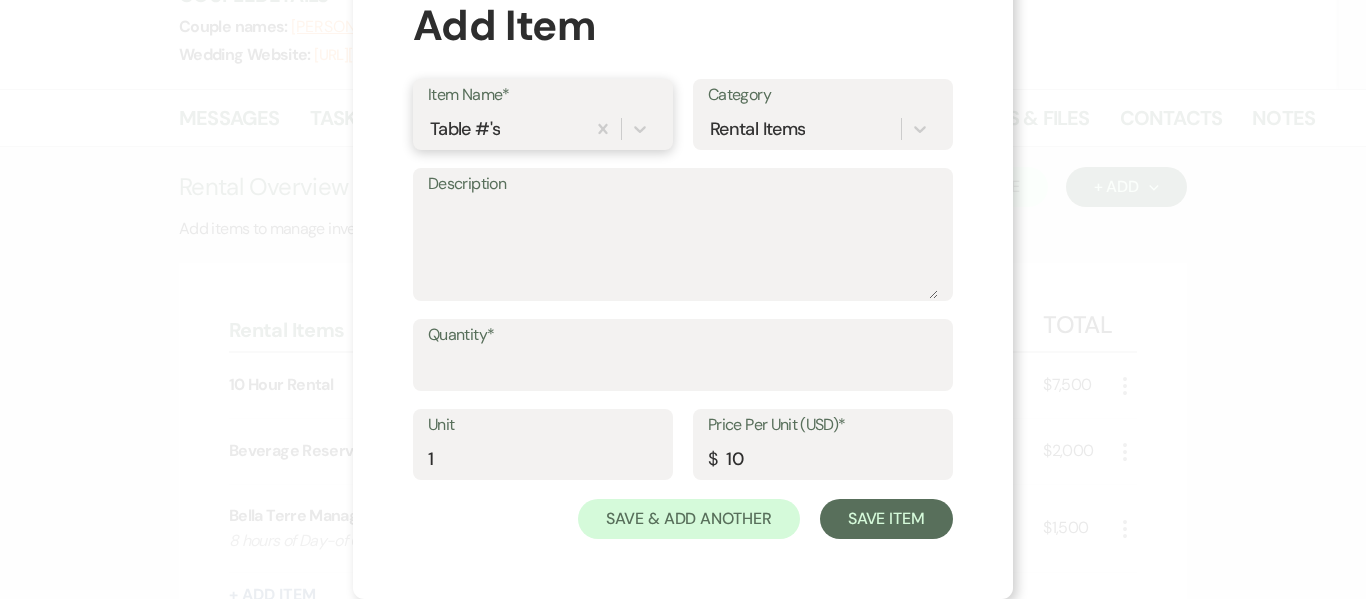 click on "Table #'s" at bounding box center [506, 128] 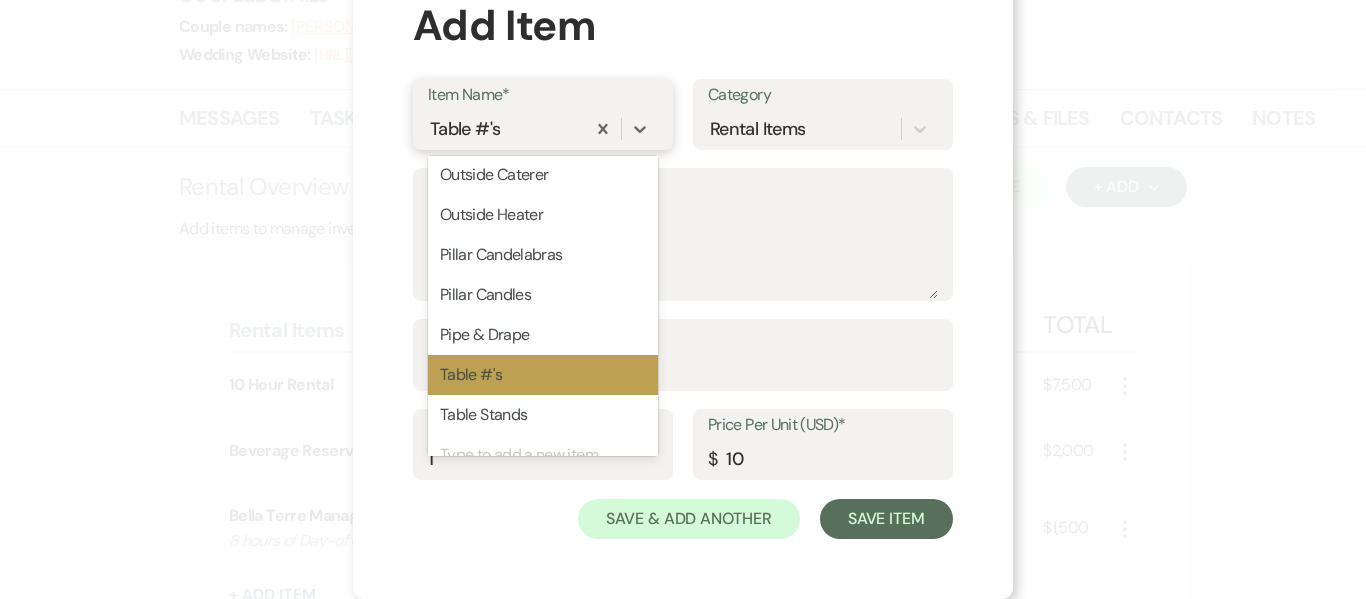 scroll, scrollTop: 1140, scrollLeft: 0, axis: vertical 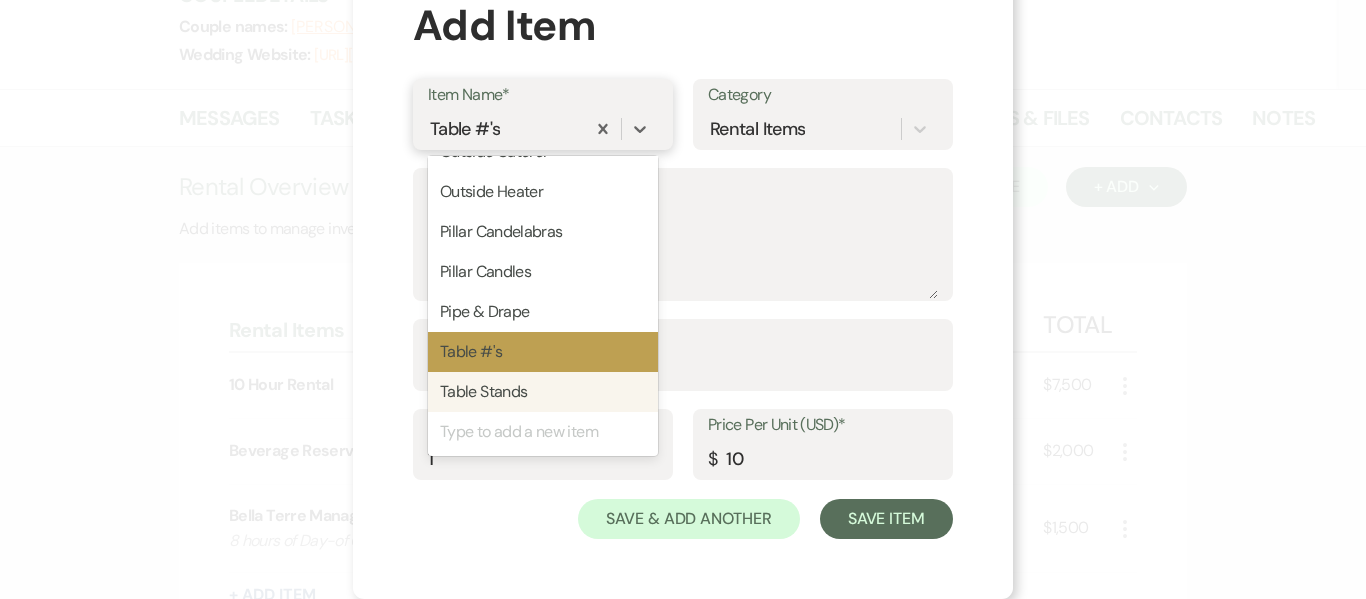 click on "Table Stands" at bounding box center [543, 392] 